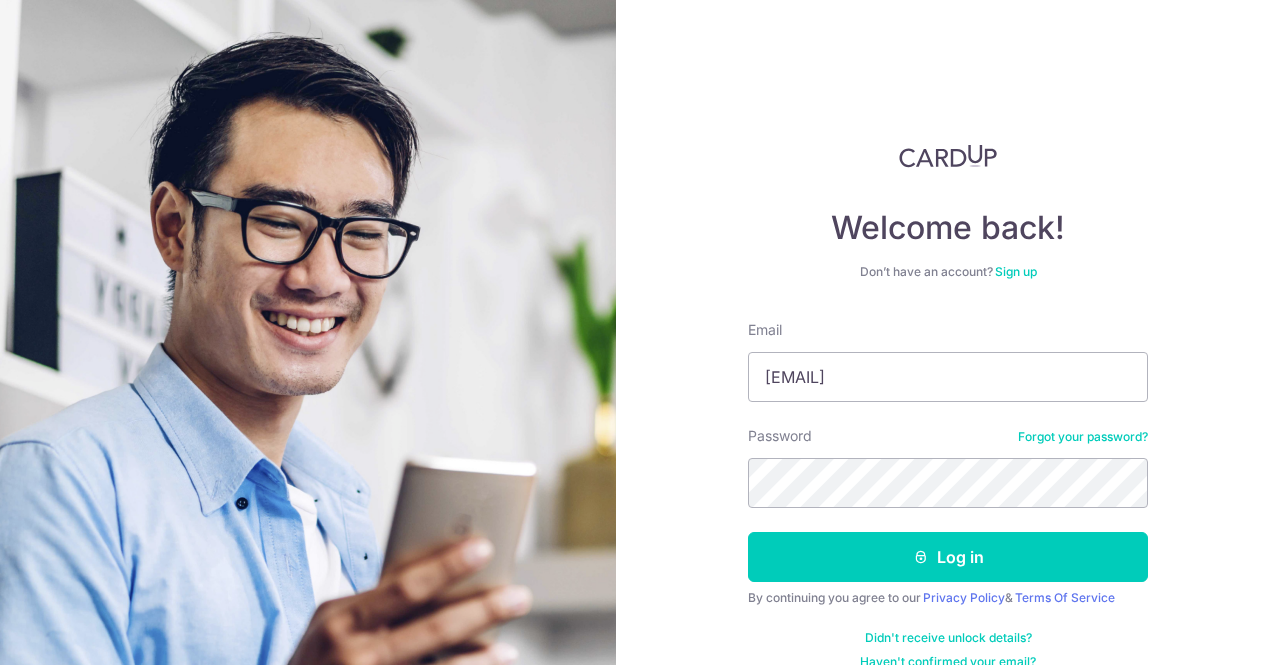 scroll, scrollTop: 0, scrollLeft: 0, axis: both 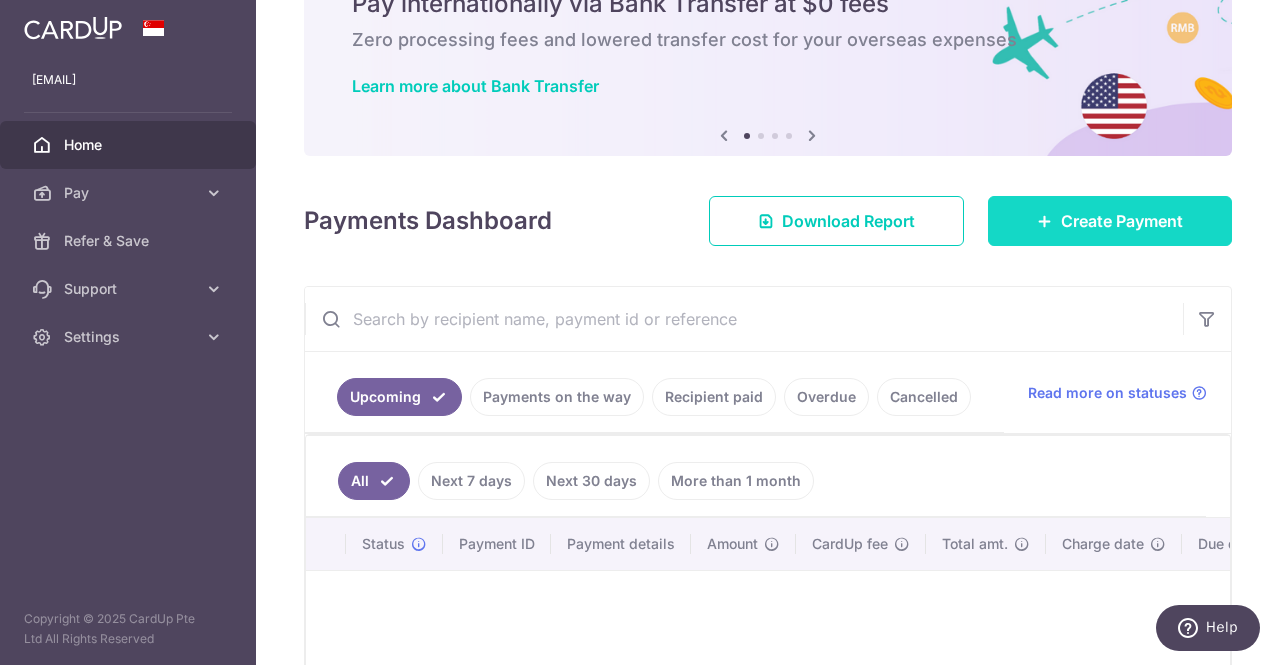 click at bounding box center [1045, 221] 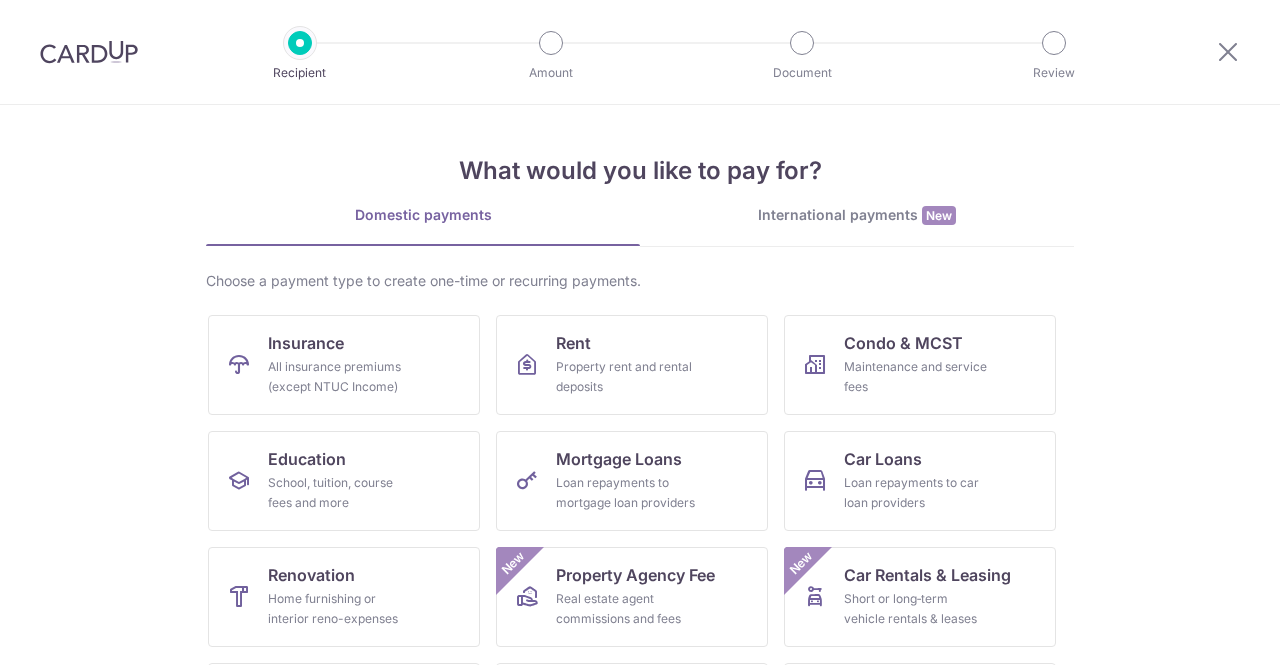 scroll, scrollTop: 0, scrollLeft: 0, axis: both 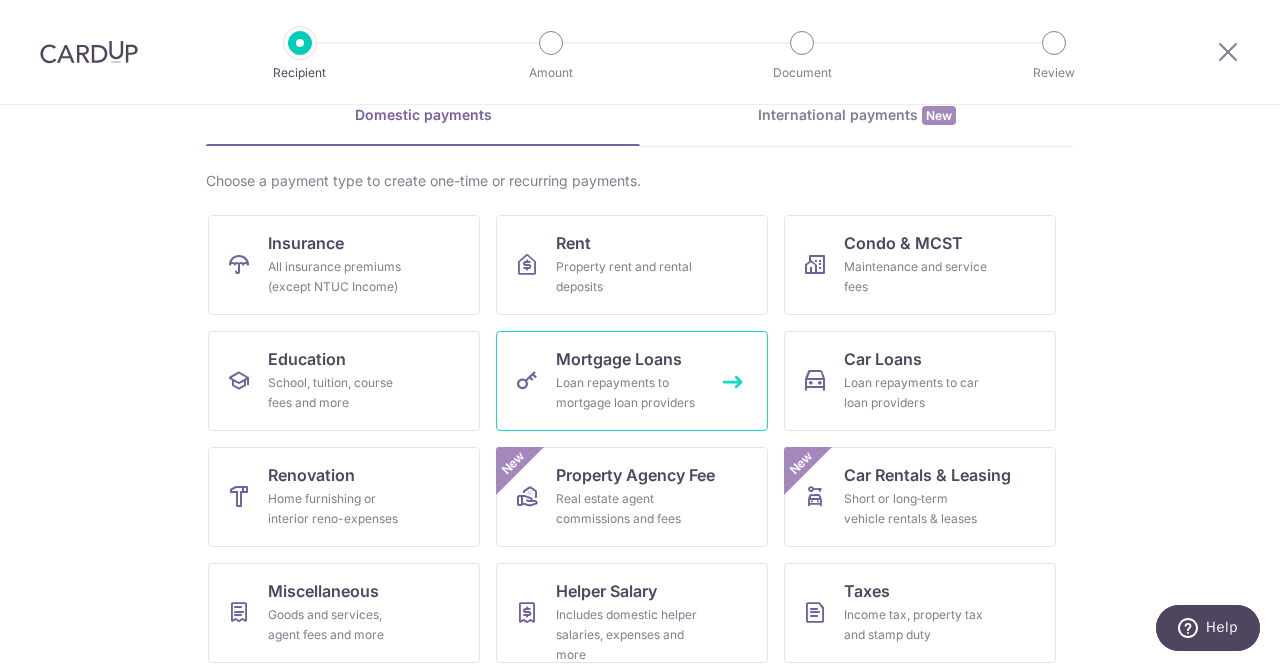 click on "Loan repayments to mortgage loan providers" at bounding box center [628, 393] 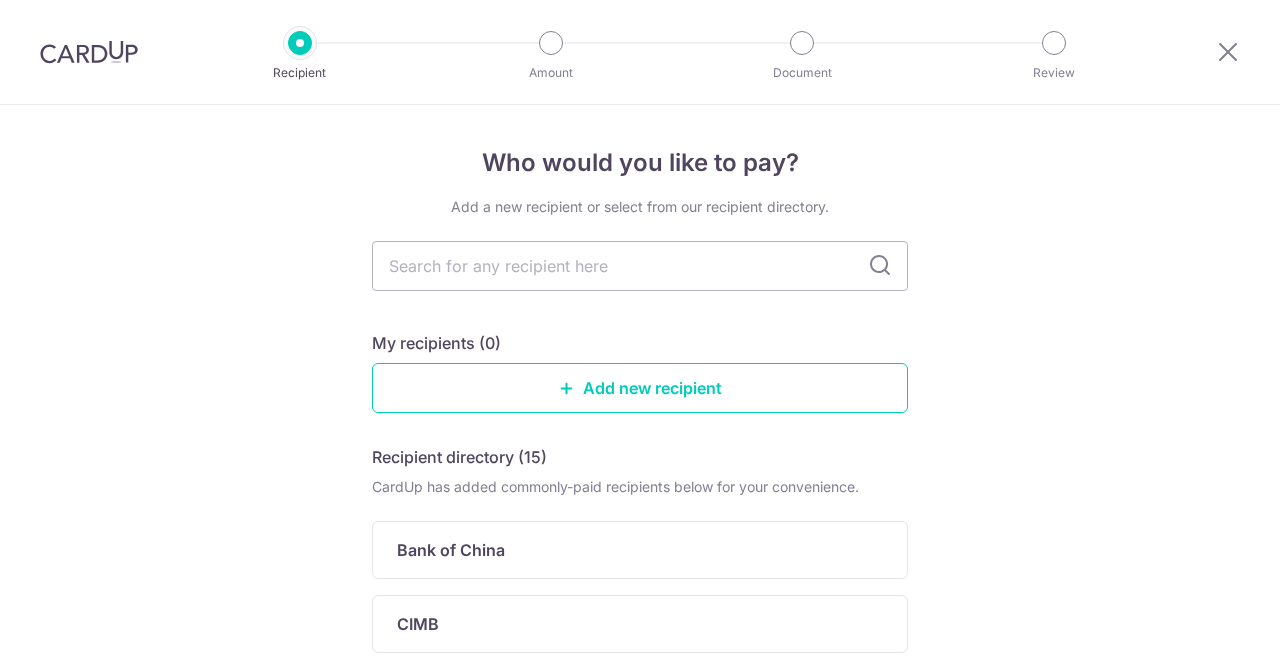scroll, scrollTop: 0, scrollLeft: 0, axis: both 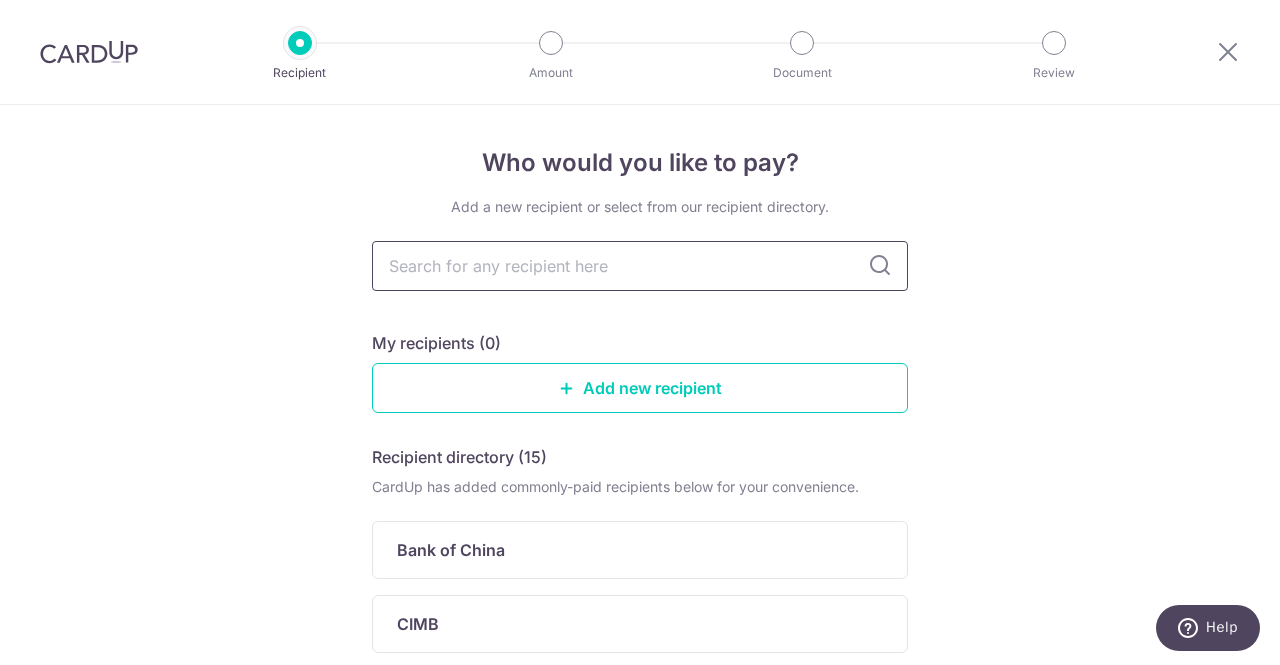 click at bounding box center (640, 266) 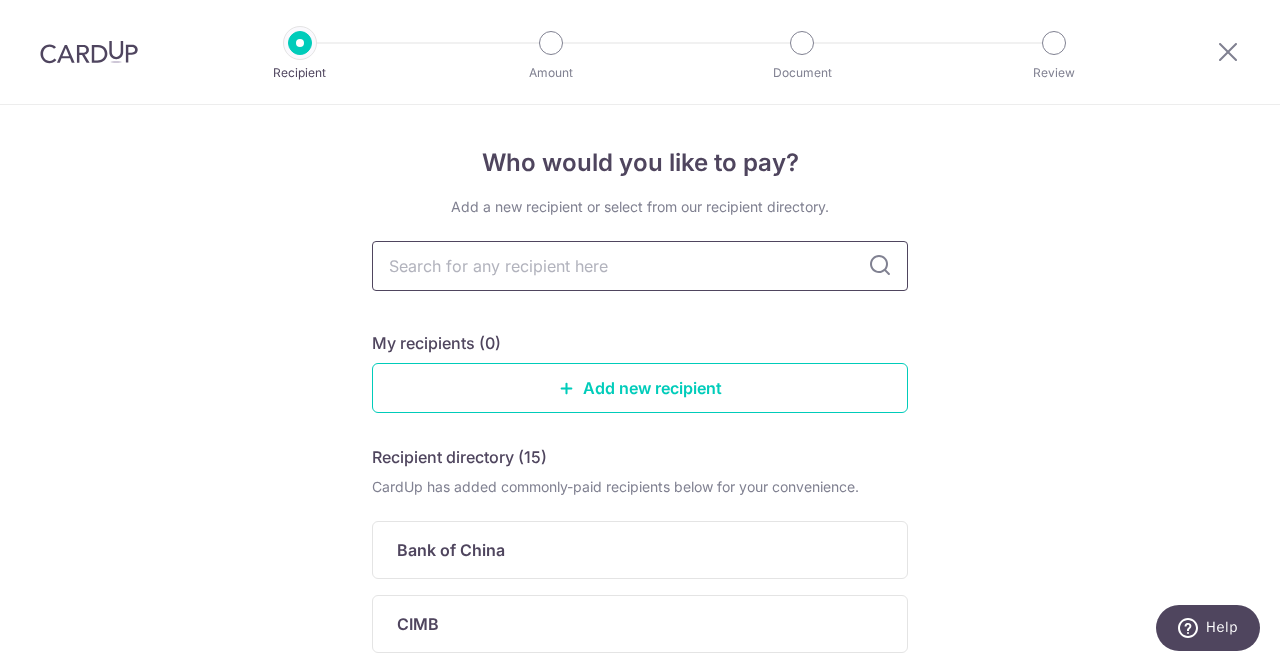 click at bounding box center [640, 266] 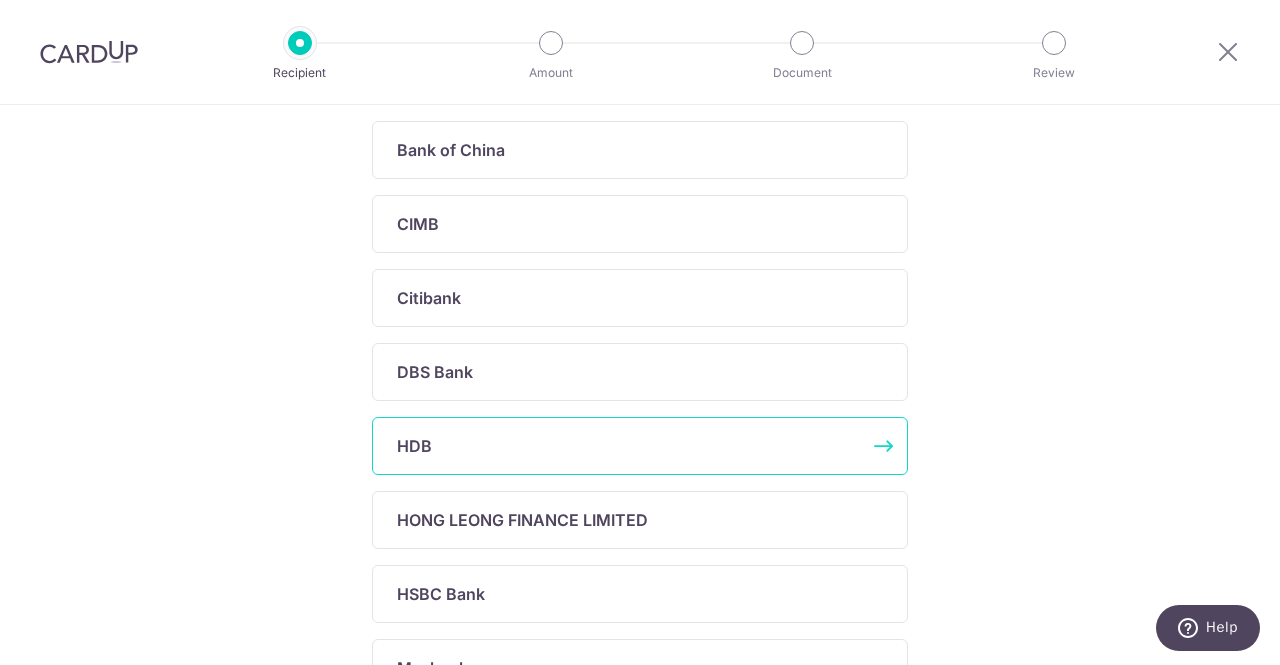 scroll, scrollTop: 500, scrollLeft: 0, axis: vertical 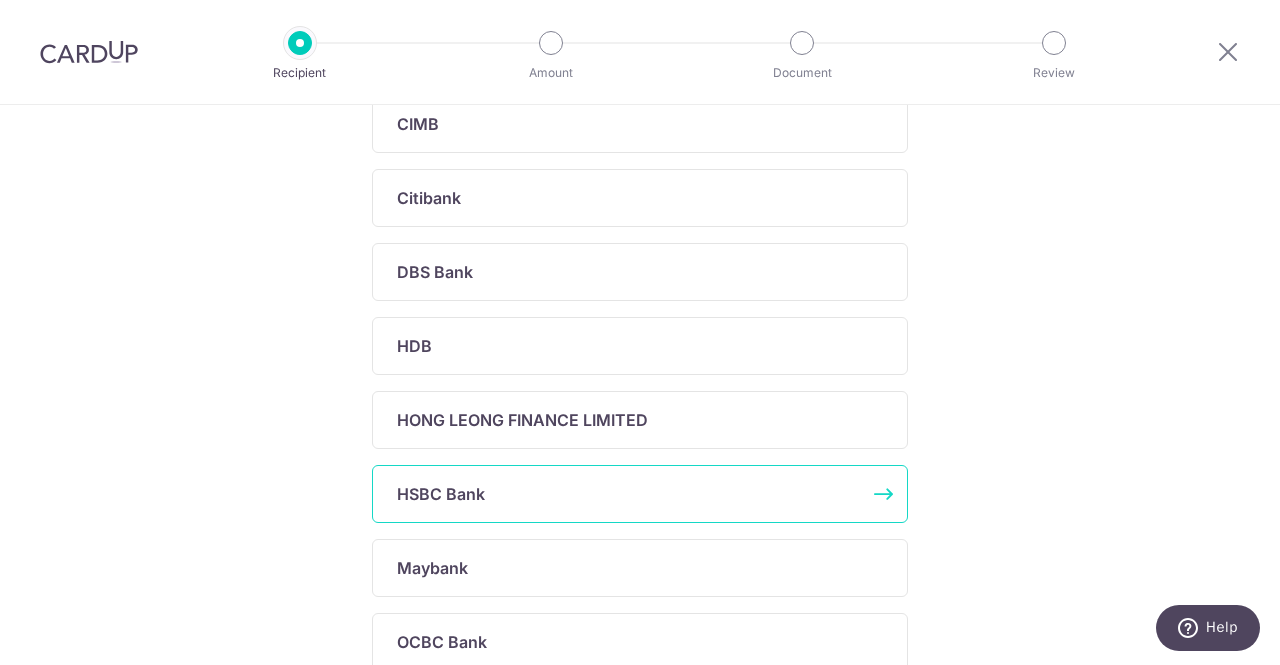 click on "HSBC Bank" at bounding box center (441, 494) 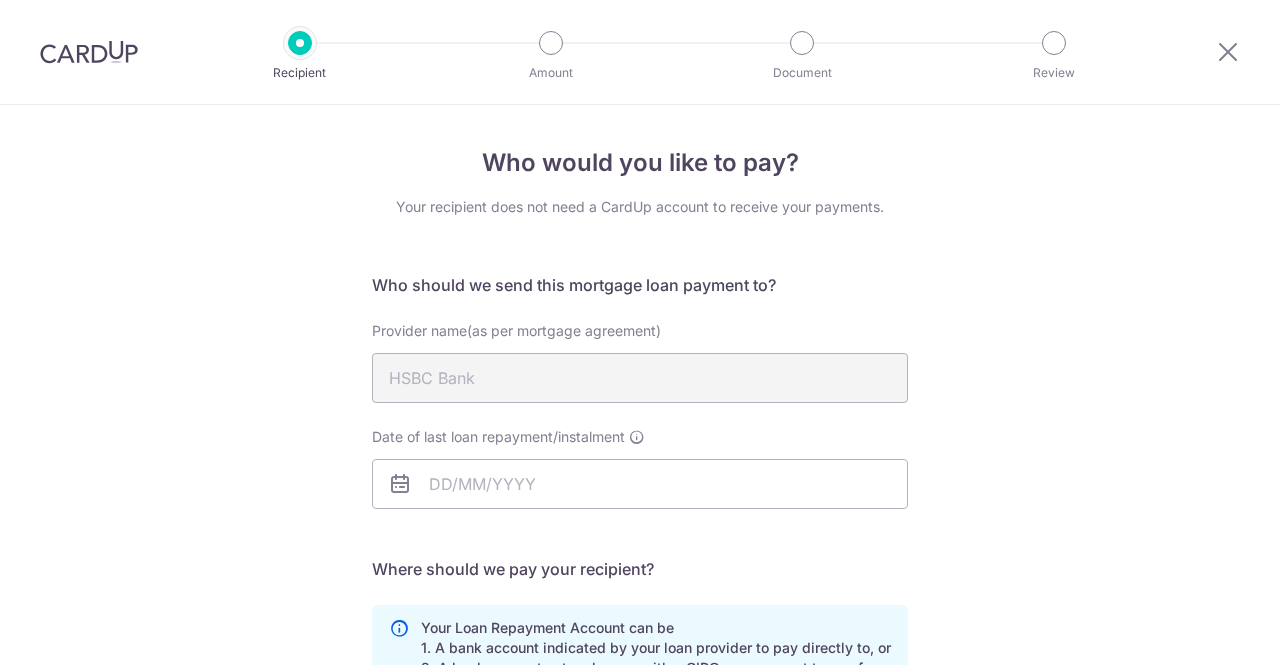 scroll, scrollTop: 0, scrollLeft: 0, axis: both 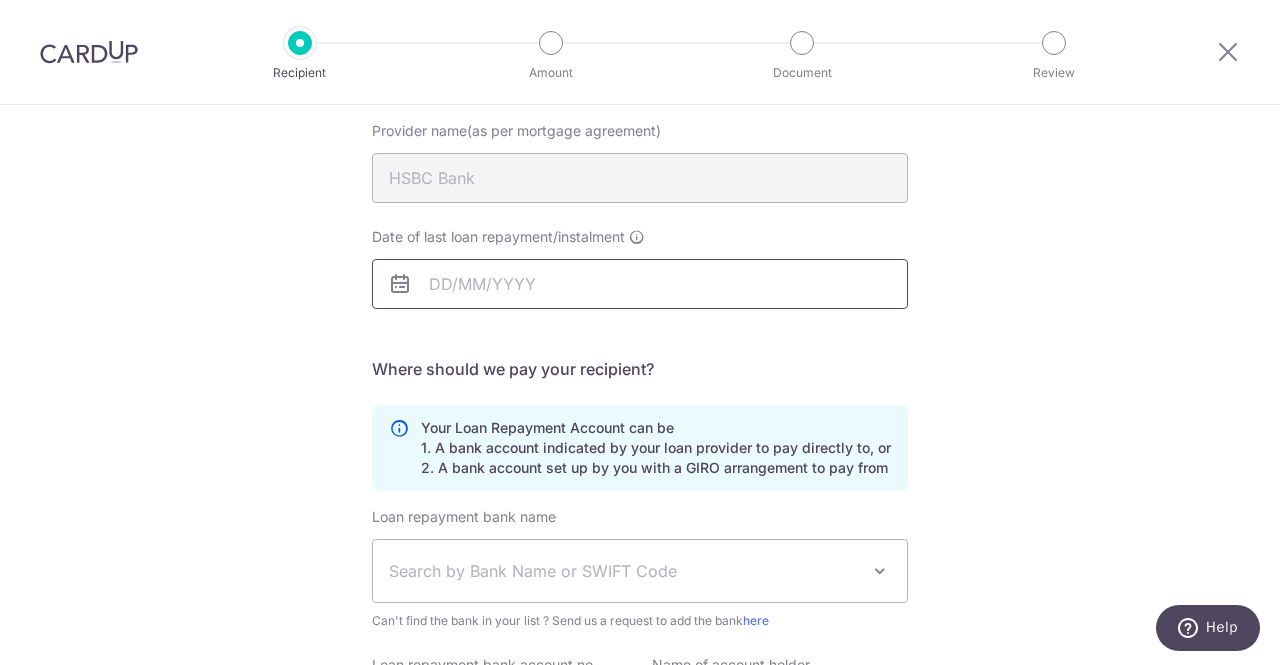 click on "Date of last loan repayment/instalment" at bounding box center [640, 284] 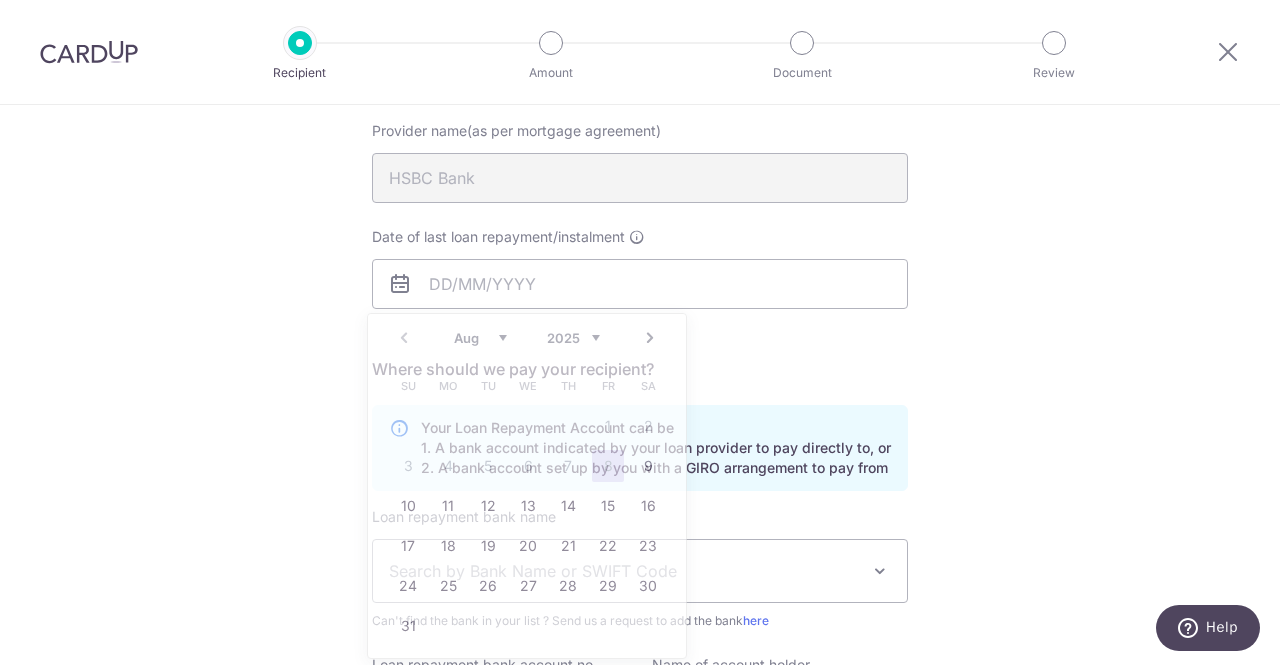 click on "Provider name(as per mortgage agreement)
HSBC Bank" at bounding box center (640, 174) 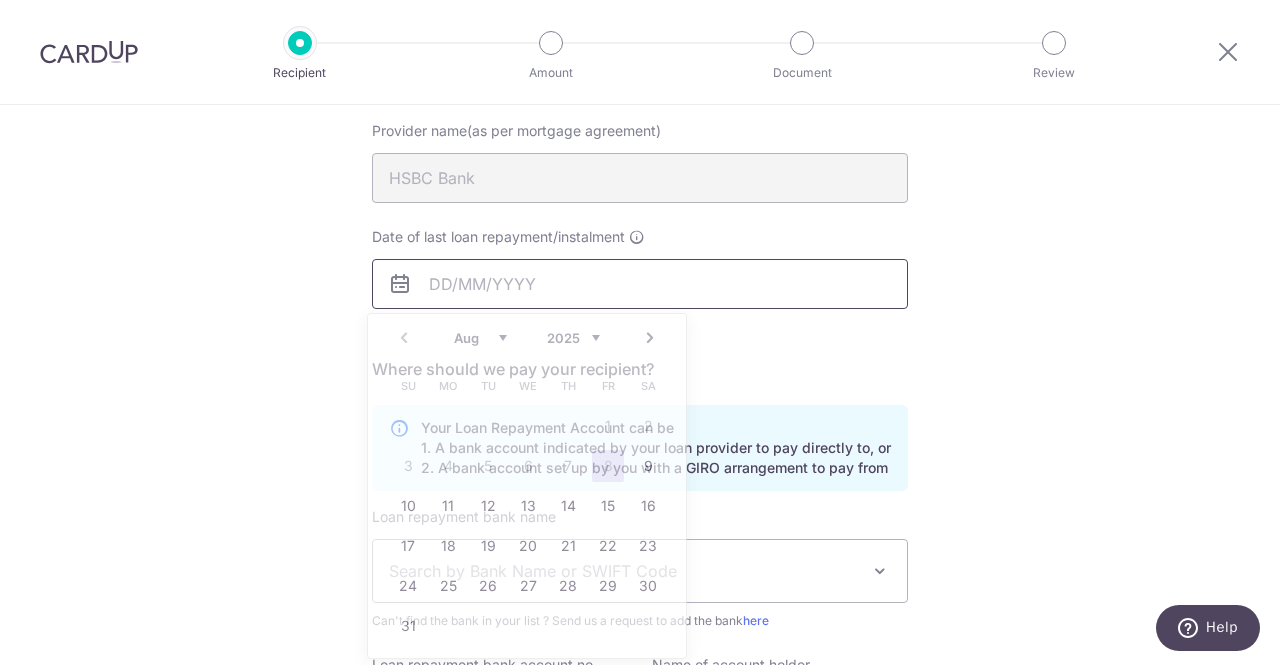 click on "Date of last loan repayment/instalment" at bounding box center (640, 284) 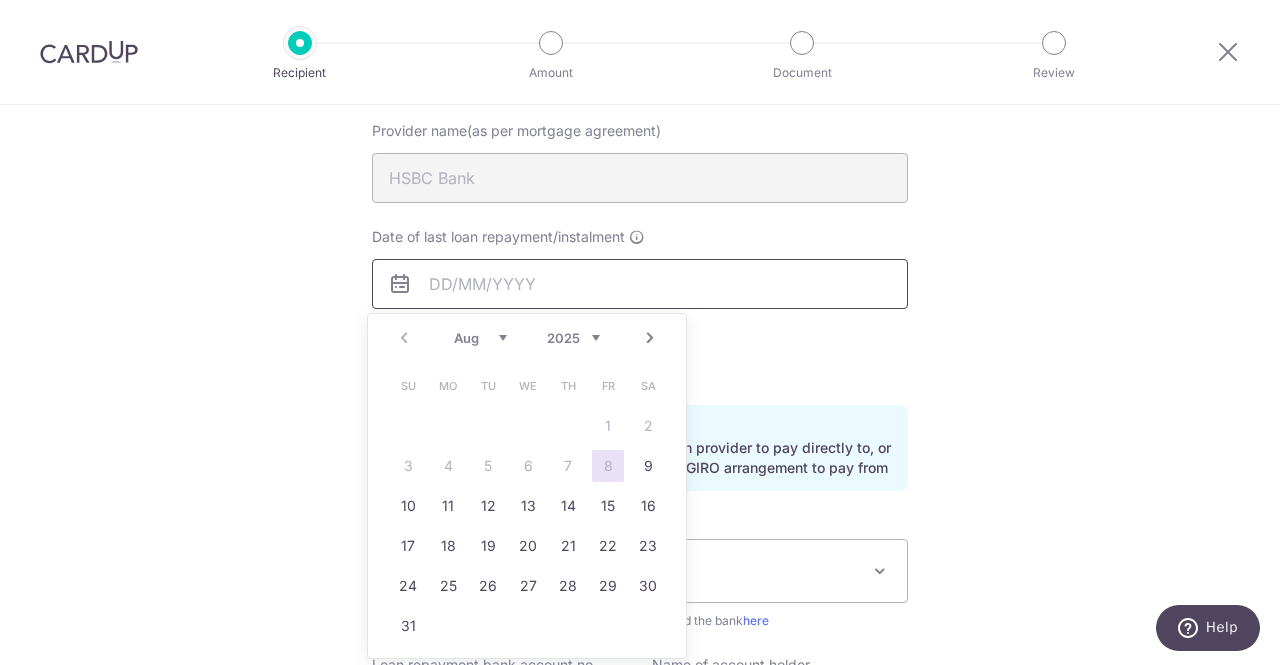 click on "Date of last loan repayment/instalment" at bounding box center (640, 284) 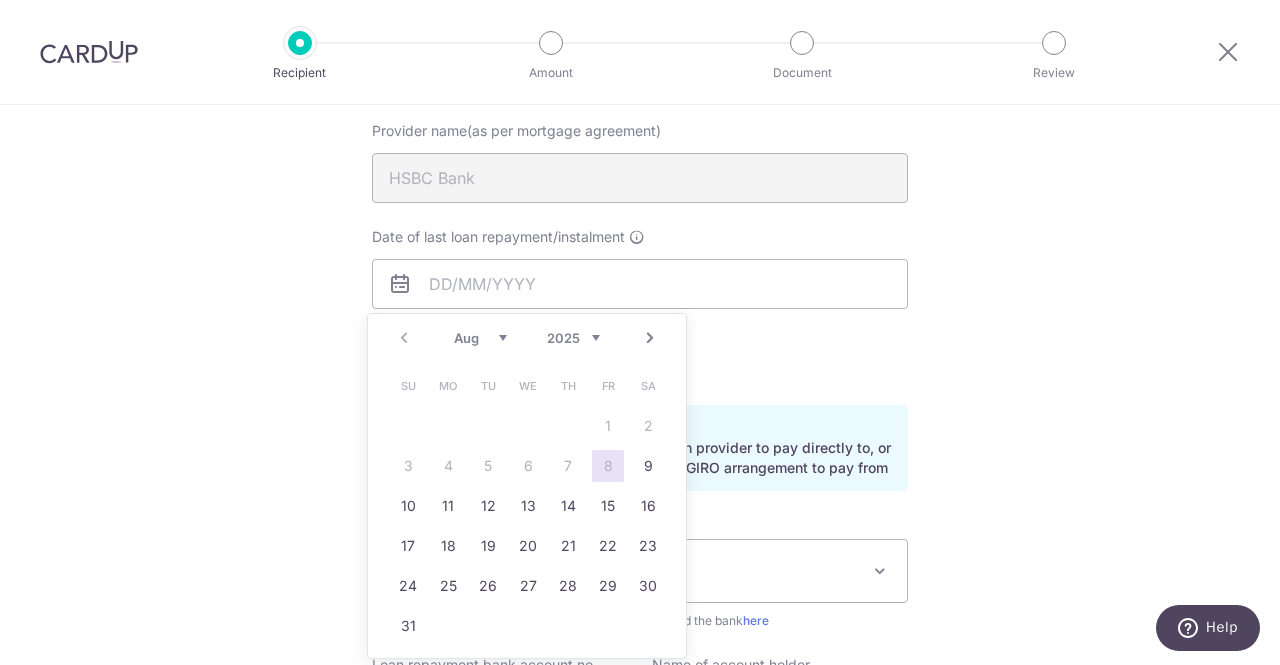 click on "2025 2026 2027 2028 2029 2030 2031 2032 2033 2034 2035" at bounding box center (573, 338) 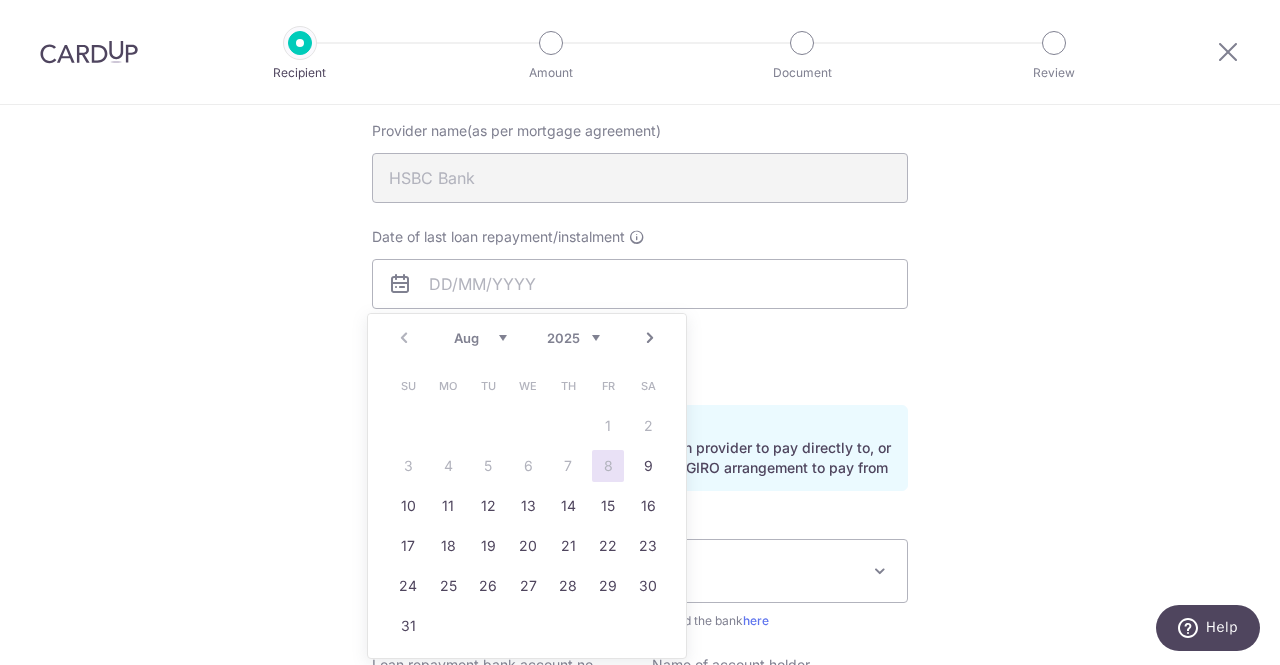 click on "2025 2026 2027 2028 2029 2030 2031 2032 2033 2034 2035" at bounding box center (573, 338) 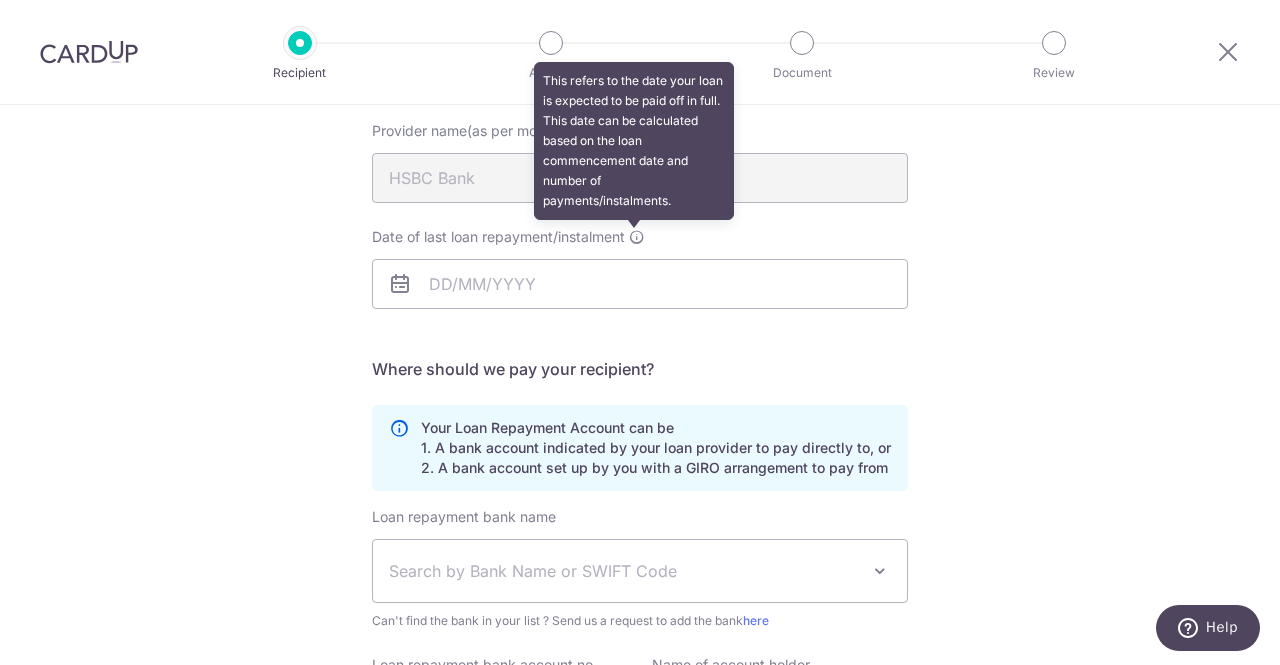 click at bounding box center [637, 237] 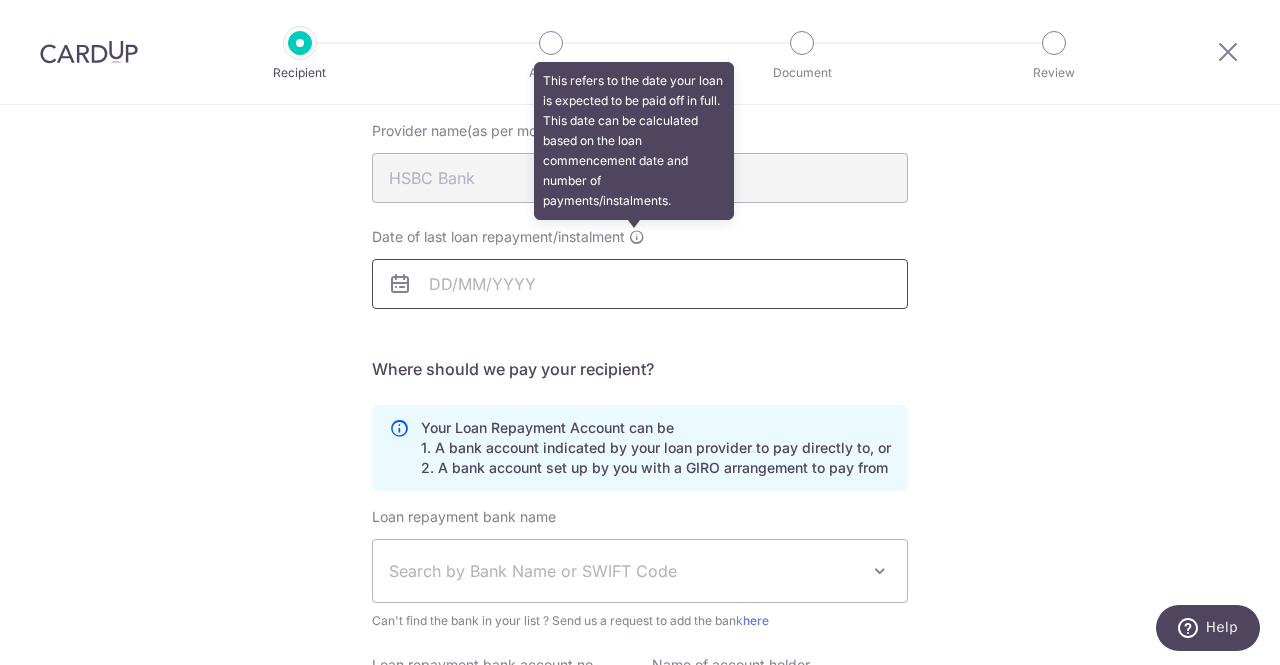 click on "Date of last loan repayment/instalment
This refers to the date your loan is expected to be paid off in full. This date can be calculated based on the loan commencement date and number of payments/instalments." at bounding box center [640, 284] 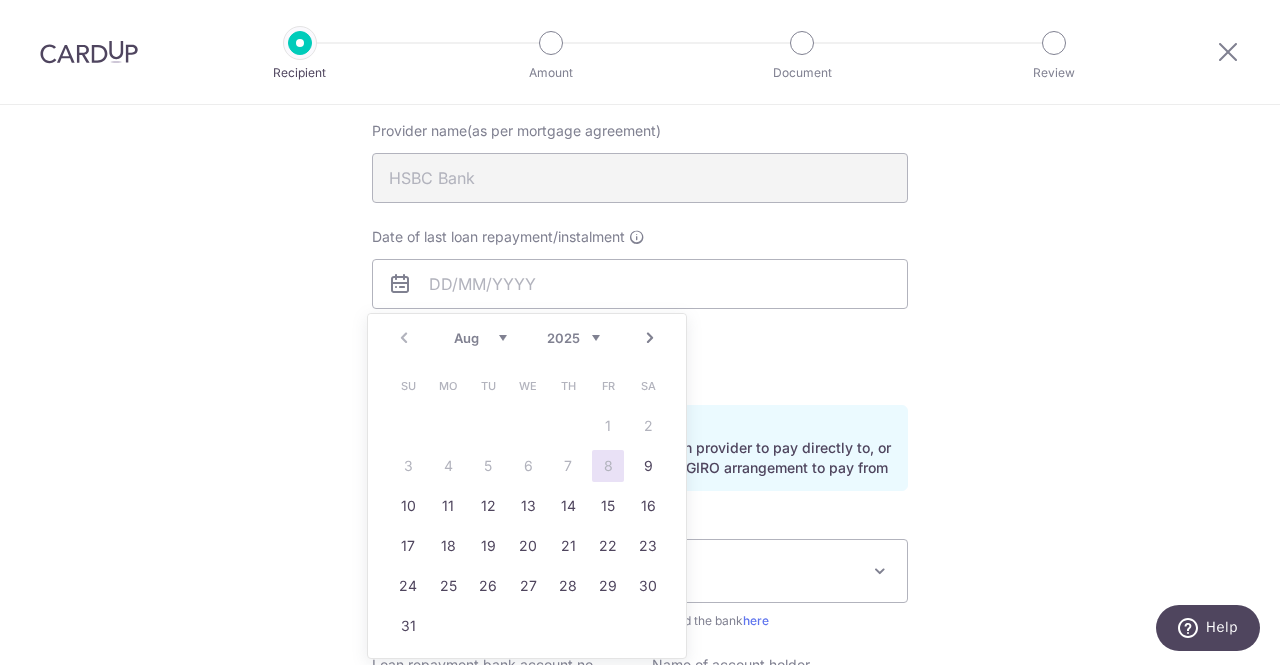click on "Prev Next Aug Sep Oct Nov Dec 2025 2026 2027 2028 2029 2030 2031 2032 2033 2034 2035" at bounding box center [527, 338] 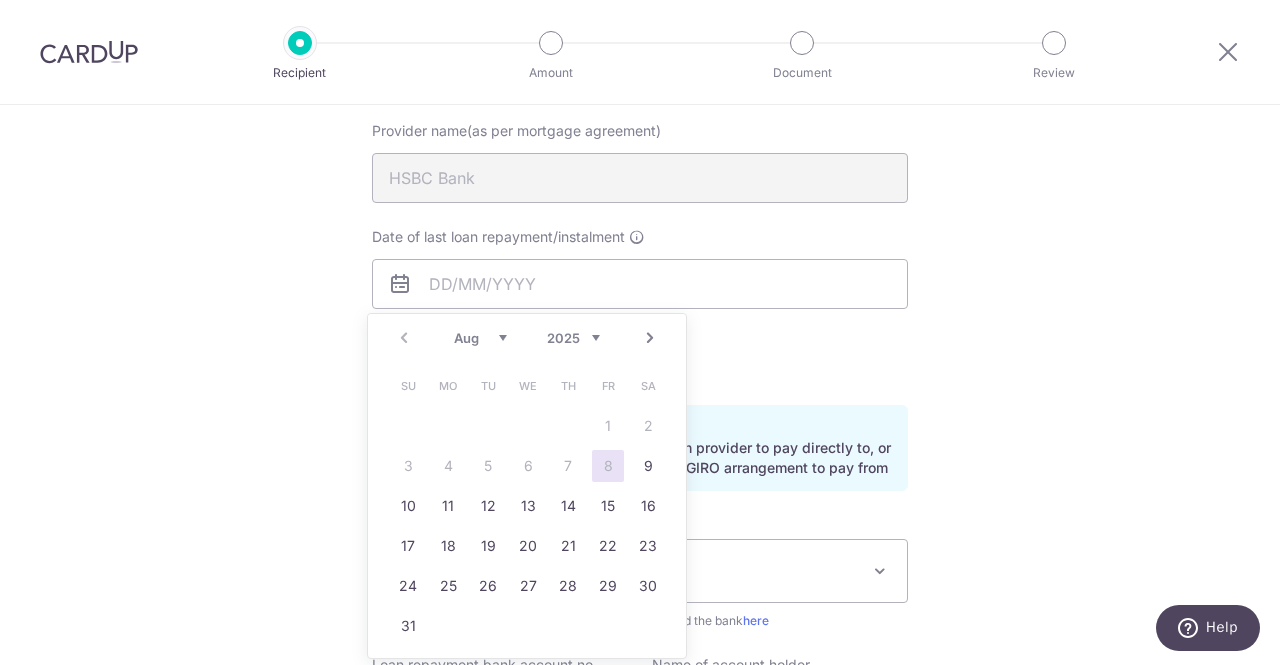 click on "2025 2026 2027 2028 2029 2030 2031 2032 2033 2034 2035" at bounding box center (573, 338) 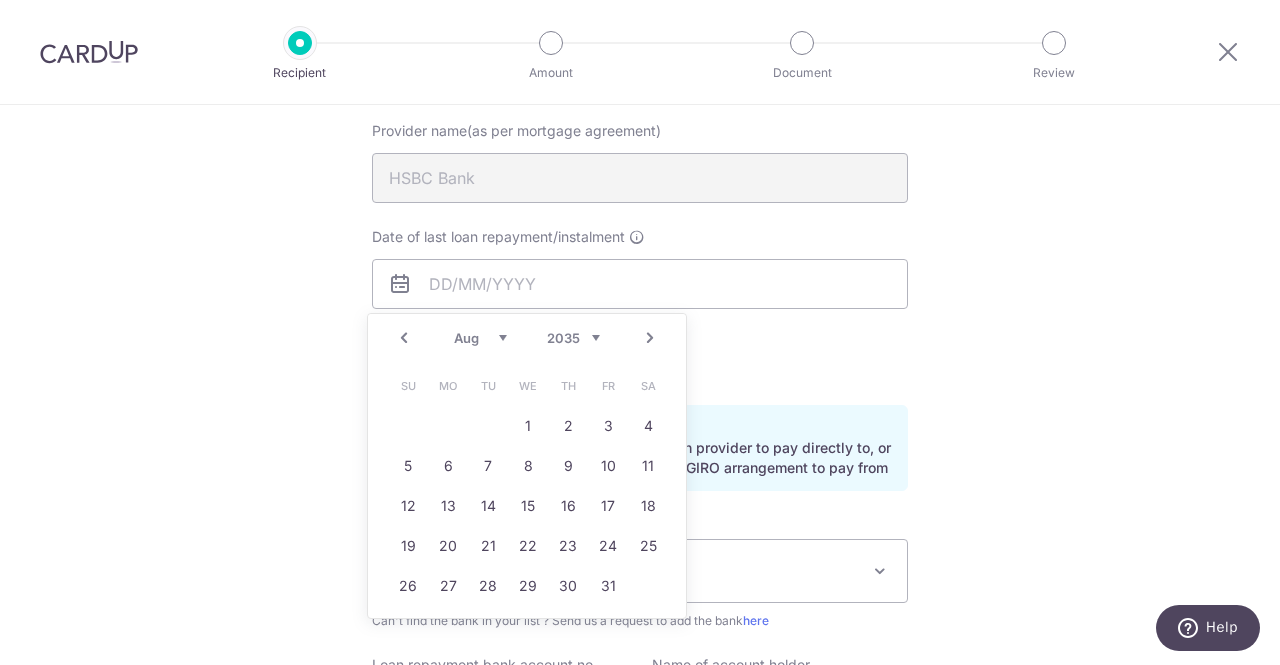 click on "2025 2026 2027 2028 2029 2030 2031 2032 2033 2034 2035 2036 2037 2038 2039 2040 2041 2042 2043 2044 2045" at bounding box center (573, 338) 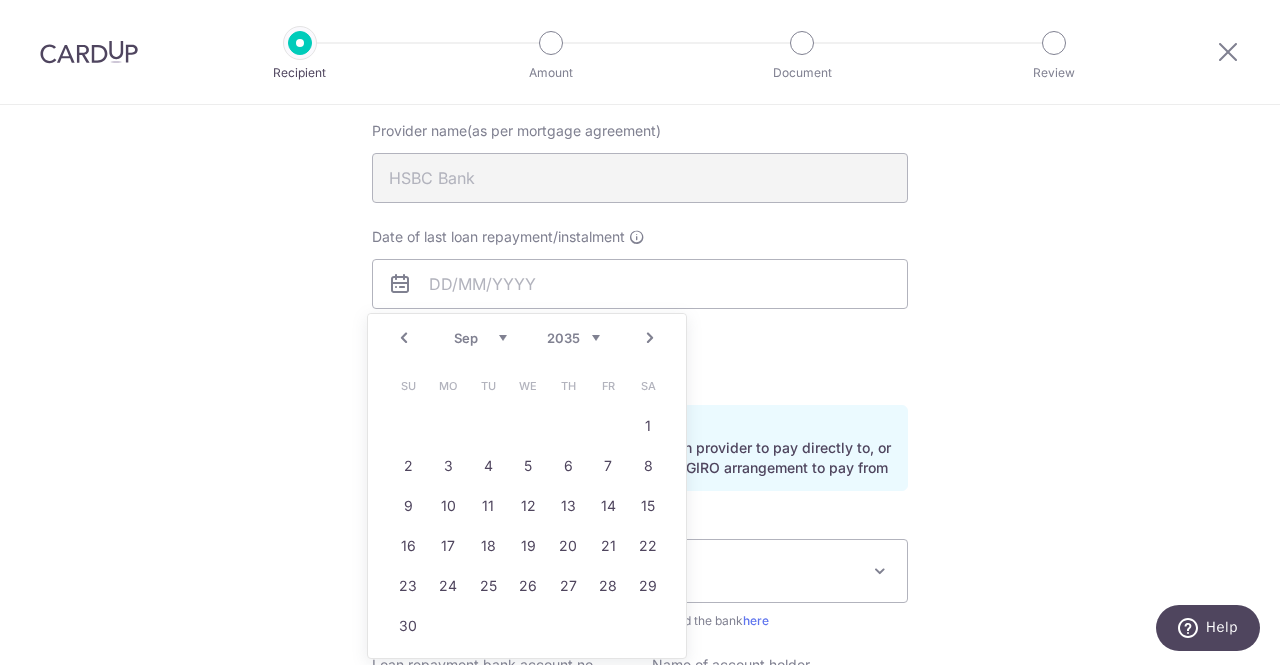 click on "2025 2026 2027 2028 2029 2030 2031 2032 2033 2034 2035 2036 2037 2038 2039 2040 2041 2042 2043 2044 2045" at bounding box center [573, 338] 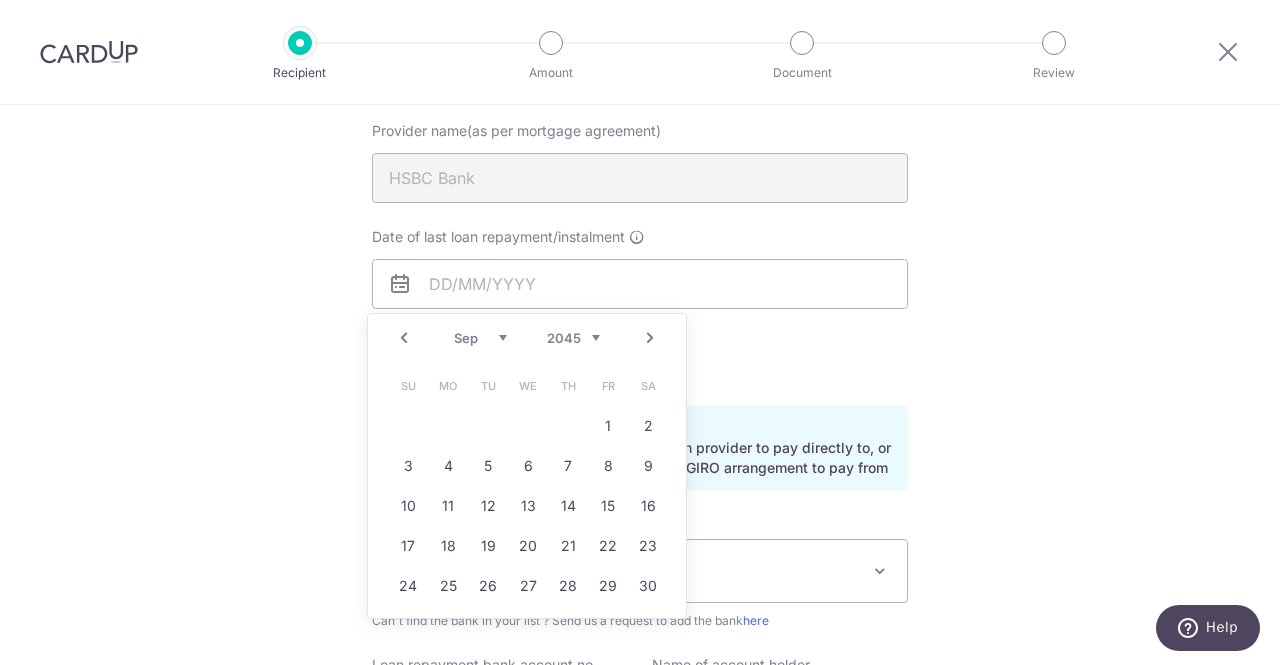 drag, startPoint x: 580, startPoint y: 341, endPoint x: 580, endPoint y: 330, distance: 11 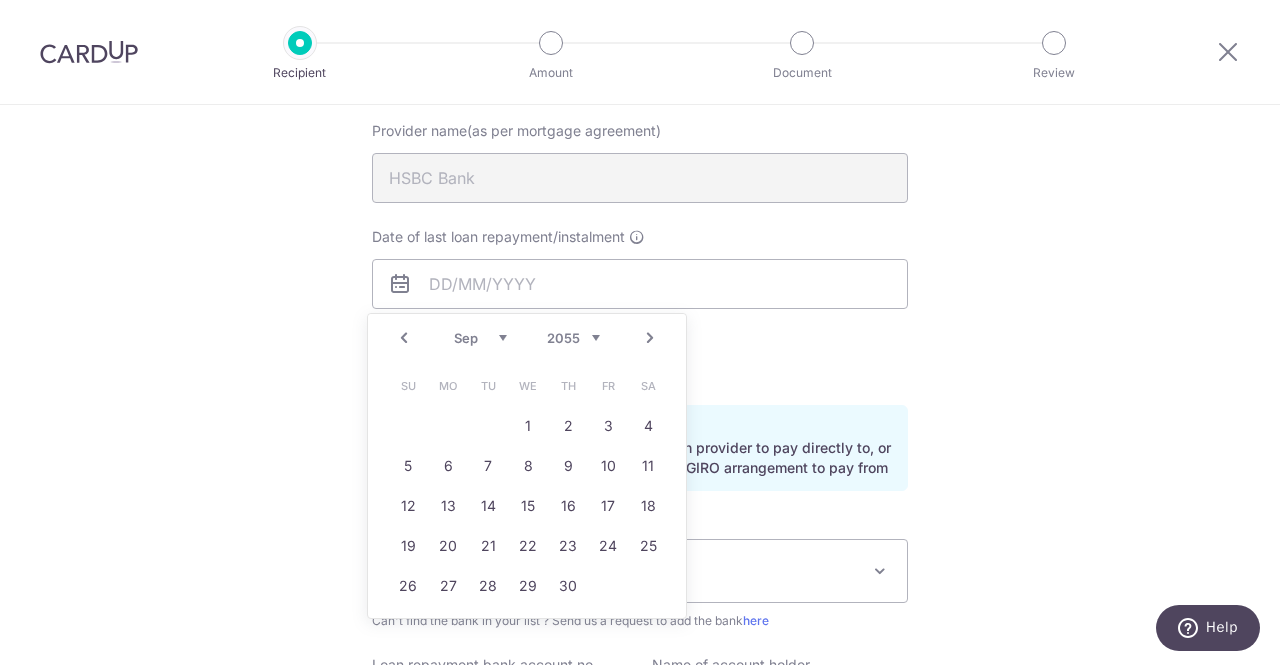 click on "Jan Feb Mar Apr May Jun Jul Aug Sep Oct Nov Dec" at bounding box center (480, 338) 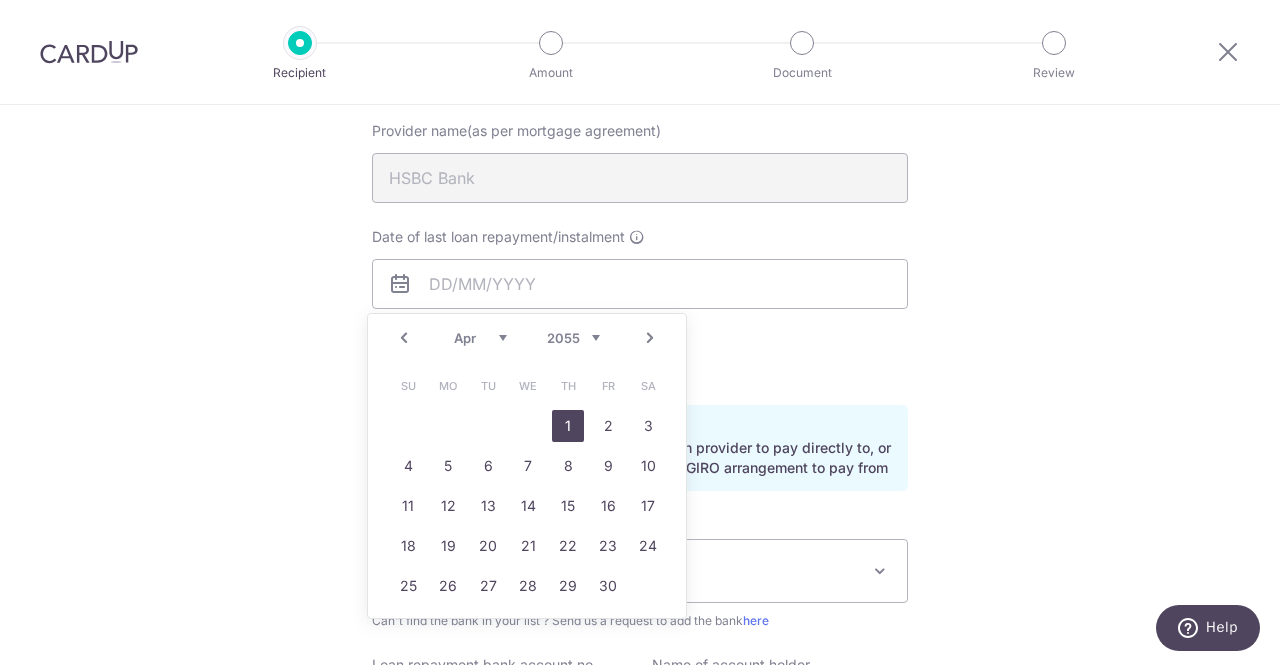 click on "1" at bounding box center (568, 426) 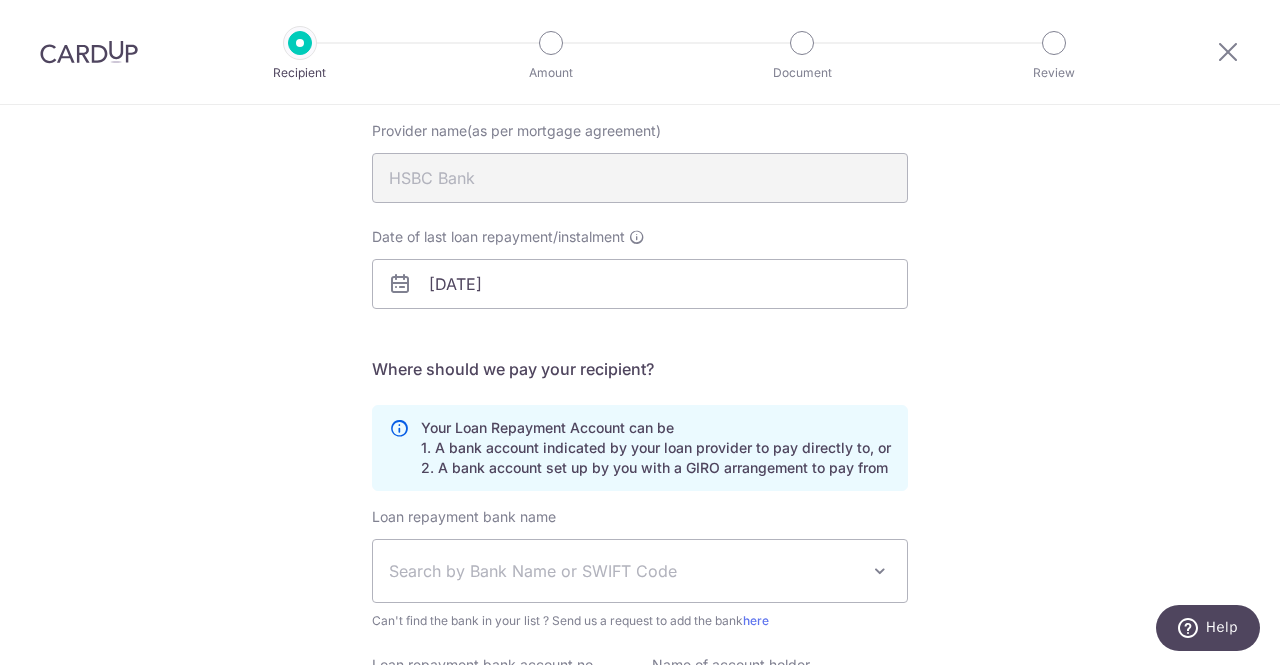 scroll, scrollTop: 300, scrollLeft: 0, axis: vertical 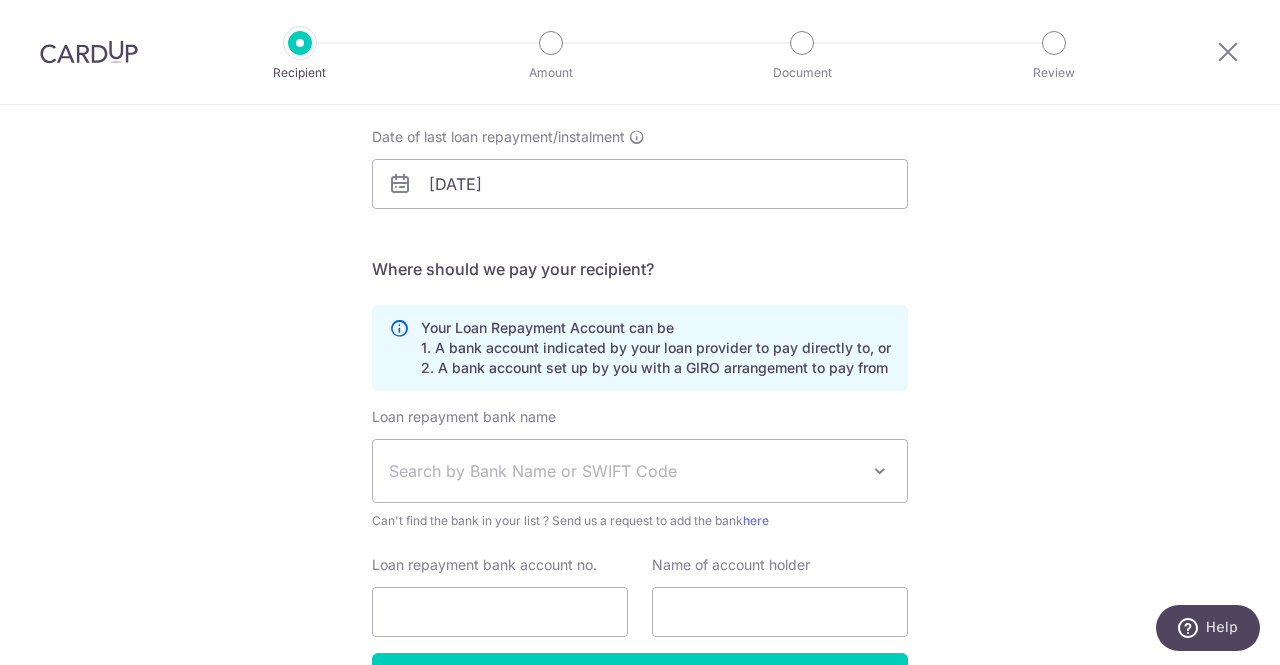 click on "Search by Bank Name or SWIFT Code" at bounding box center [624, 471] 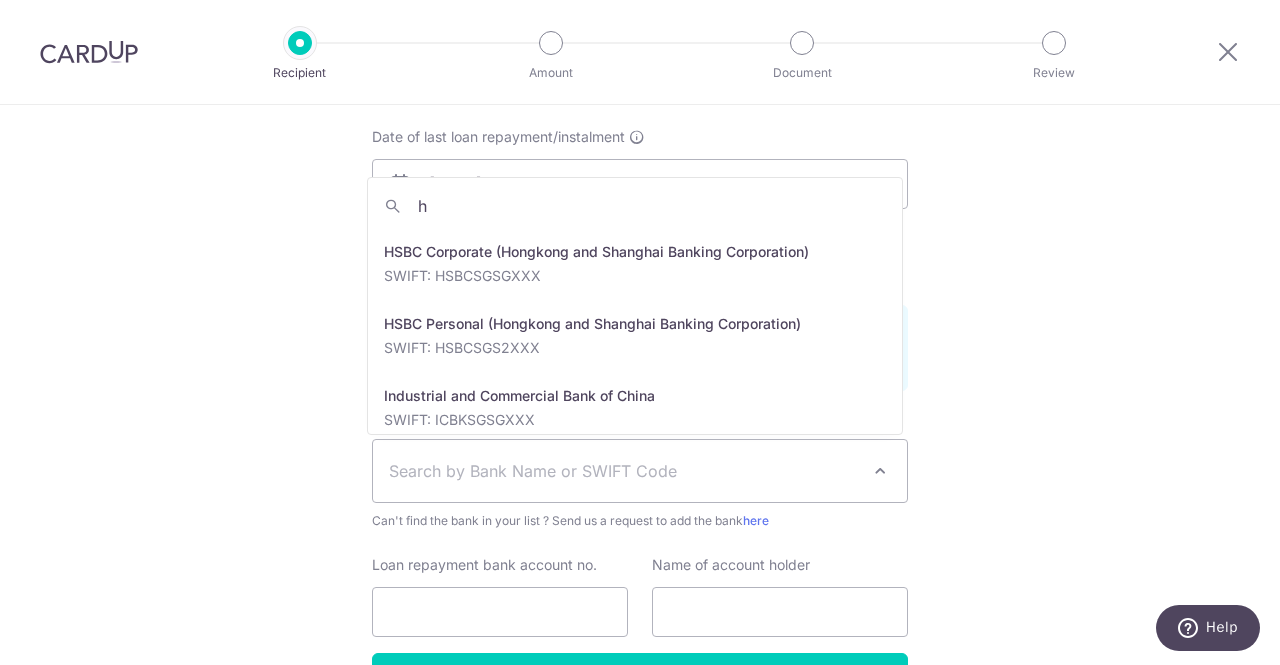 scroll, scrollTop: 0, scrollLeft: 0, axis: both 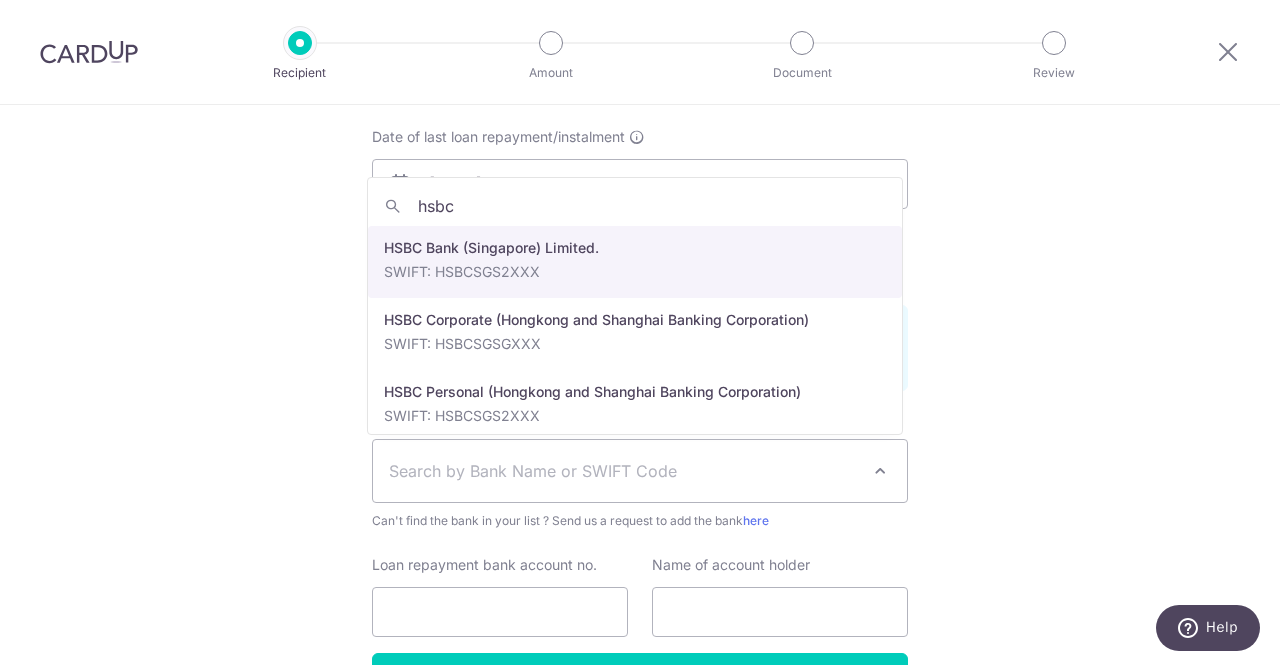 type on "hsbc" 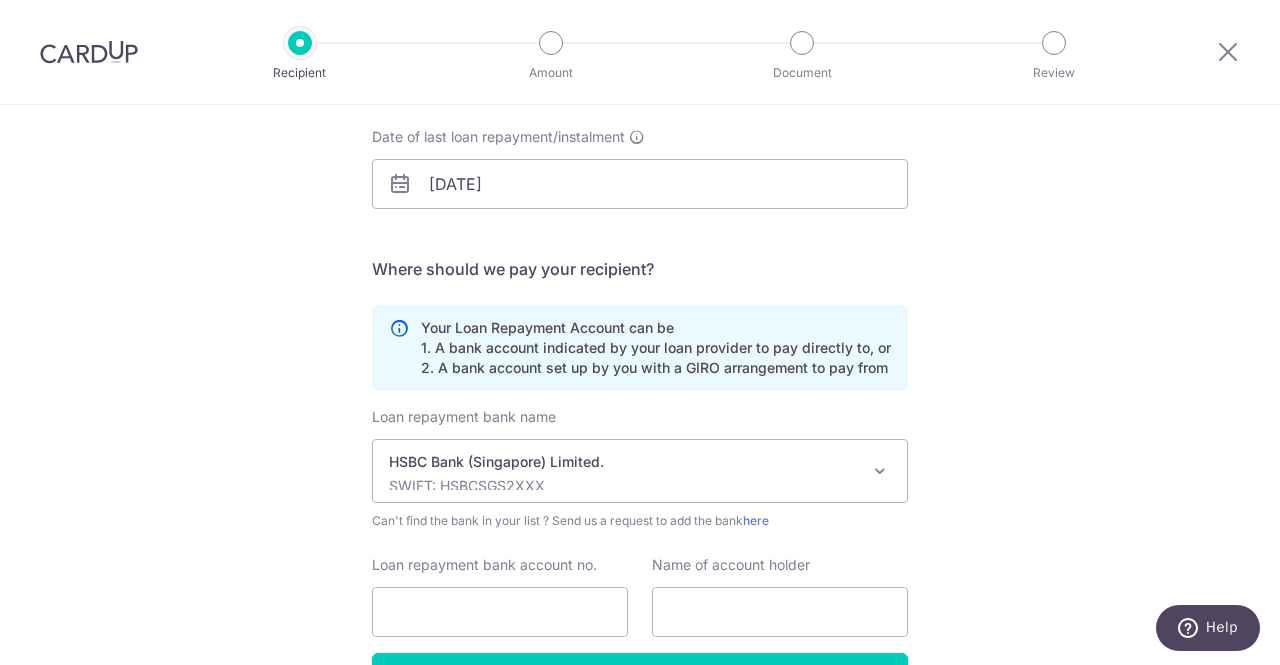 click on "Who would you like to pay?
Your recipient does not need a CardUp account to receive your payments.
Who should we send this mortgage loan payment to?
Provider name(as per mortgage agreement)
HSBC Bank
Date of last loan repayment/instalment
01/04/2055
translation missing: en.no key
URL
Telephone" at bounding box center (640, 301) 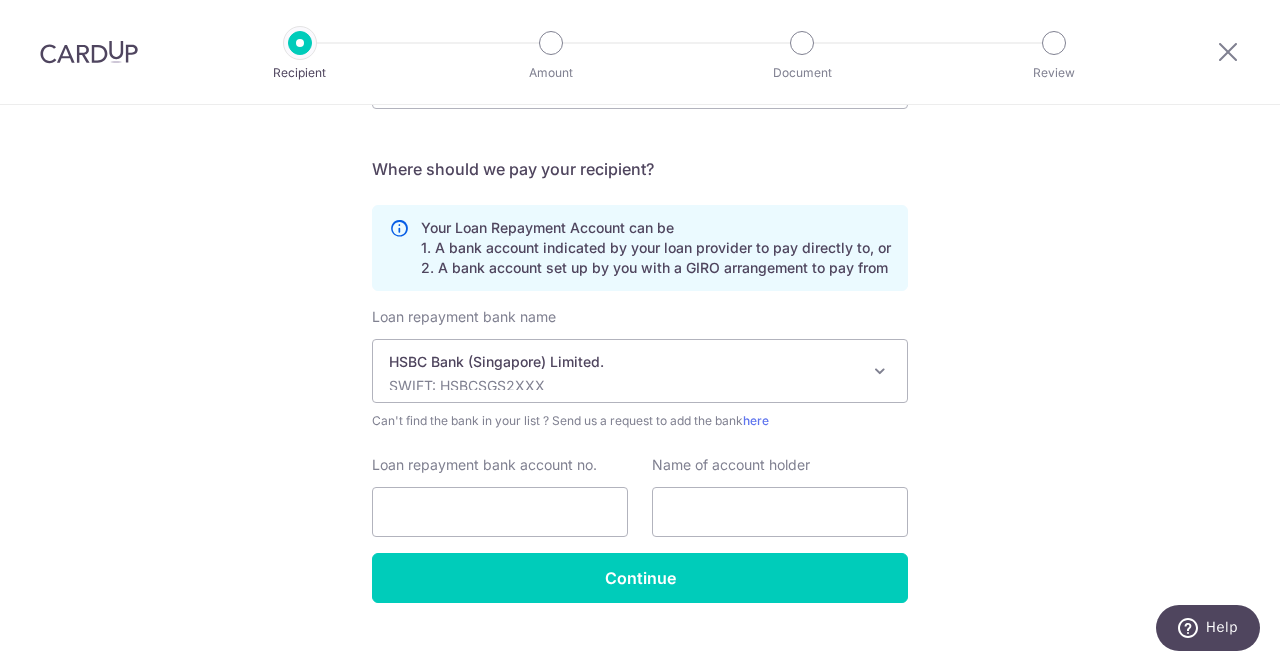 scroll, scrollTop: 430, scrollLeft: 0, axis: vertical 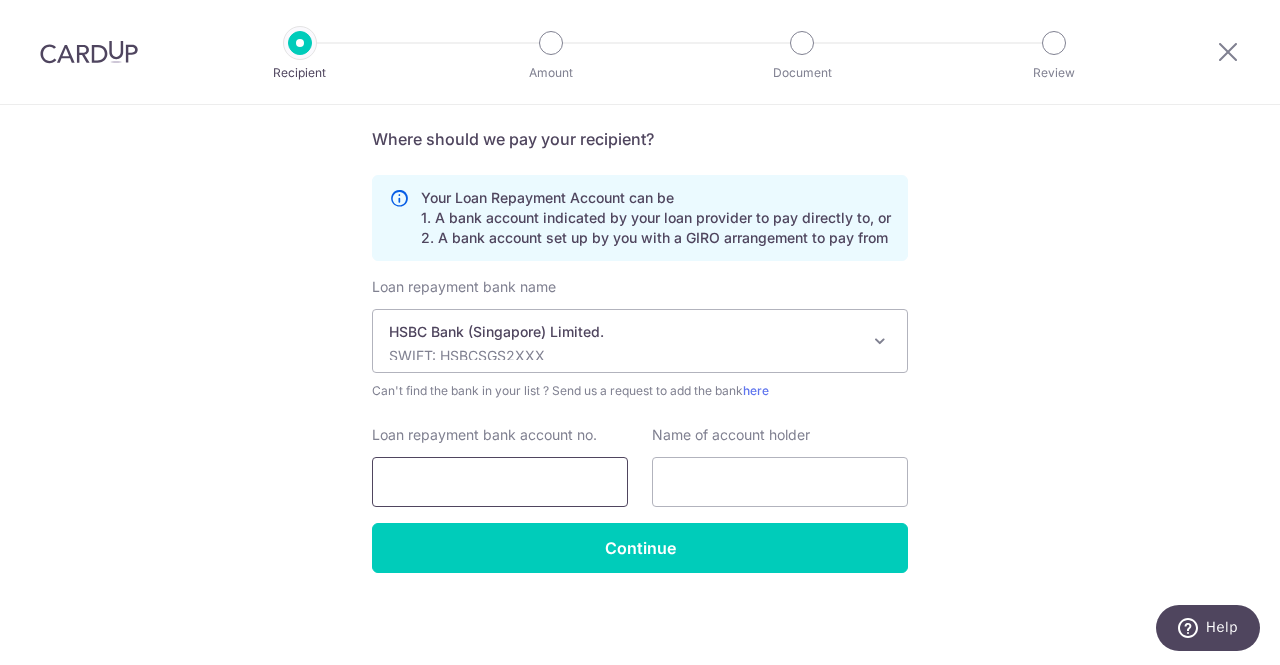 click on "Loan repayment bank account no." at bounding box center [500, 482] 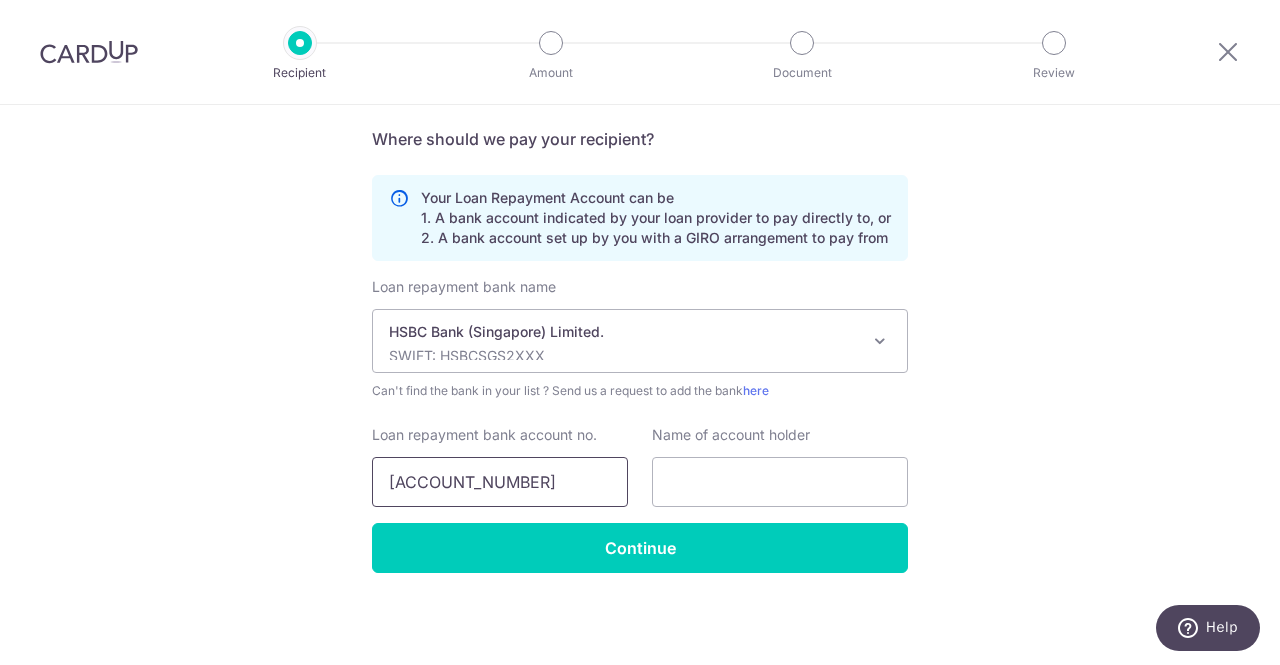 type on "175-371095-425" 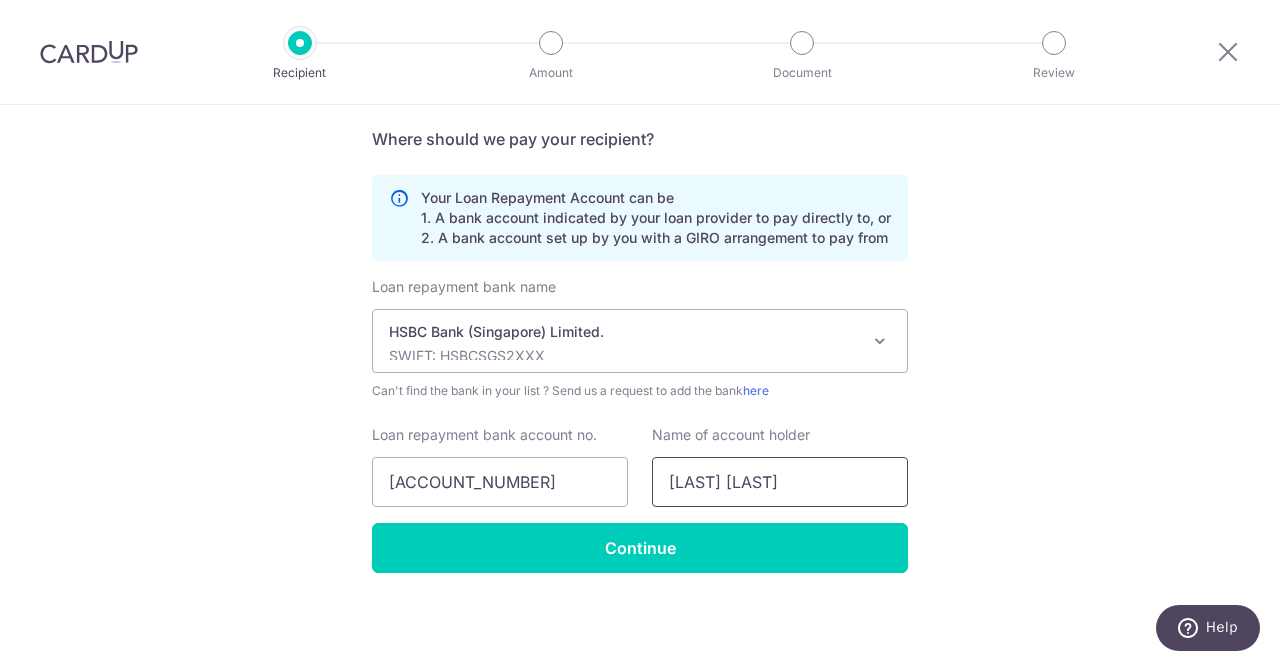 type on "PHUA ZHENGJIE" 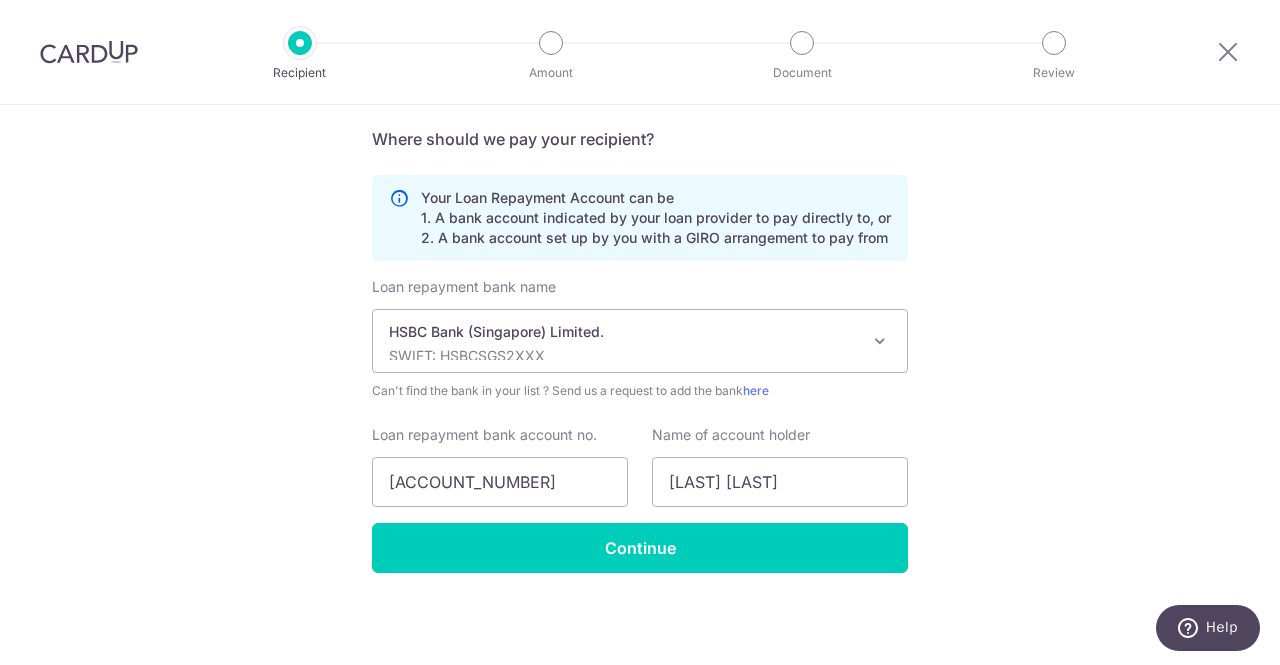 click on "Who would you like to pay?
Your recipient does not need a CardUp account to receive your payments.
Who should we send this mortgage loan payment to?
Provider name(as per mortgage agreement)
HSBC Bank
Date of last loan repayment/instalment
01/04/2055
translation missing: en.no key
URL
Telephone" at bounding box center (640, 171) 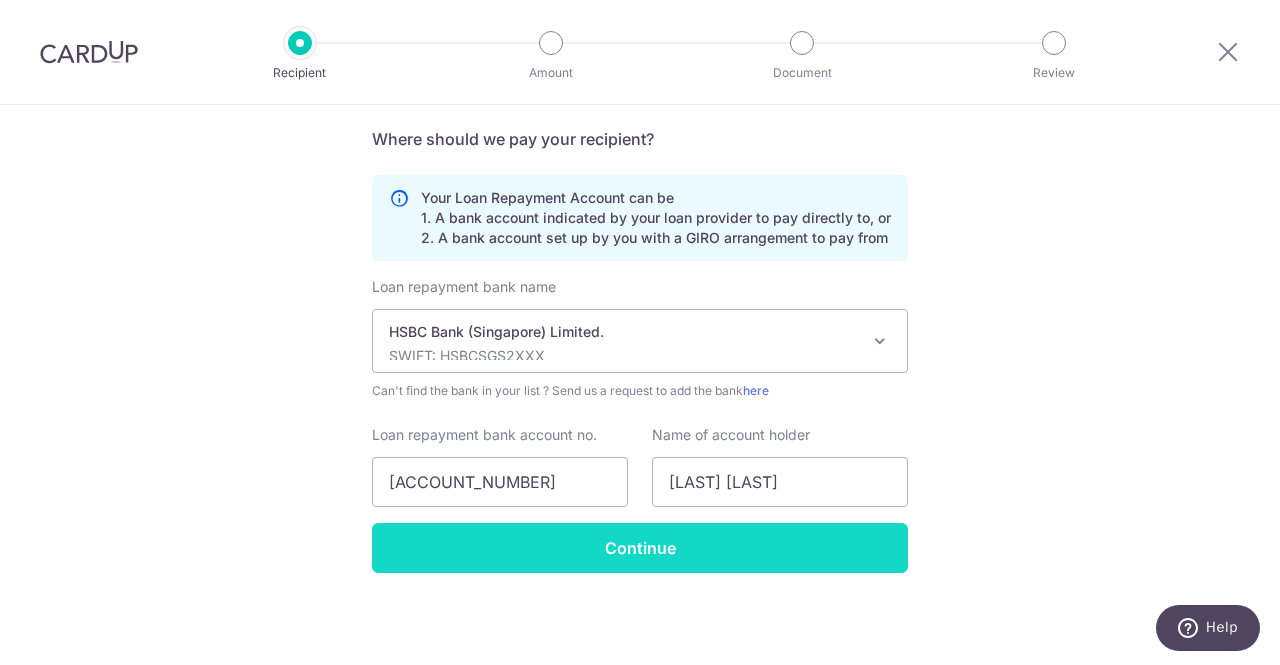 click on "Continue" at bounding box center [640, 548] 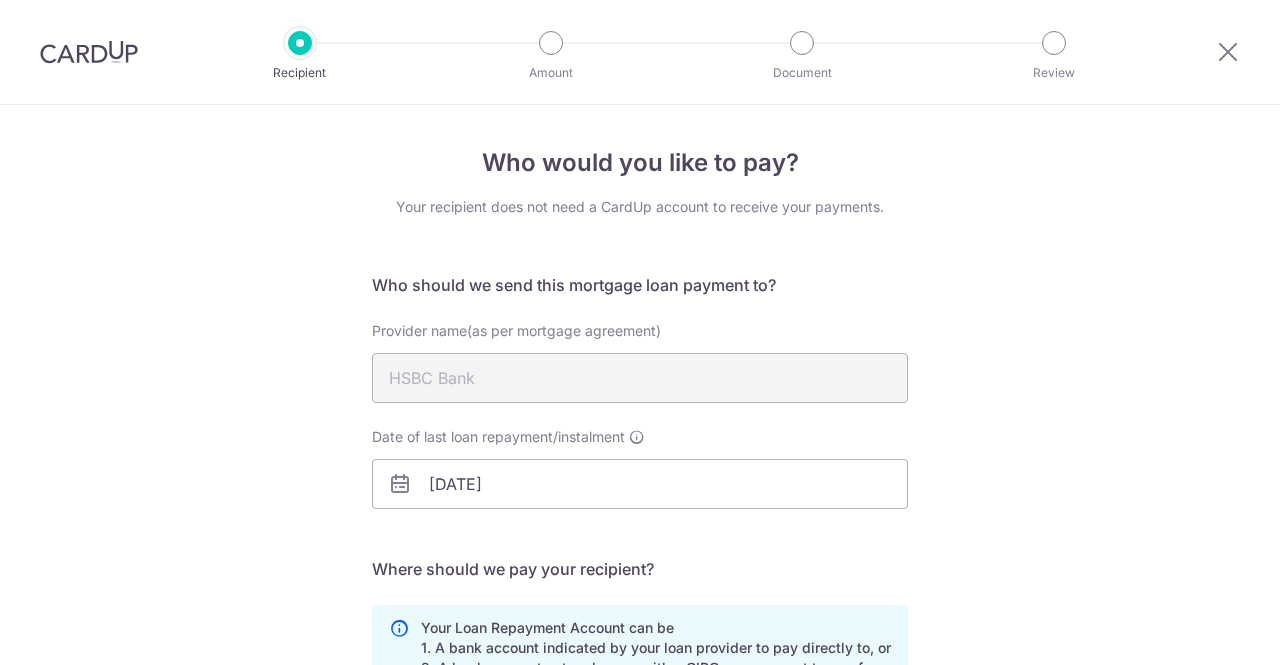 scroll, scrollTop: 0, scrollLeft: 0, axis: both 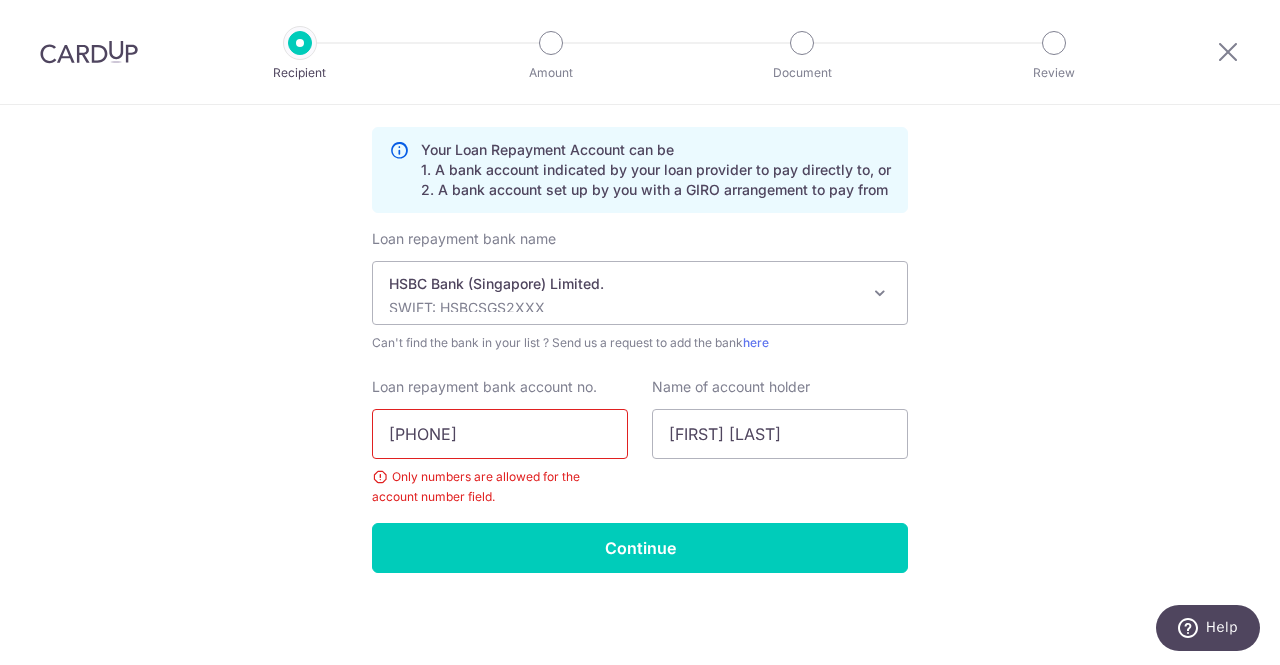 click on "175-371095-425" at bounding box center [500, 434] 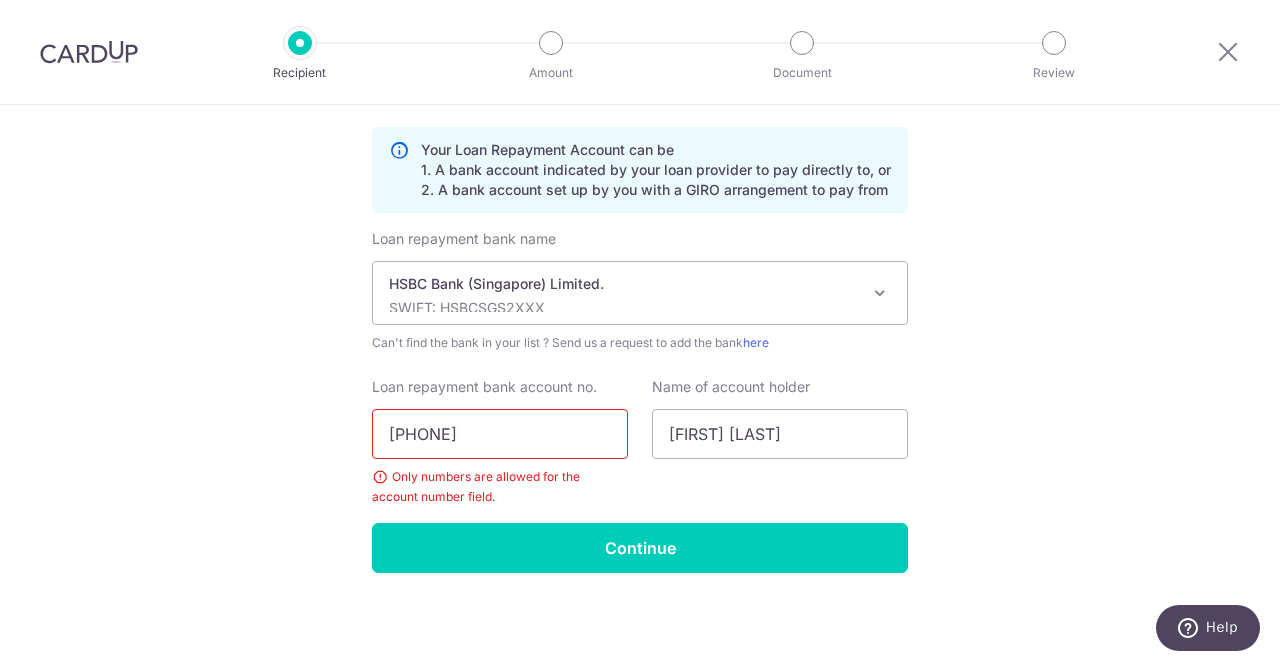 click on "175371095-425" at bounding box center [500, 434] 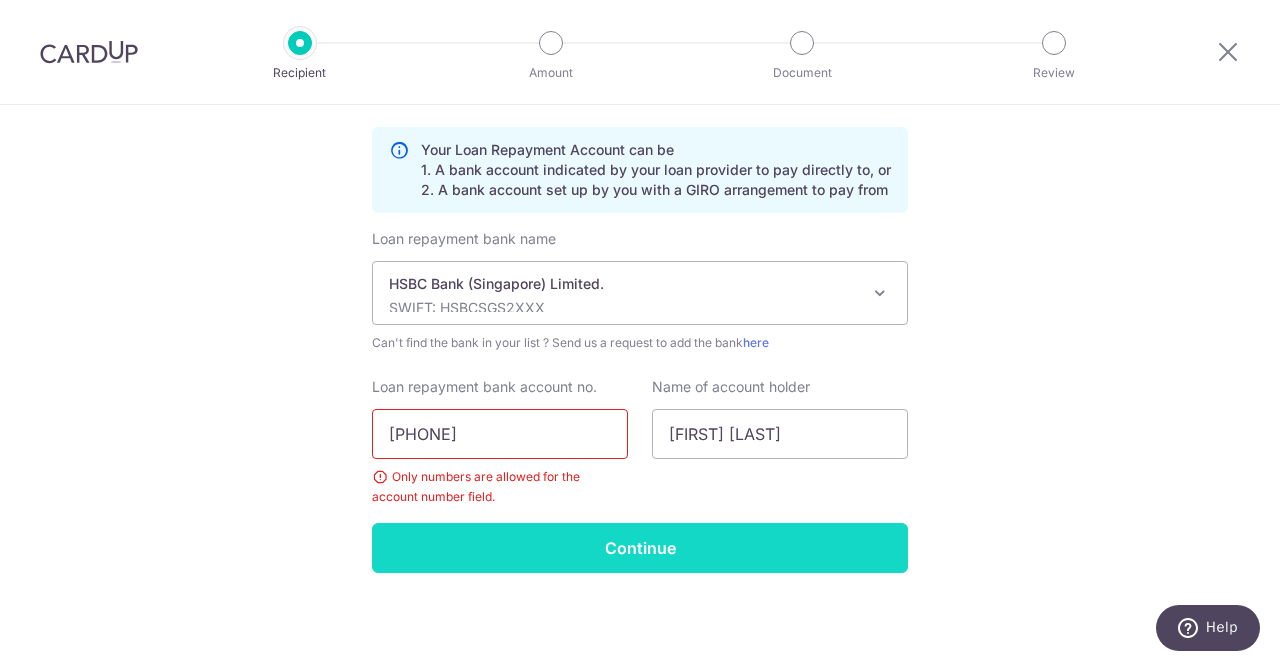 type on "175371095425" 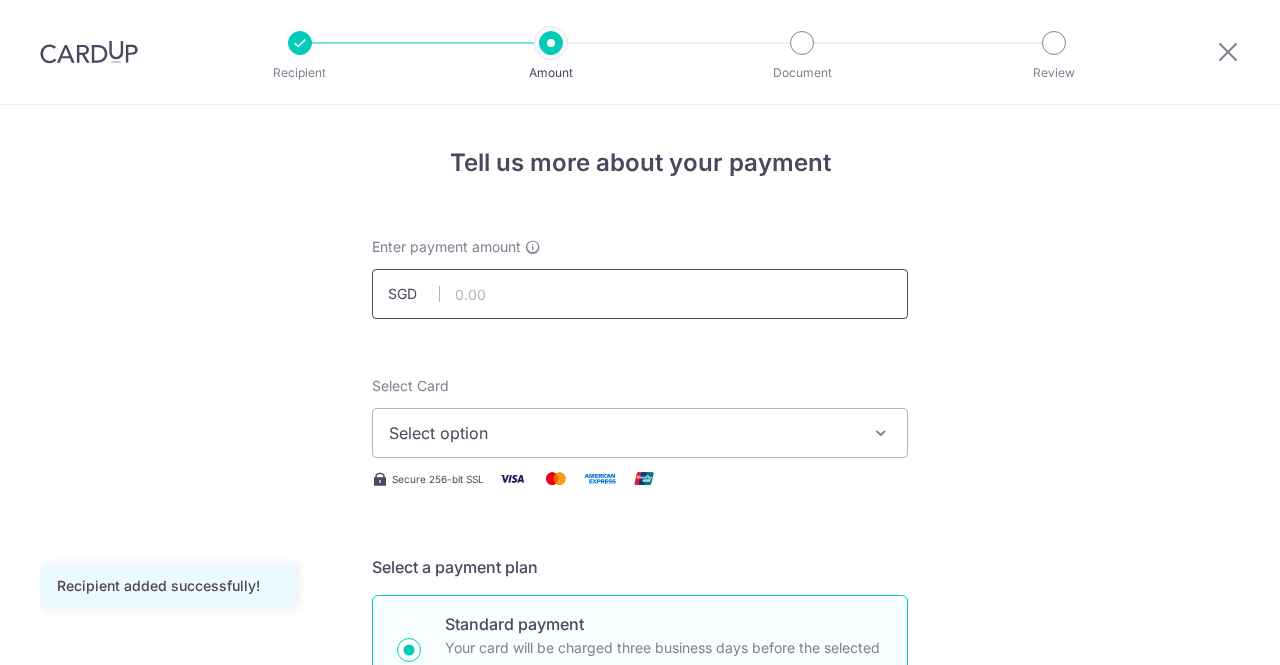 scroll, scrollTop: 0, scrollLeft: 0, axis: both 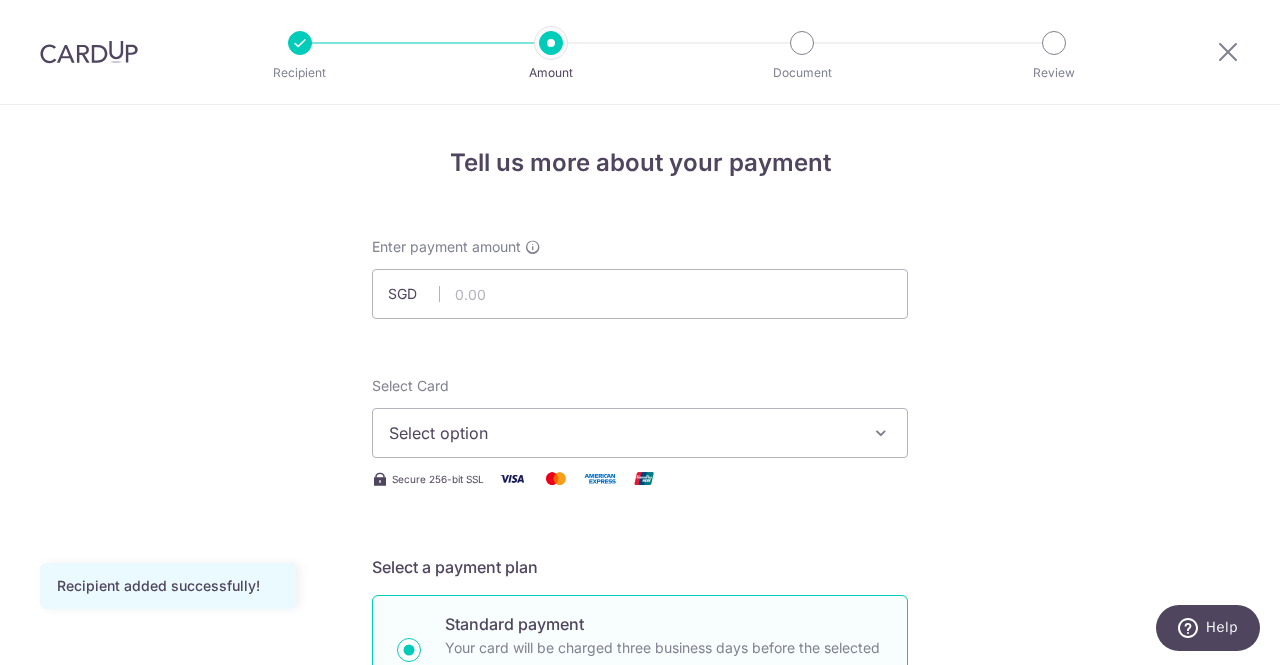 click on "Select option" at bounding box center [622, 433] 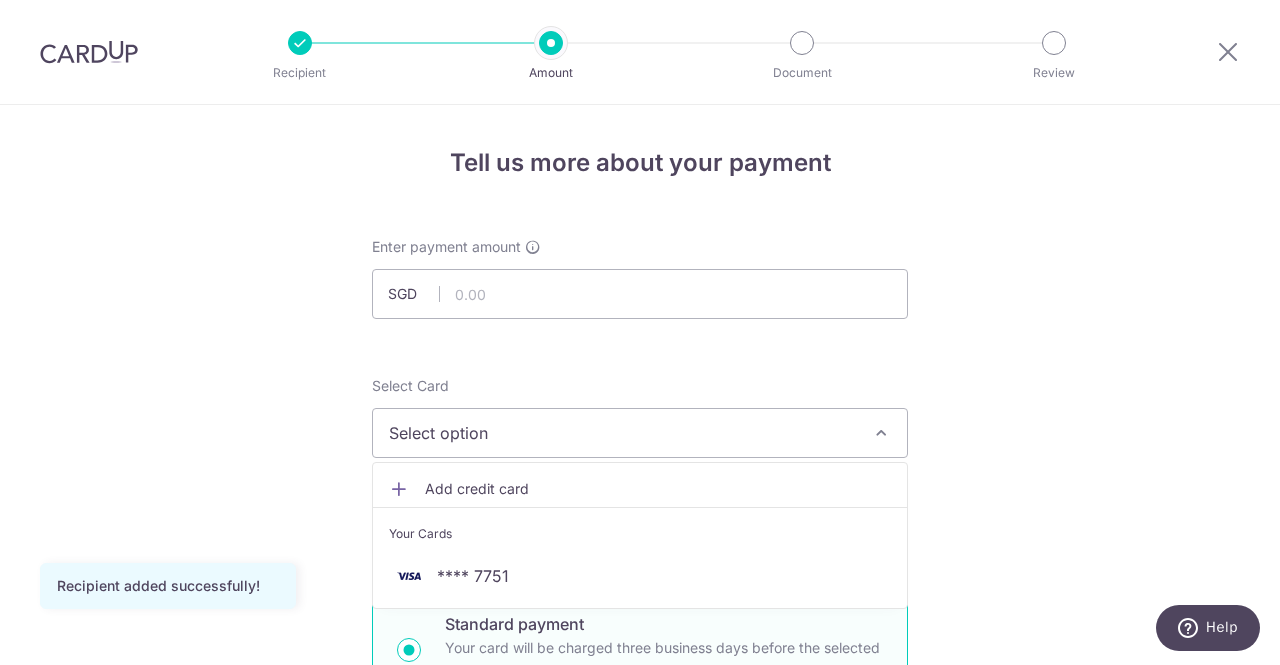 scroll, scrollTop: 100, scrollLeft: 0, axis: vertical 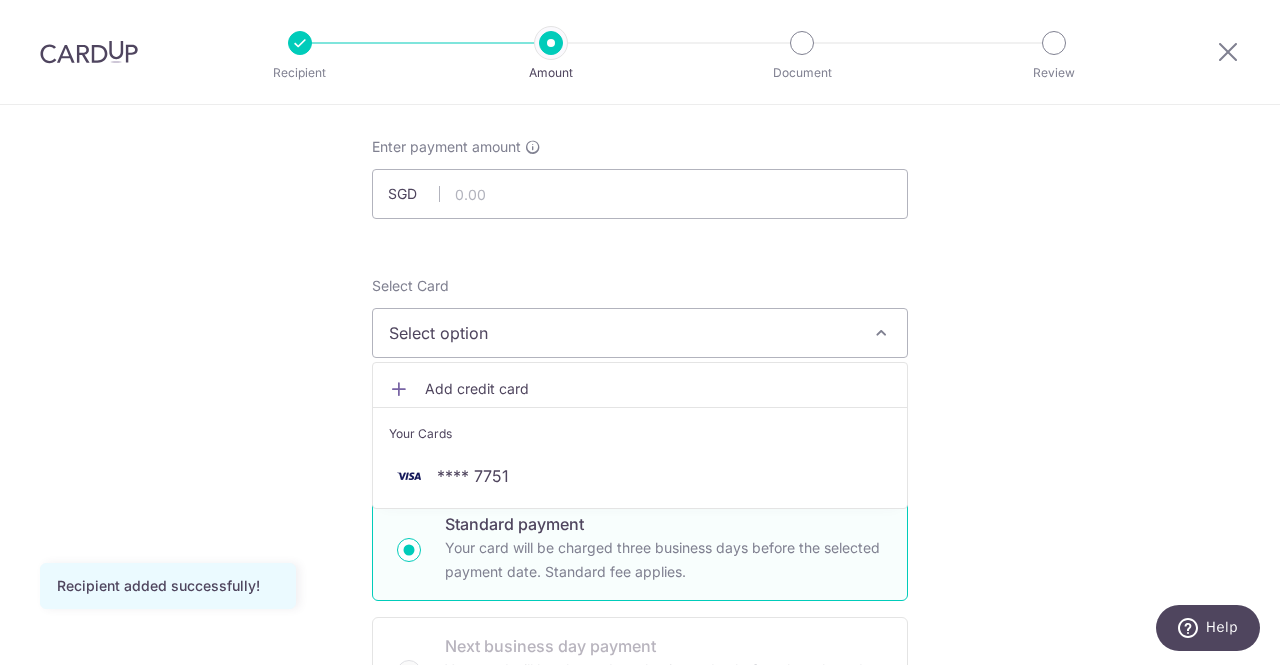 click on "Add credit card" at bounding box center [658, 389] 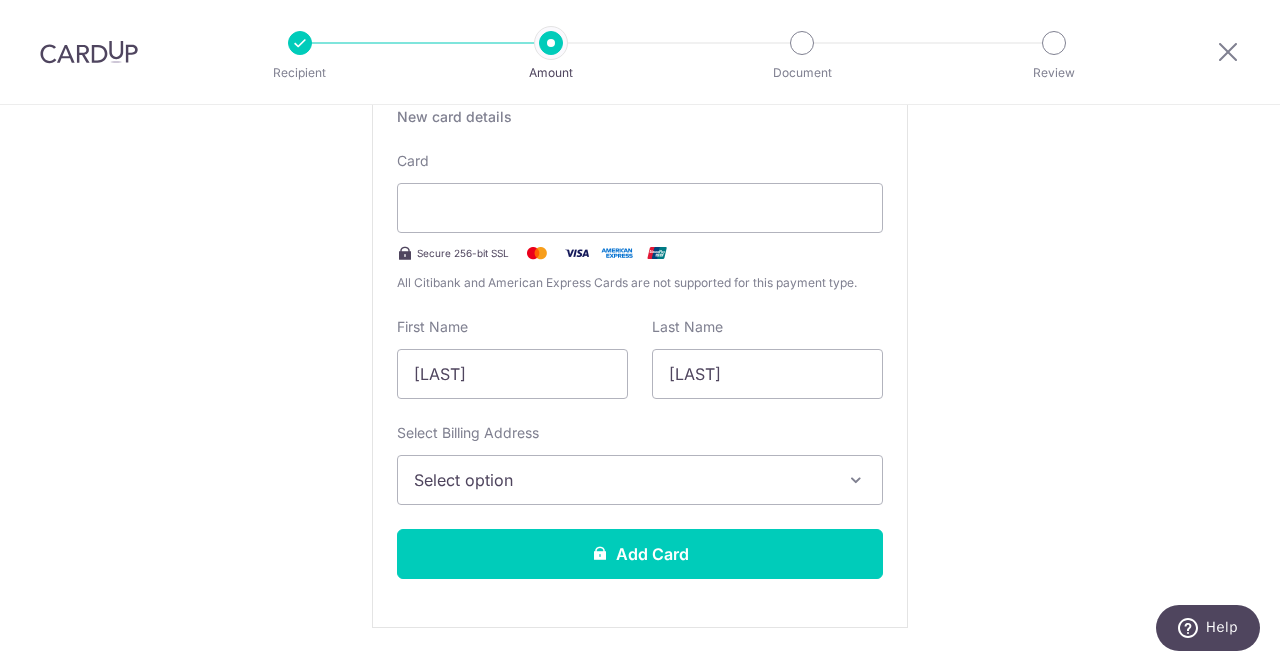 scroll, scrollTop: 500, scrollLeft: 0, axis: vertical 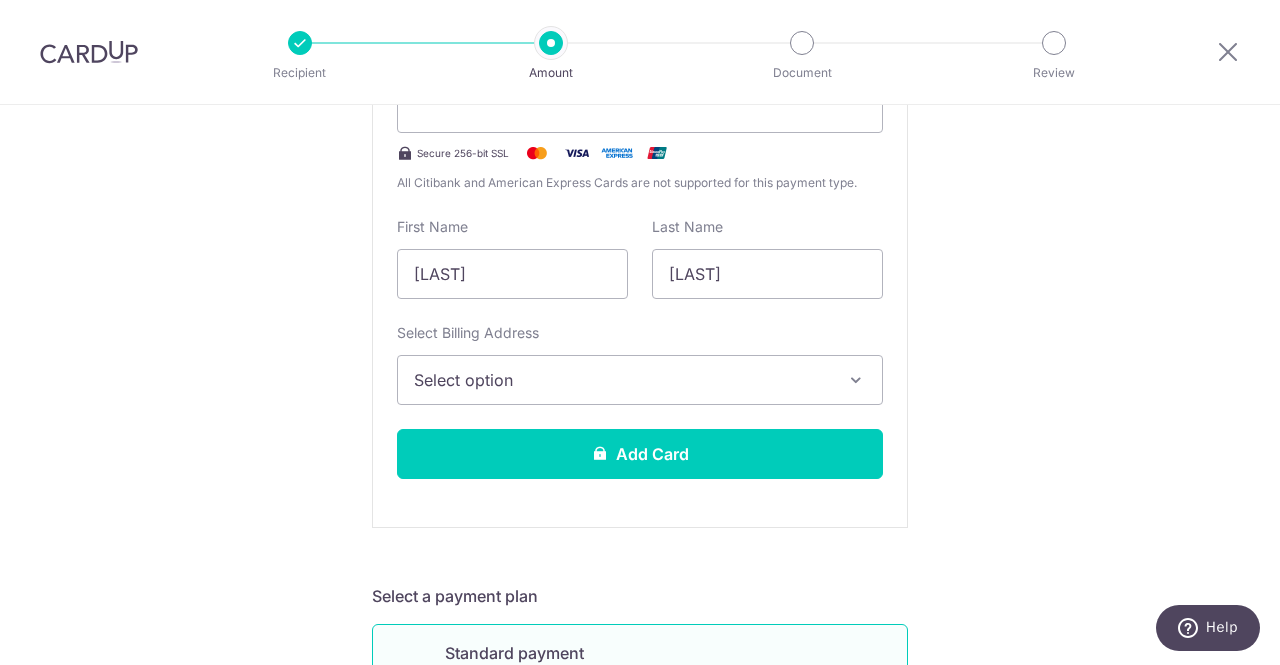 click on "Tell us more about your payment
Enter payment amount
SGD
Recipient added successfully!
Select Card
Add new card
Add credit card
Your Cards
**** 7751
Secure 256-bit SSL
Text
New card details
Card
Secure 256-bit SSL" at bounding box center (640, 798) 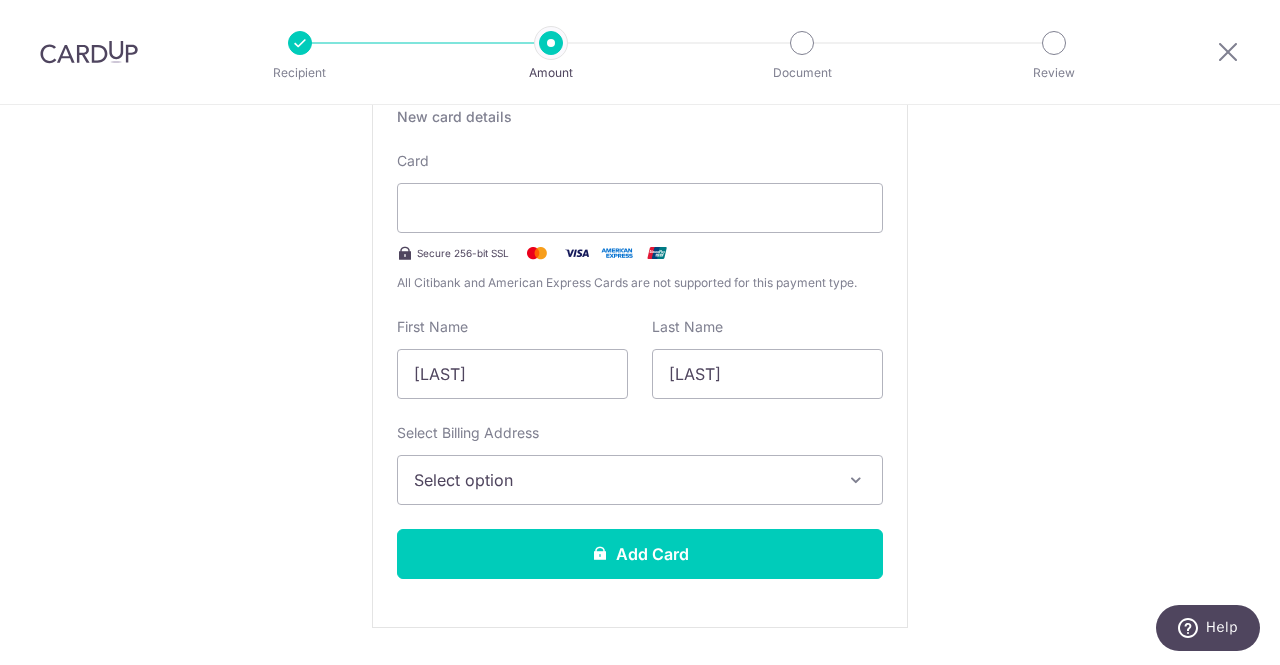 click on "Select option" at bounding box center [622, 480] 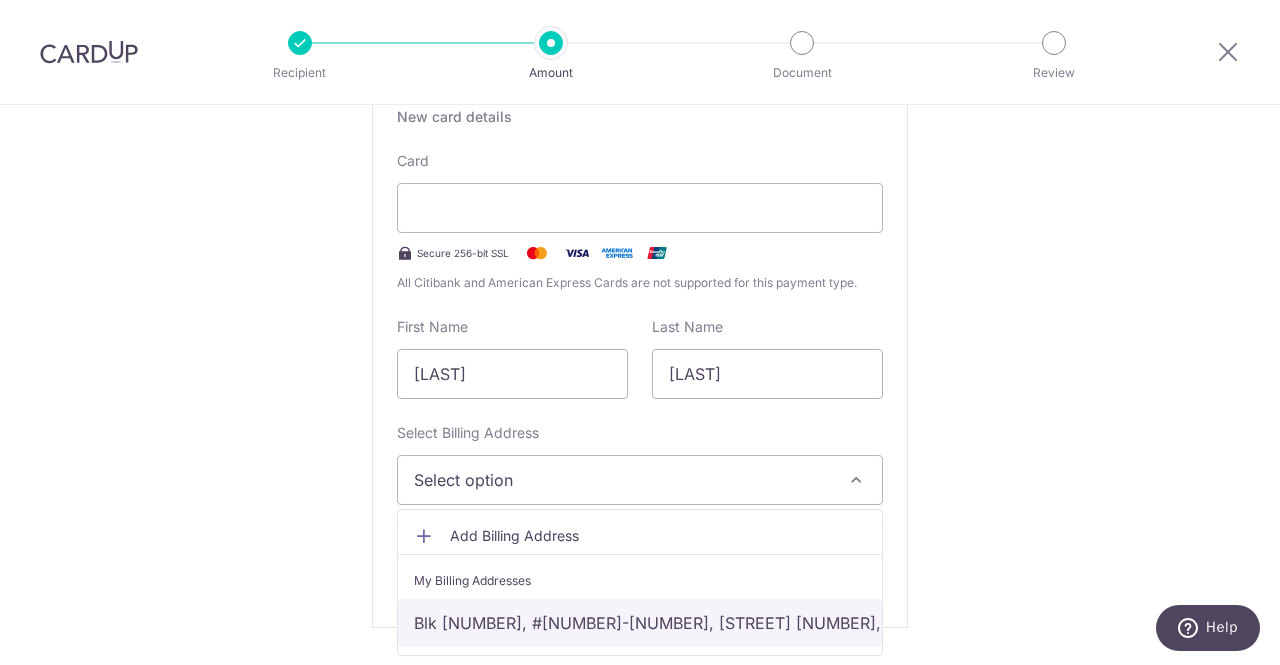 click on "Blk 204, #13-431, Bishan Street 23, Singapore, Singapore-570204" at bounding box center (640, 623) 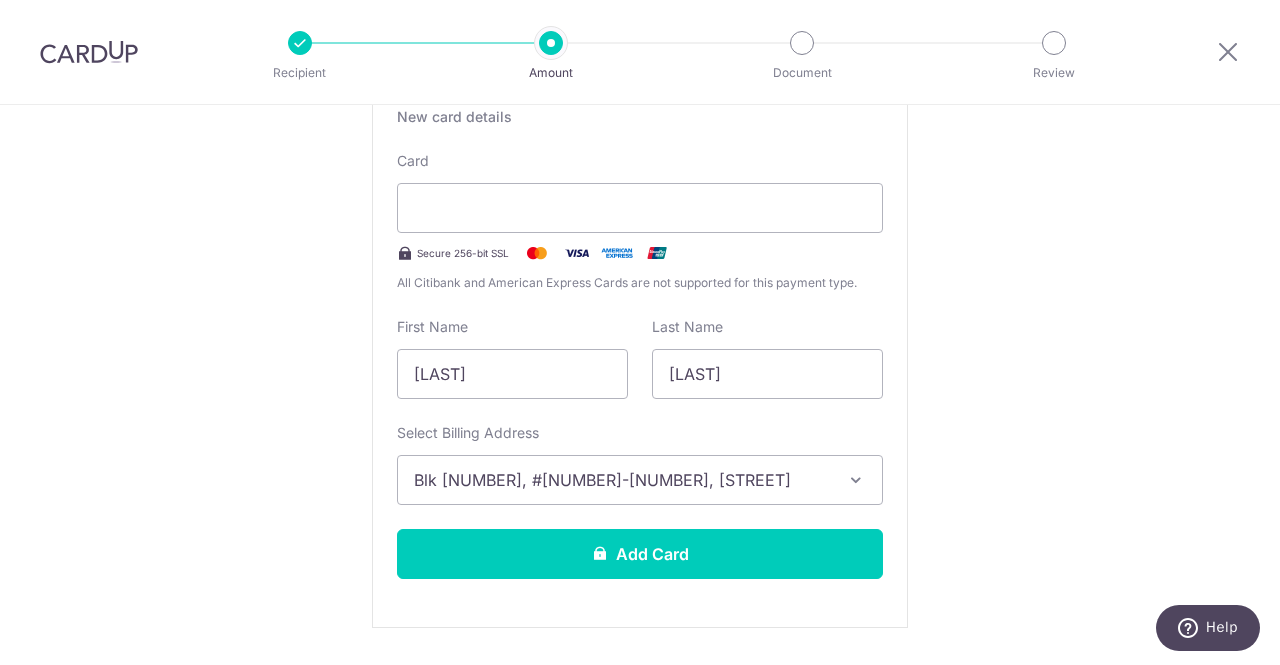 click on "Tell us more about your payment
Enter payment amount
SGD
Recipient added successfully!
Select Card
Add new card
Add credit card
Your Cards
**** 7751
Secure 256-bit SSL
Text
New card details
Card
Secure 256-bit SSL" at bounding box center [640, 898] 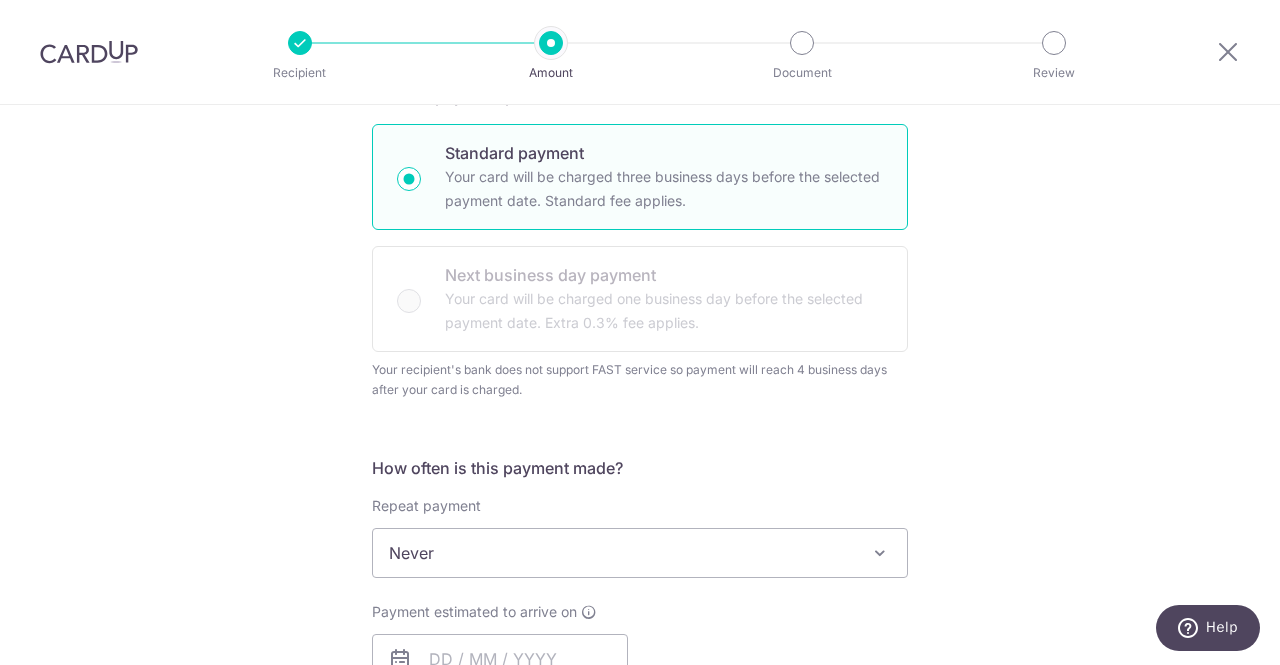scroll, scrollTop: 1100, scrollLeft: 0, axis: vertical 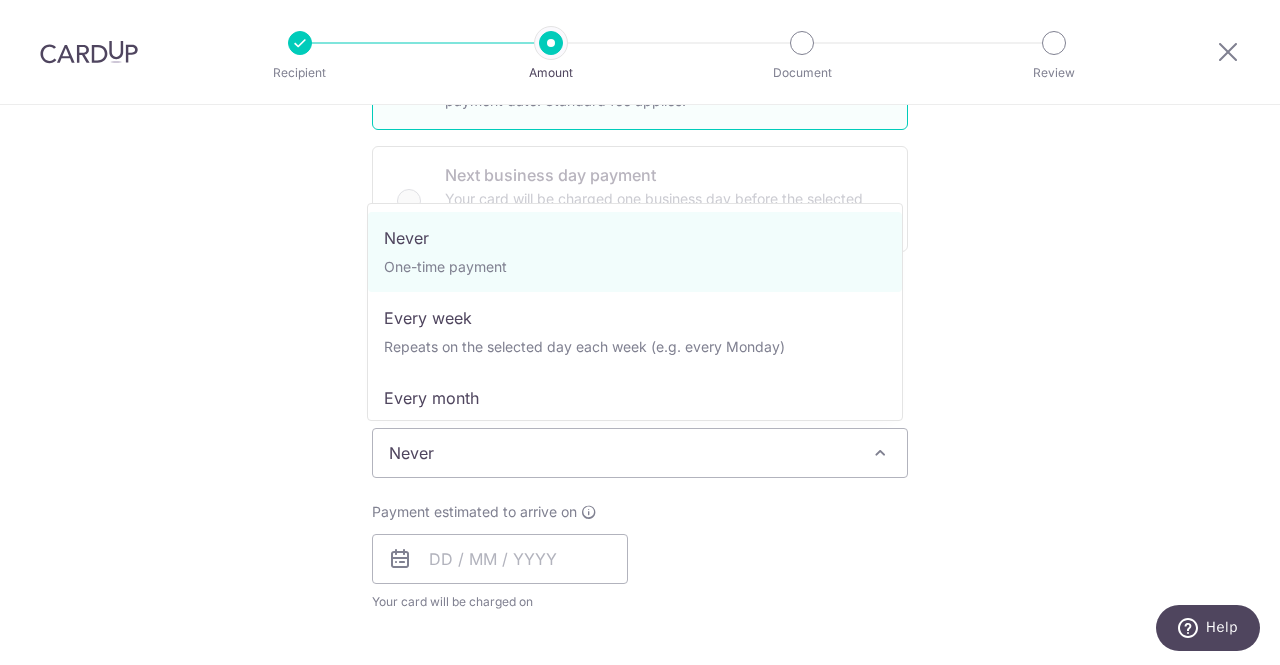 click on "Never" at bounding box center [640, 453] 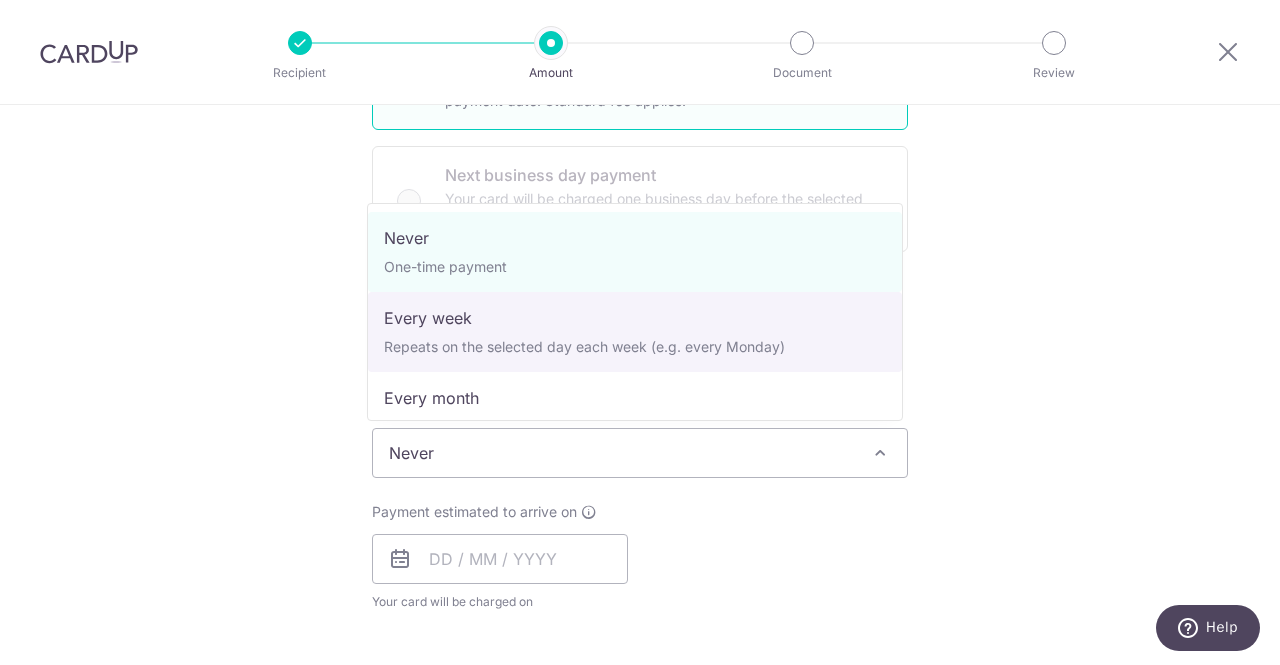 scroll, scrollTop: 100, scrollLeft: 0, axis: vertical 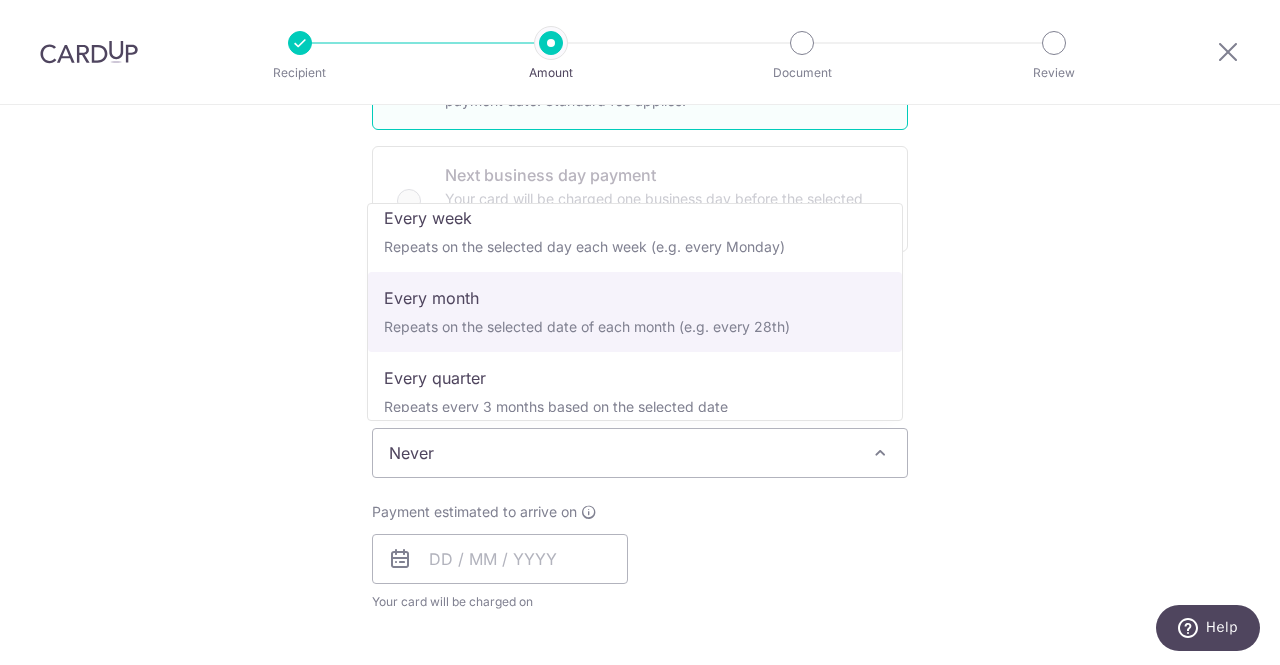 select on "3" 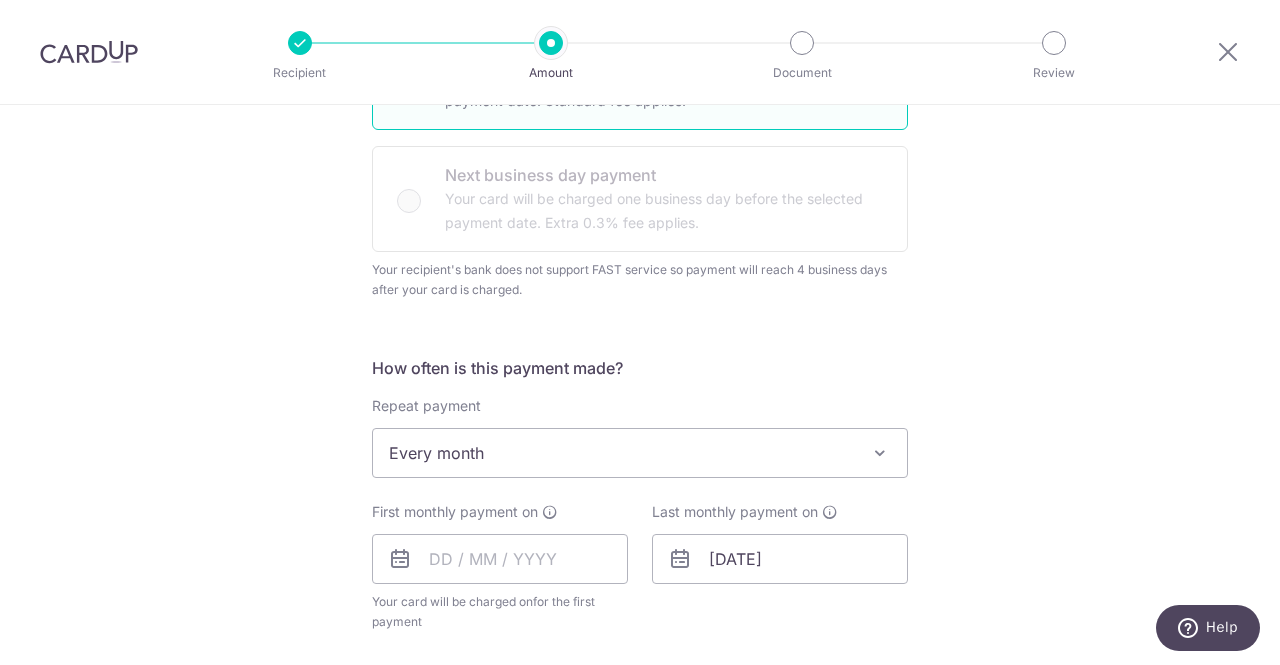 scroll, scrollTop: 1200, scrollLeft: 0, axis: vertical 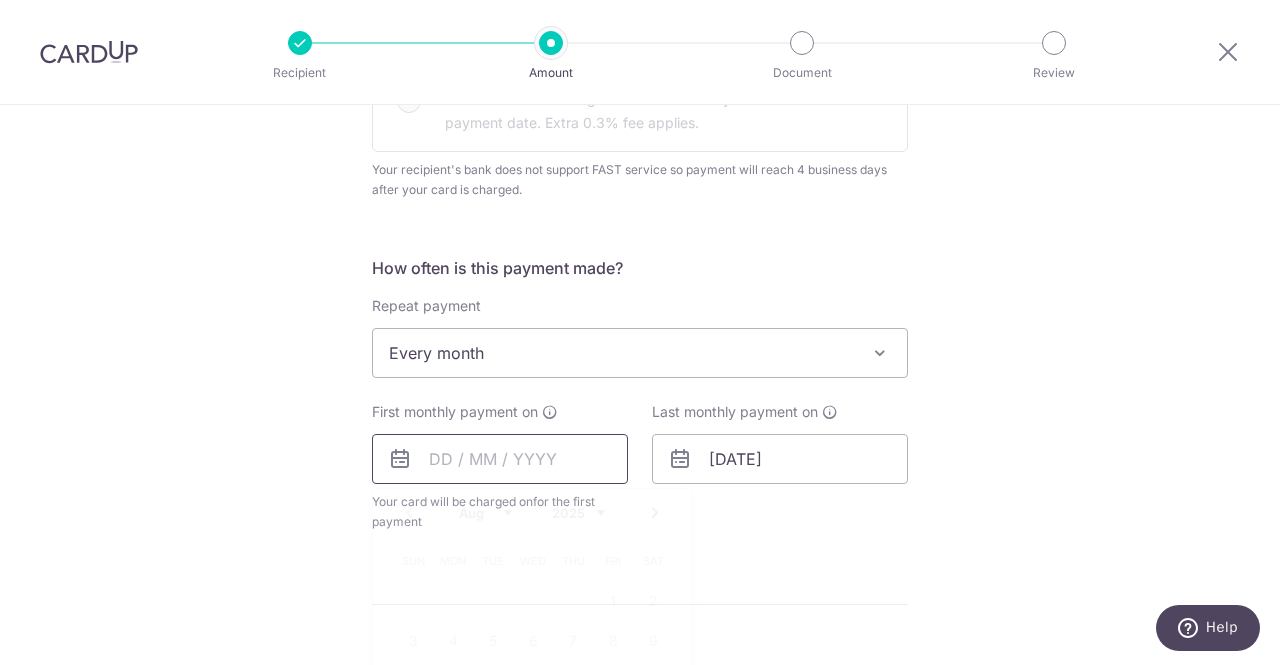 click at bounding box center (500, 459) 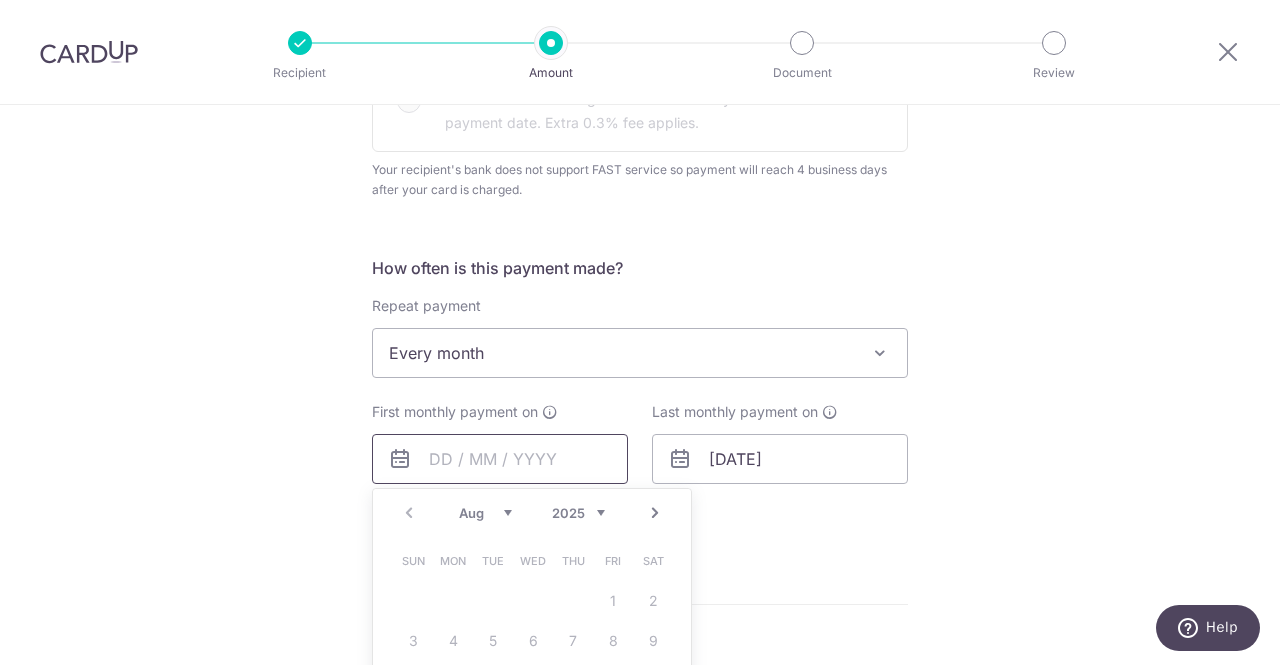 scroll, scrollTop: 1400, scrollLeft: 0, axis: vertical 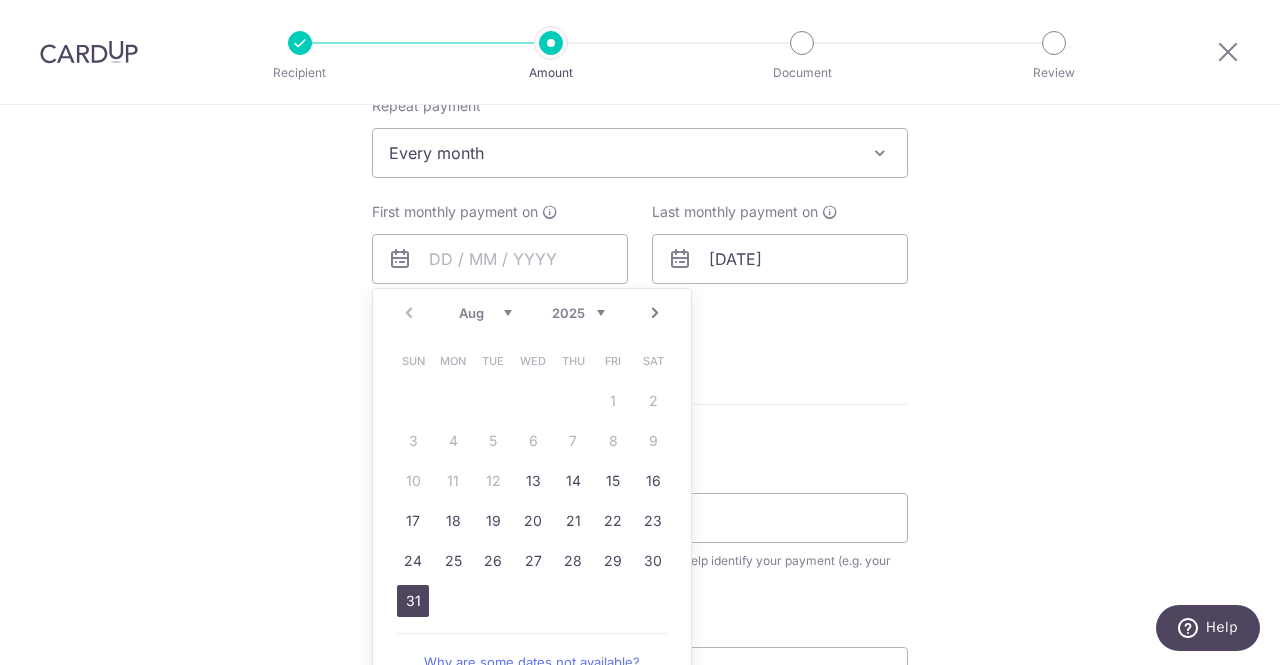click on "31" at bounding box center [413, 601] 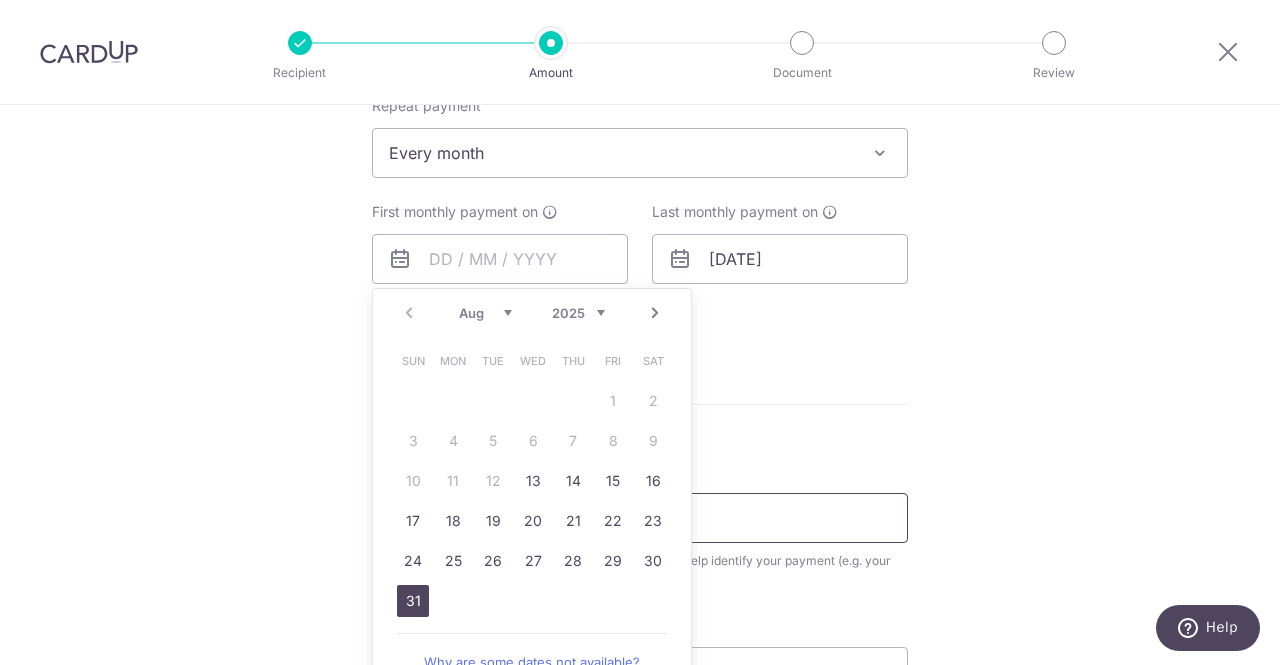 type on "31/08/2025" 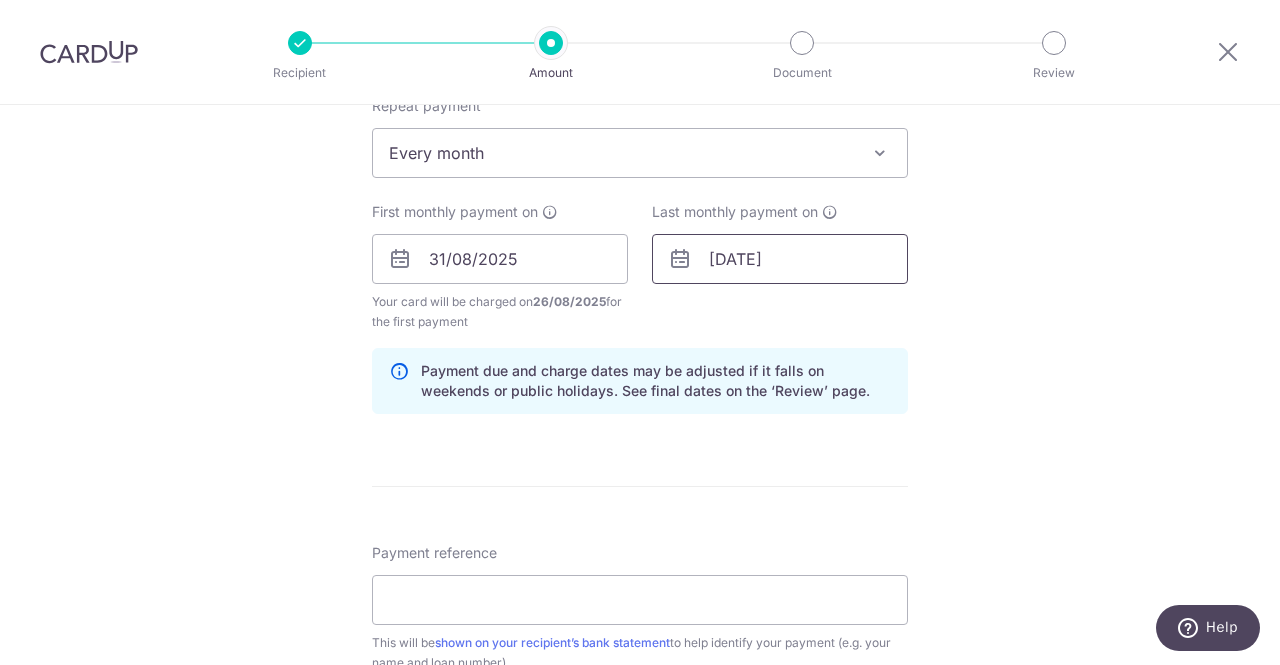 click on "01/04/2055" at bounding box center [780, 259] 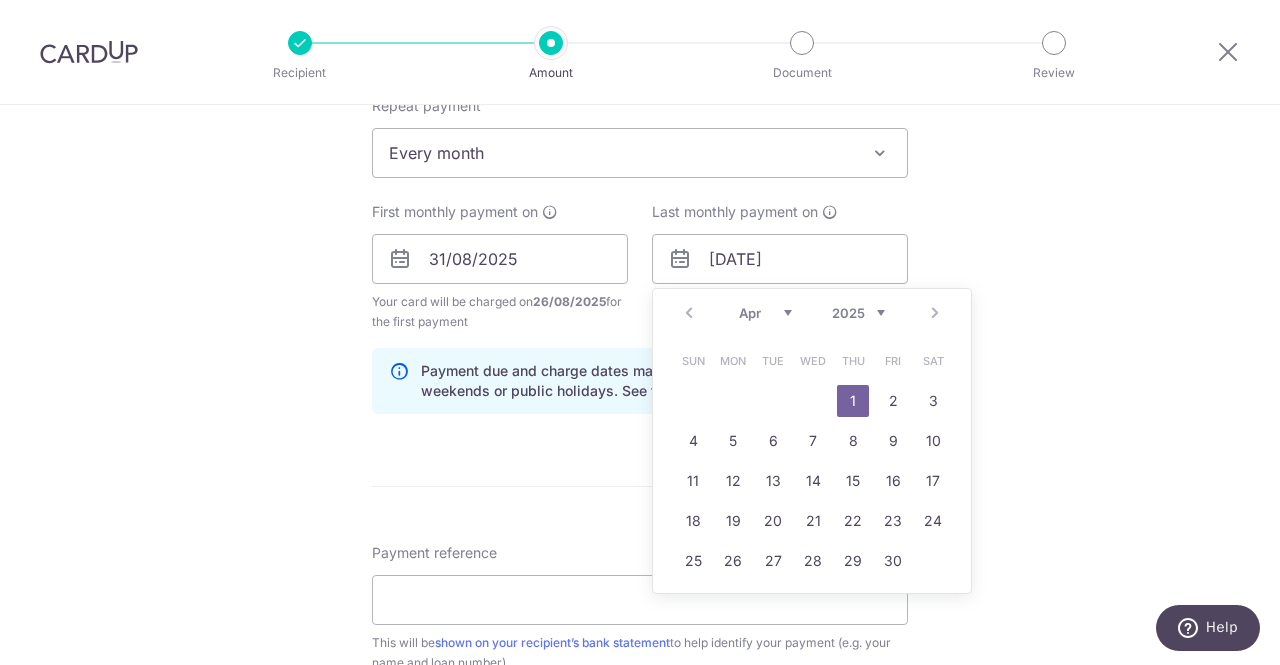 click on "Prev Next Jan Feb Mar Apr May Jun Jul Aug Sep Oct Nov Dec 2025 2026 2027 2028 2029 2030 2031 2032 2033 2034 2035" at bounding box center [812, 313] 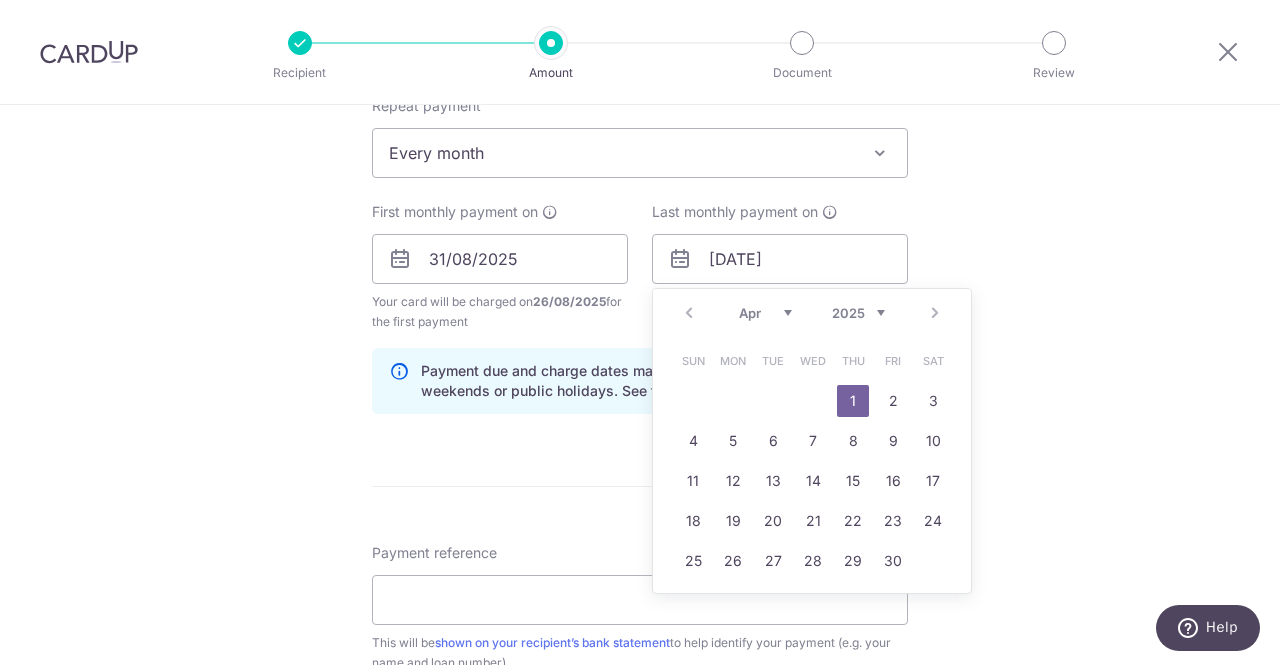 click on "Tell us more about your payment
Enter payment amount
SGD
Recipient added successfully!
Select Card
Add new card
Add credit card
Your Cards
**** 7751
Secure 256-bit SSL
Text
New card details
Card
Secure 256-bit SSL" at bounding box center (640, -51) 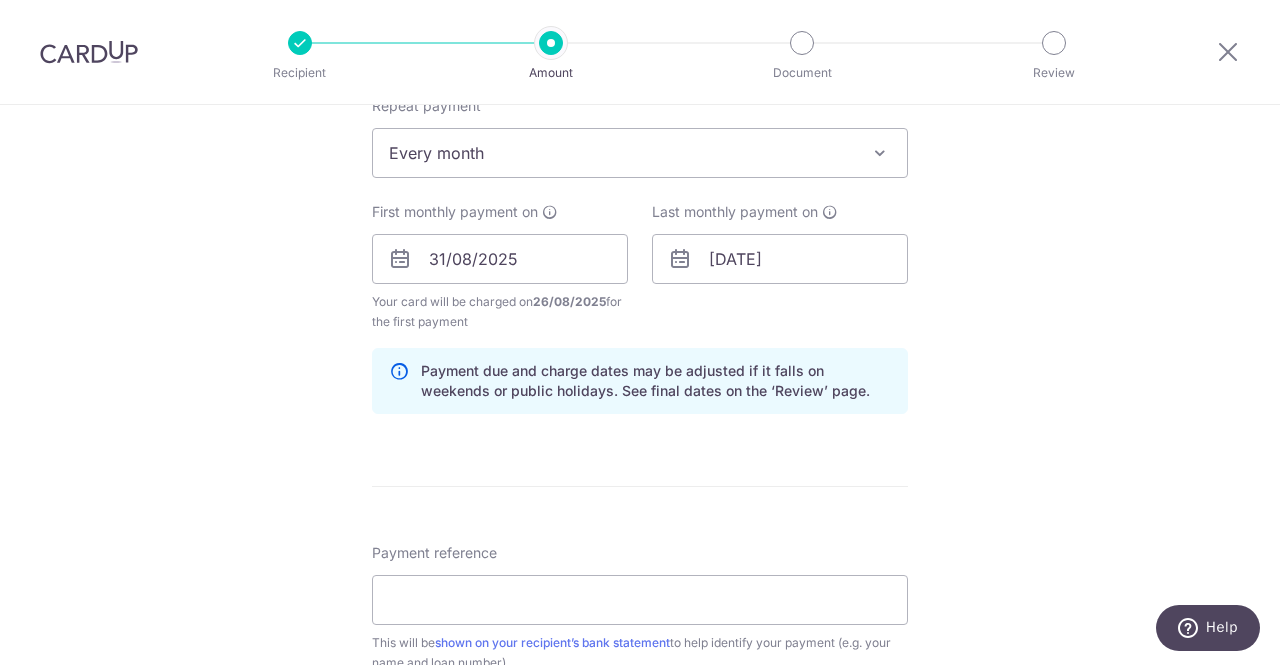scroll, scrollTop: 1600, scrollLeft: 0, axis: vertical 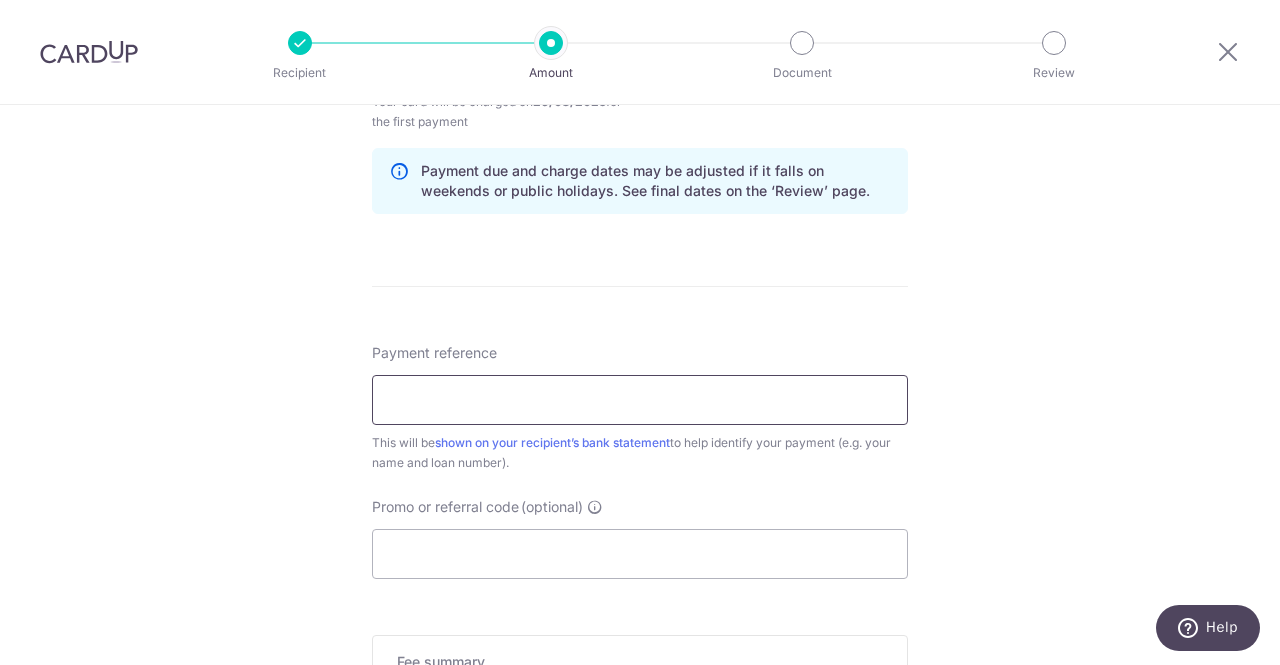 click on "Payment reference" at bounding box center [640, 400] 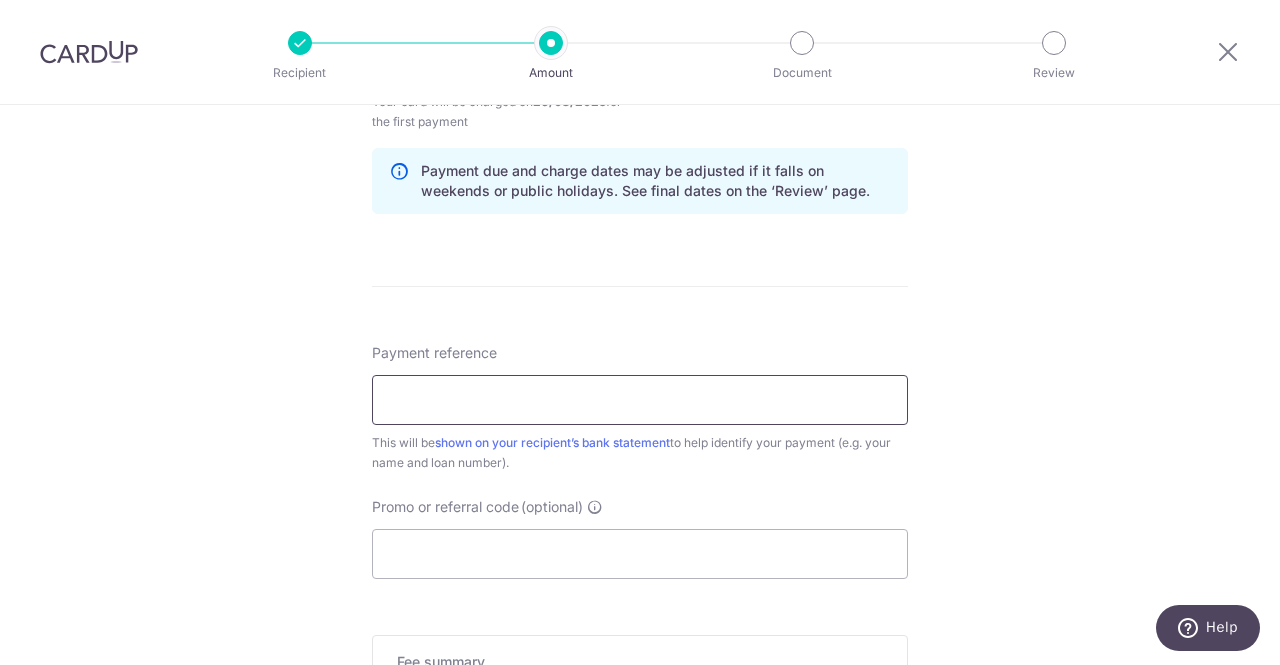 click on "Payment reference" at bounding box center [640, 400] 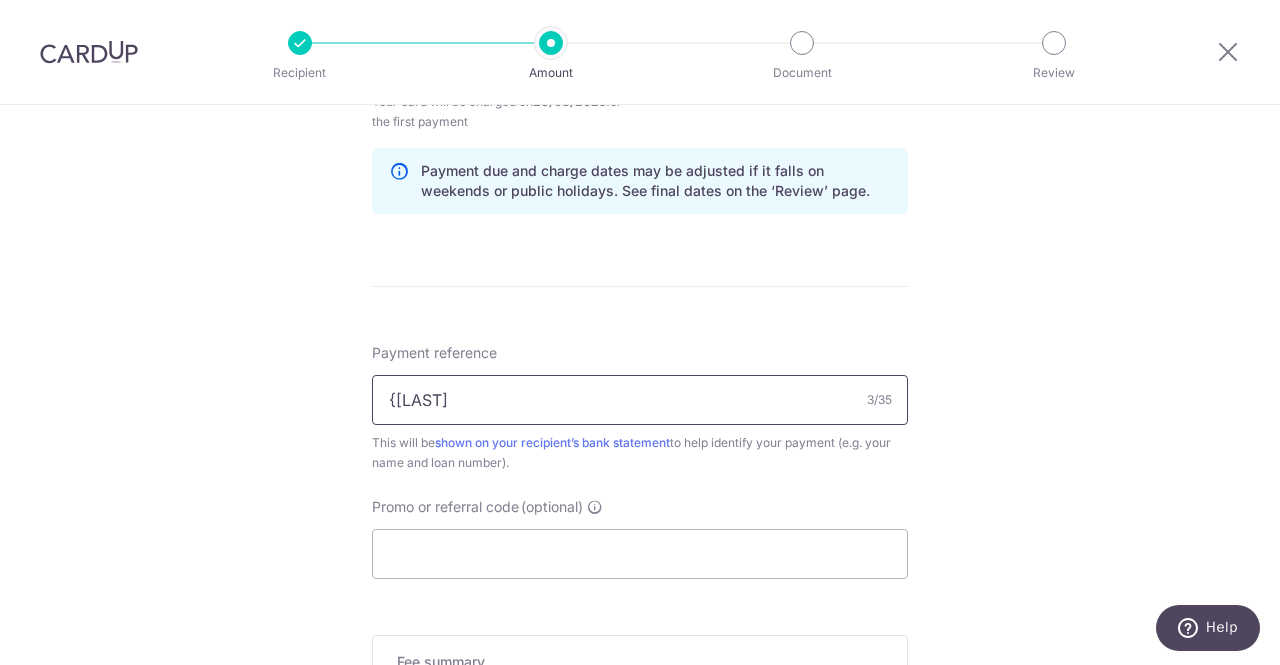 type on "{" 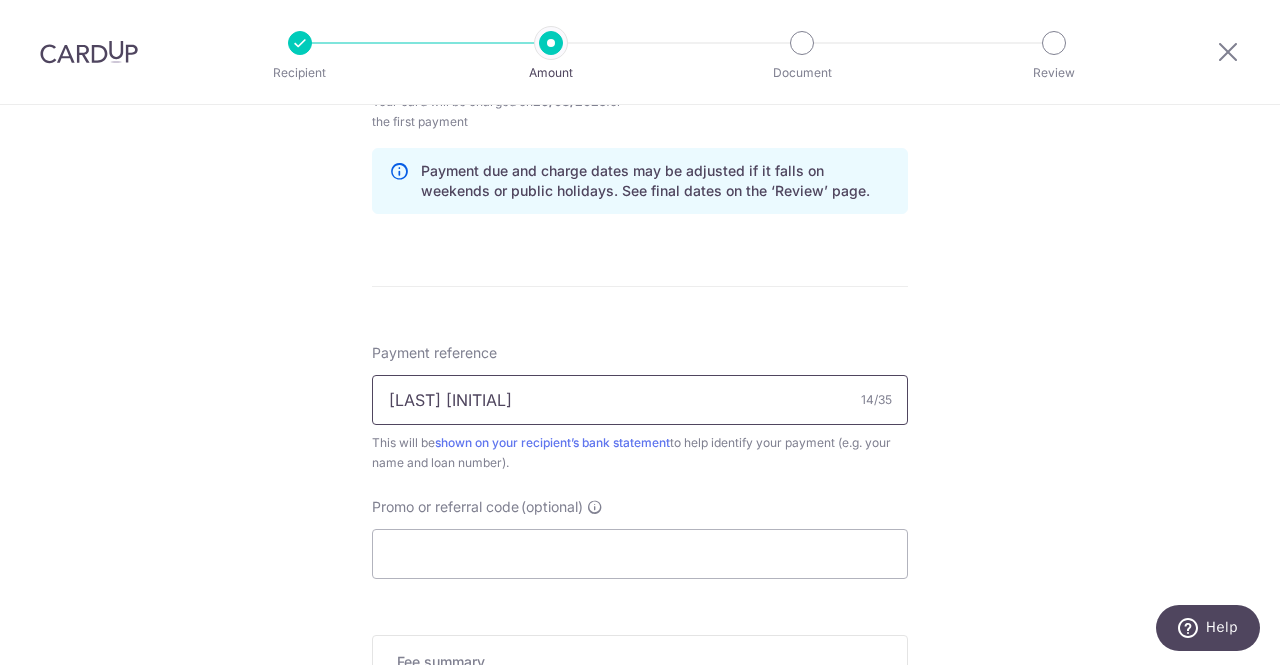 paste on "OPS/MBS/HML/702202507" 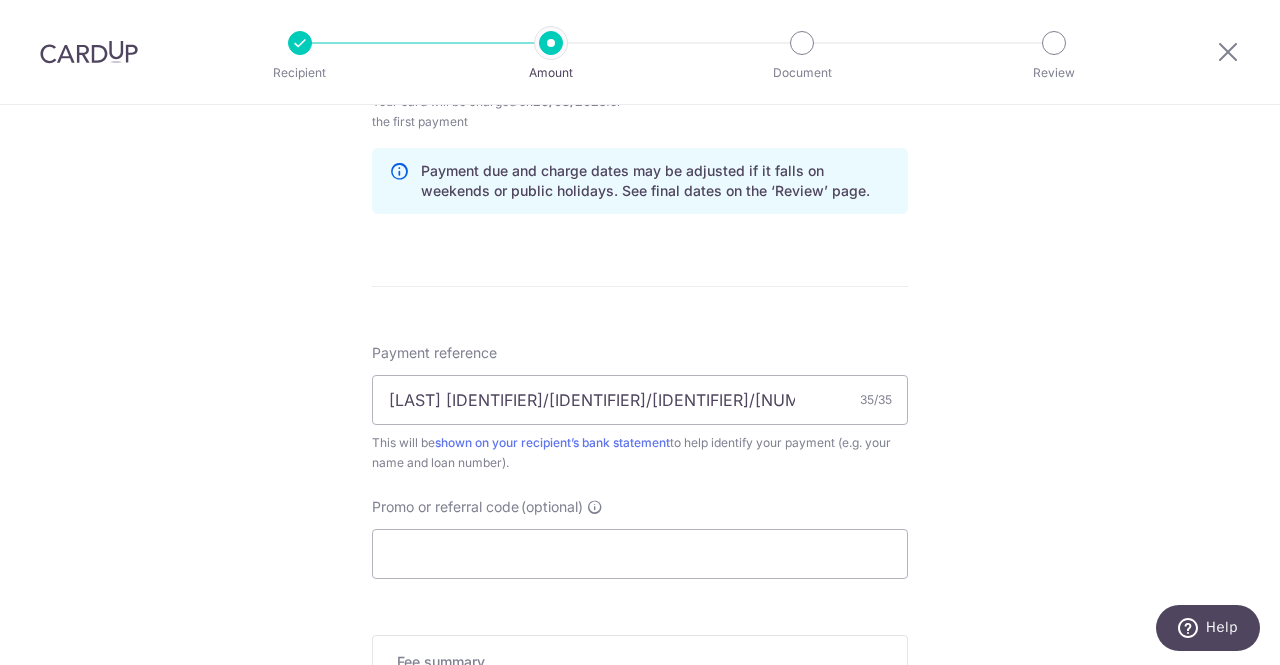click on "Promo or referral code
(optional)
The discounted fee will be shown on the review step, right before you create your payments.
Add" at bounding box center (640, 538) 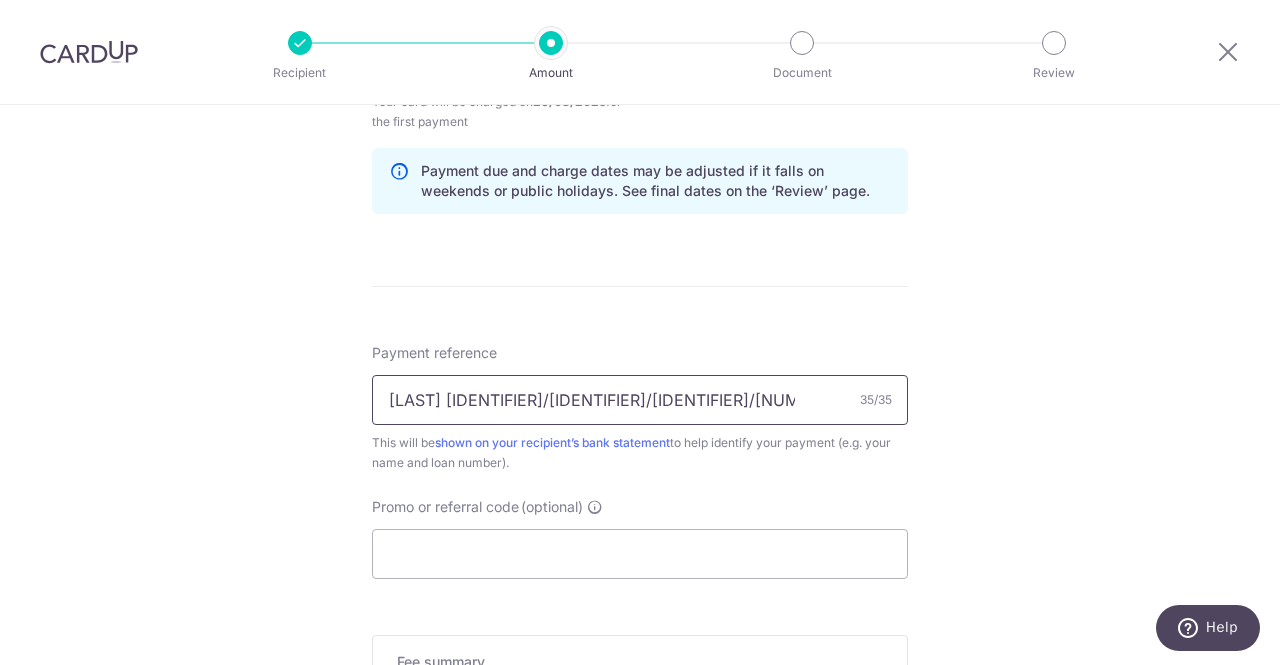 click on "PHUA ZHENGJIE OPS/MBS/HML/702202507" at bounding box center [640, 400] 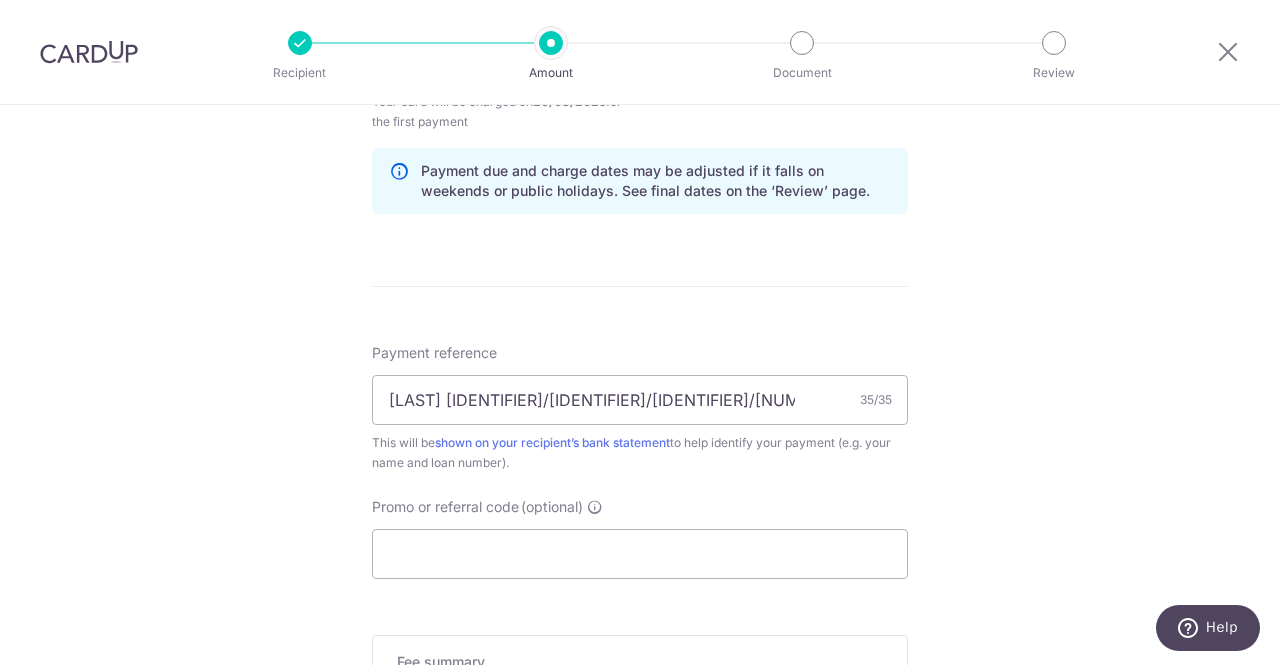 click on "Promo or referral code
(optional)
The discounted fee will be shown on the review step, right before you create your payments.
Add" at bounding box center (640, 538) 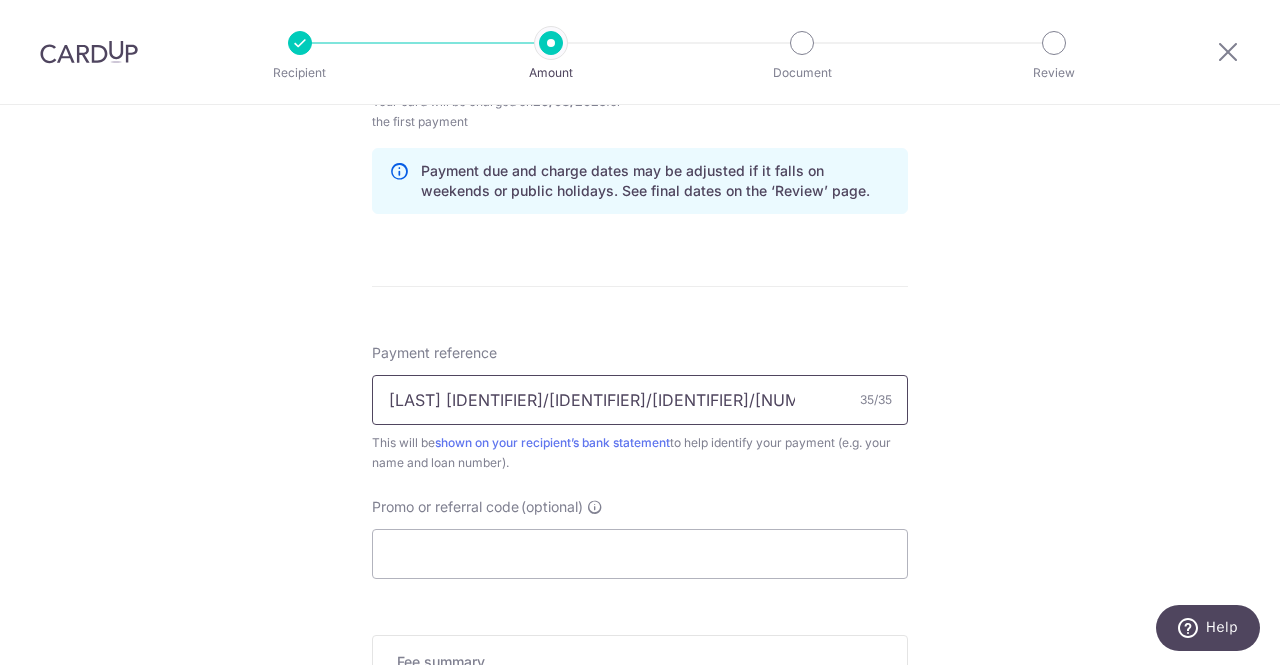 click on "PHUA ZHENGJIE OPS/MBS/HML/702202507" at bounding box center [640, 400] 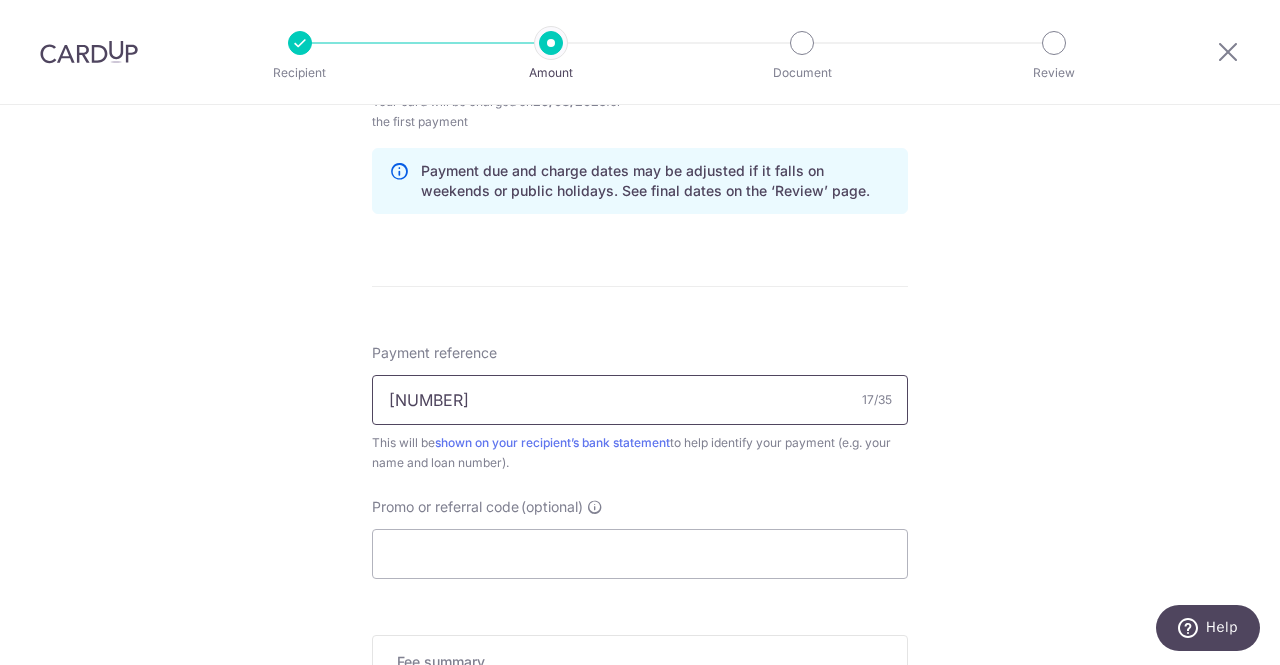 click on "[CREDIT CARD]" at bounding box center (640, 400) 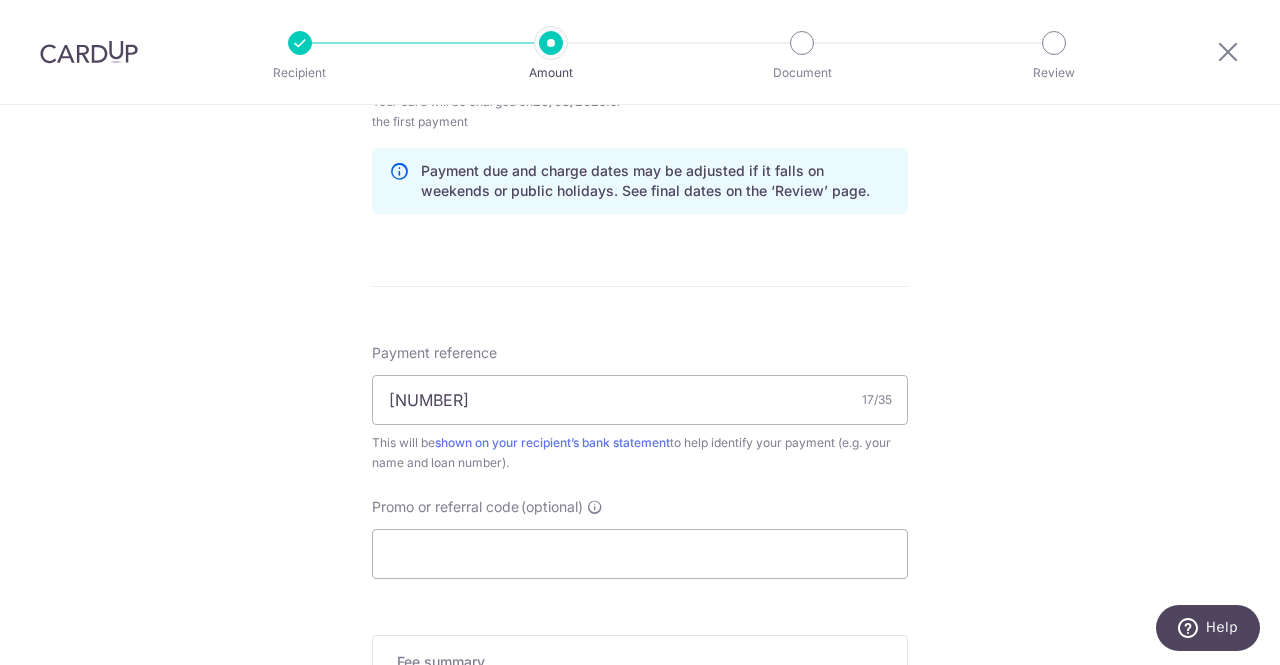 click on "Tell us more about your payment
Enter payment amount
SGD
Recipient added successfully!
Select Card
Add new card
Add credit card
Your Cards
**** 7751
Secure 256-bit SSL
Text
New card details
Card
Secure 256-bit SSL" at bounding box center (640, -251) 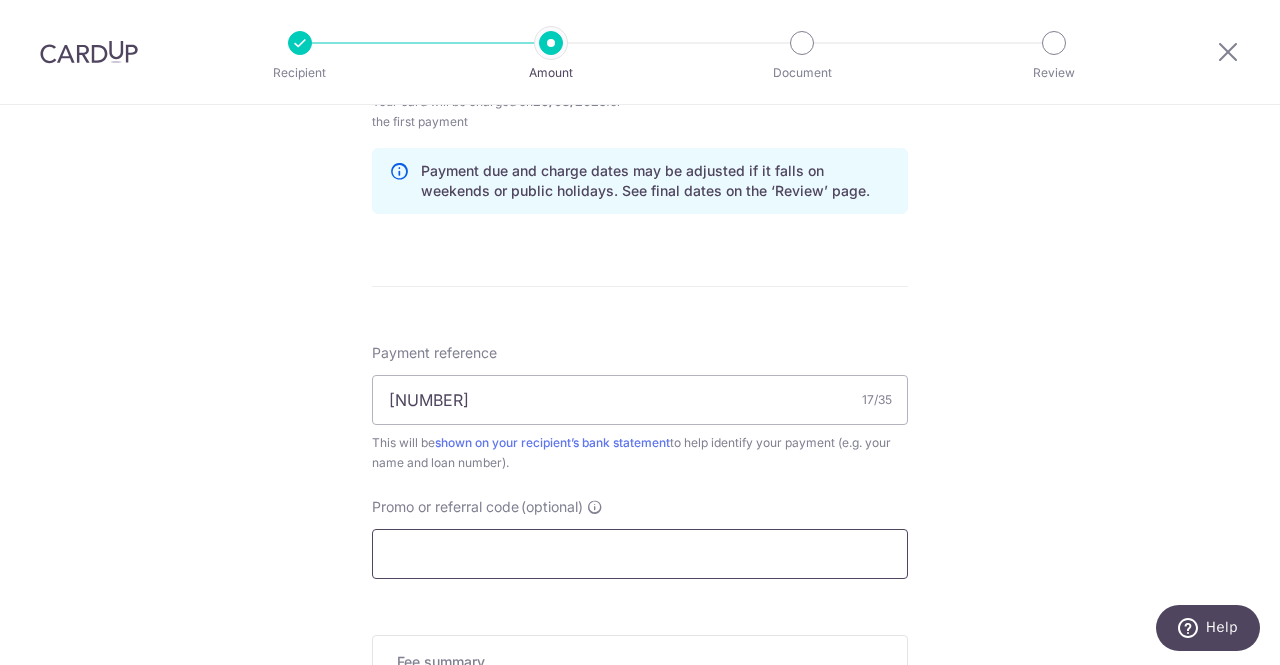 click on "Promo or referral code
(optional)" at bounding box center [640, 554] 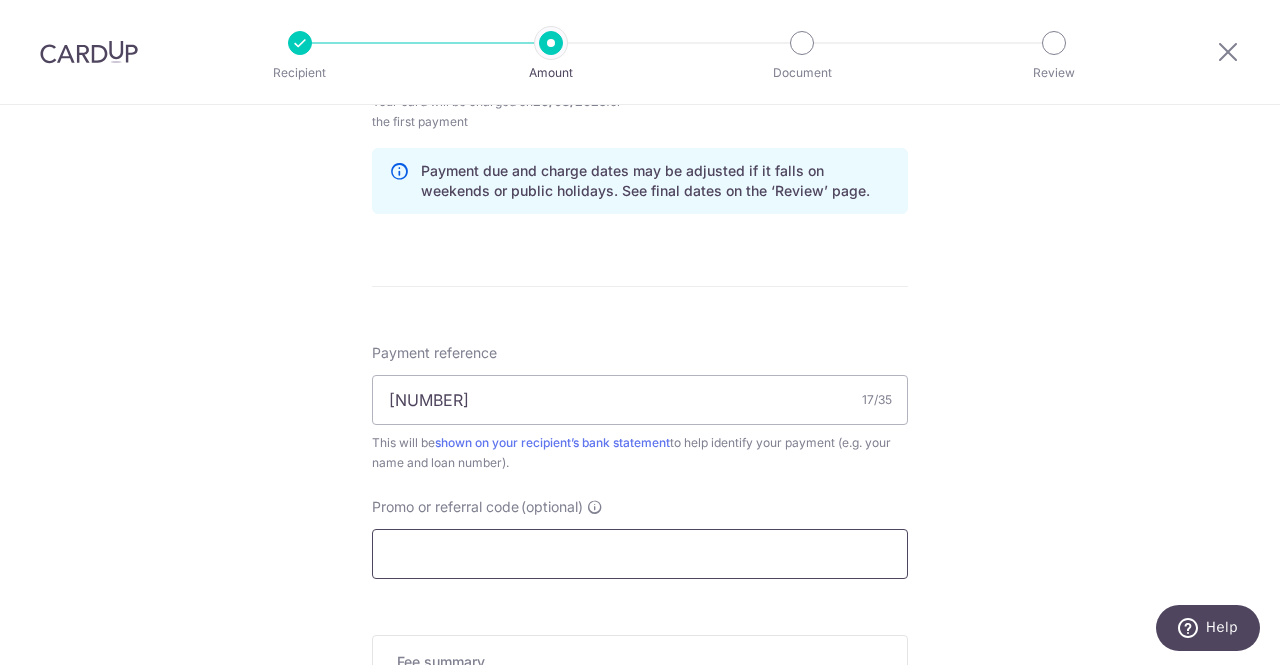 scroll, scrollTop: 1800, scrollLeft: 0, axis: vertical 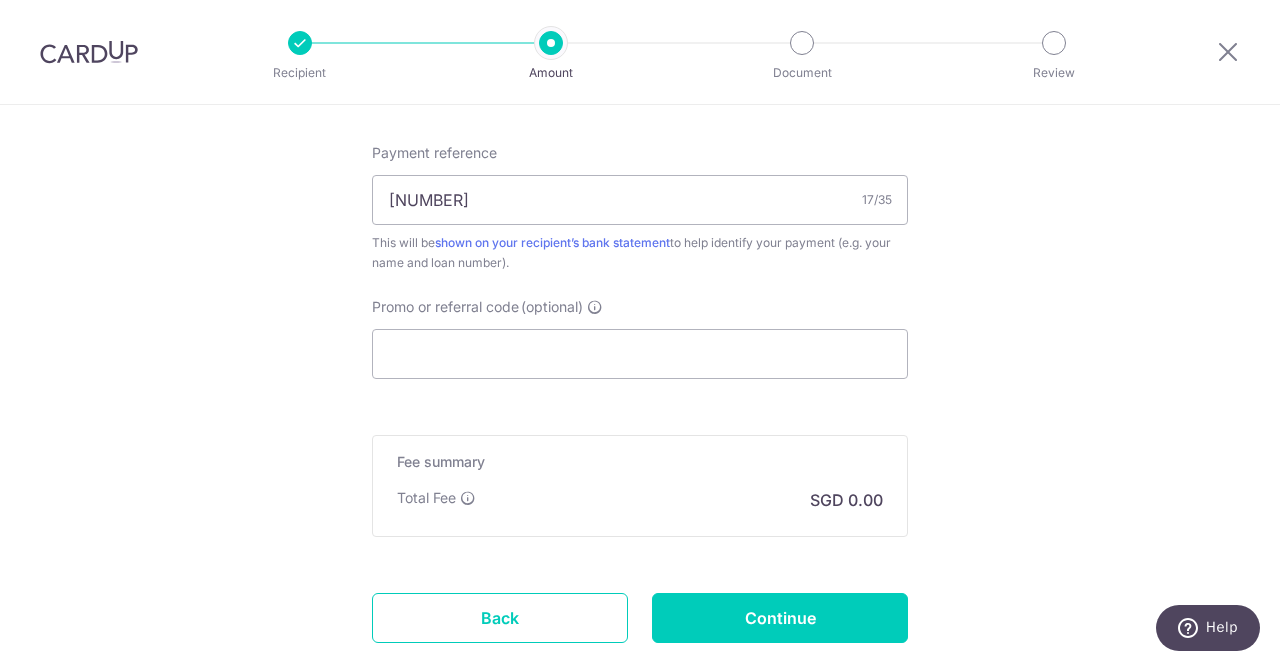 click on "Tell us more about your payment
Enter payment amount
SGD
Recipient added successfully!
Select Card
Add new card
Add credit card
Your Cards
**** 7751
Secure 256-bit SSL
Text
New card details
Card
Secure 256-bit SSL" at bounding box center [640, -451] 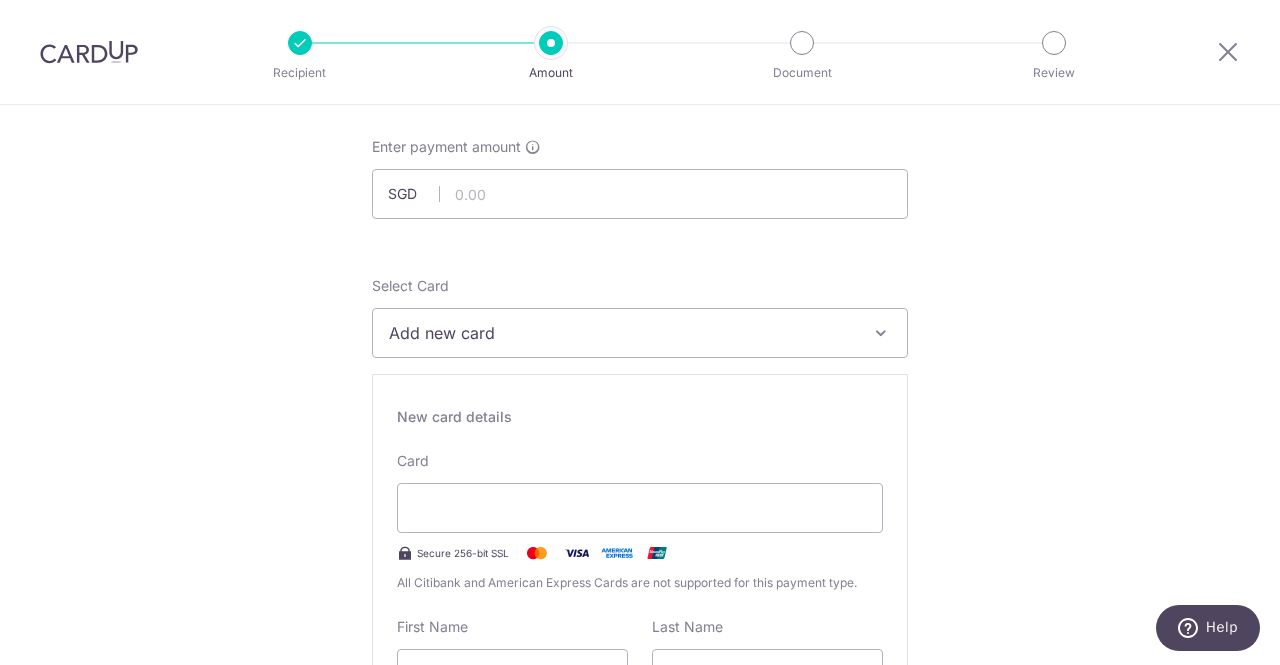 scroll, scrollTop: 0, scrollLeft: 0, axis: both 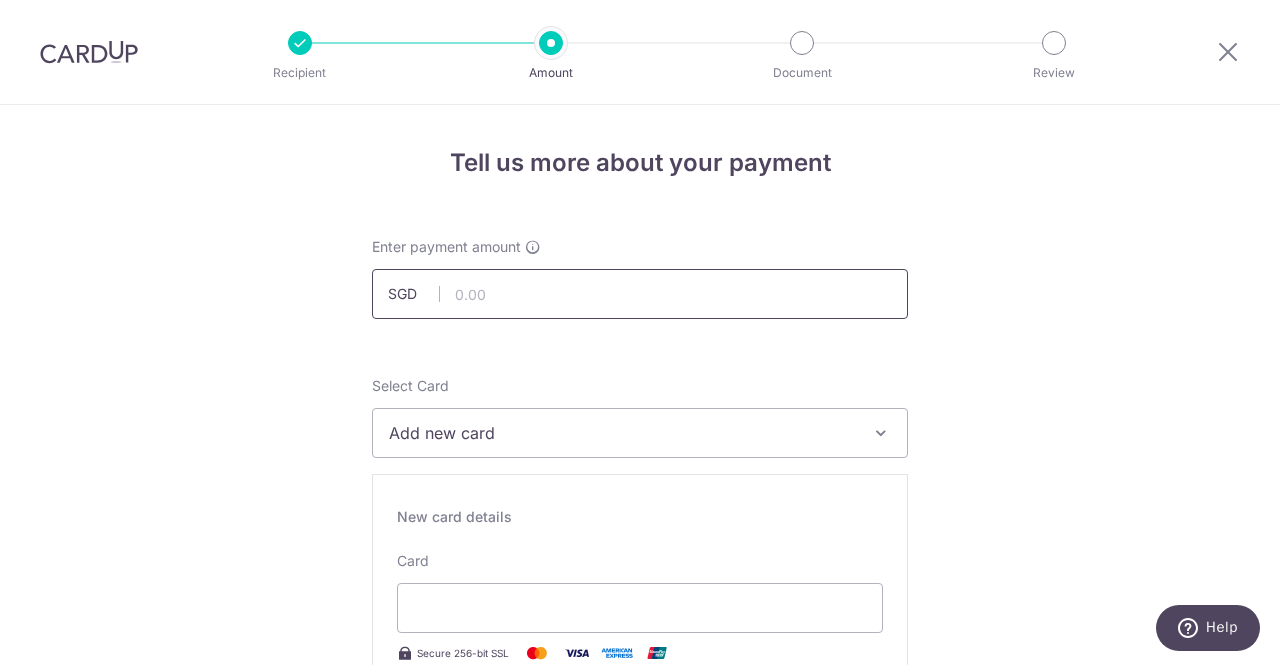 click at bounding box center (640, 294) 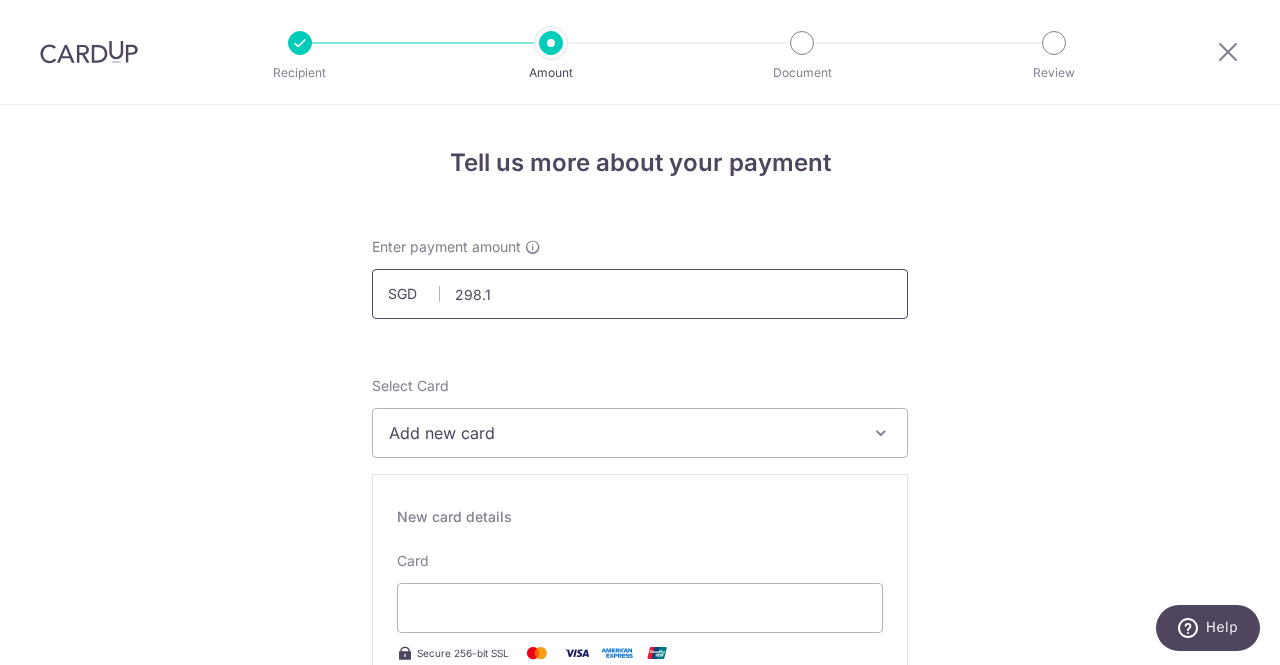 type on "298.11" 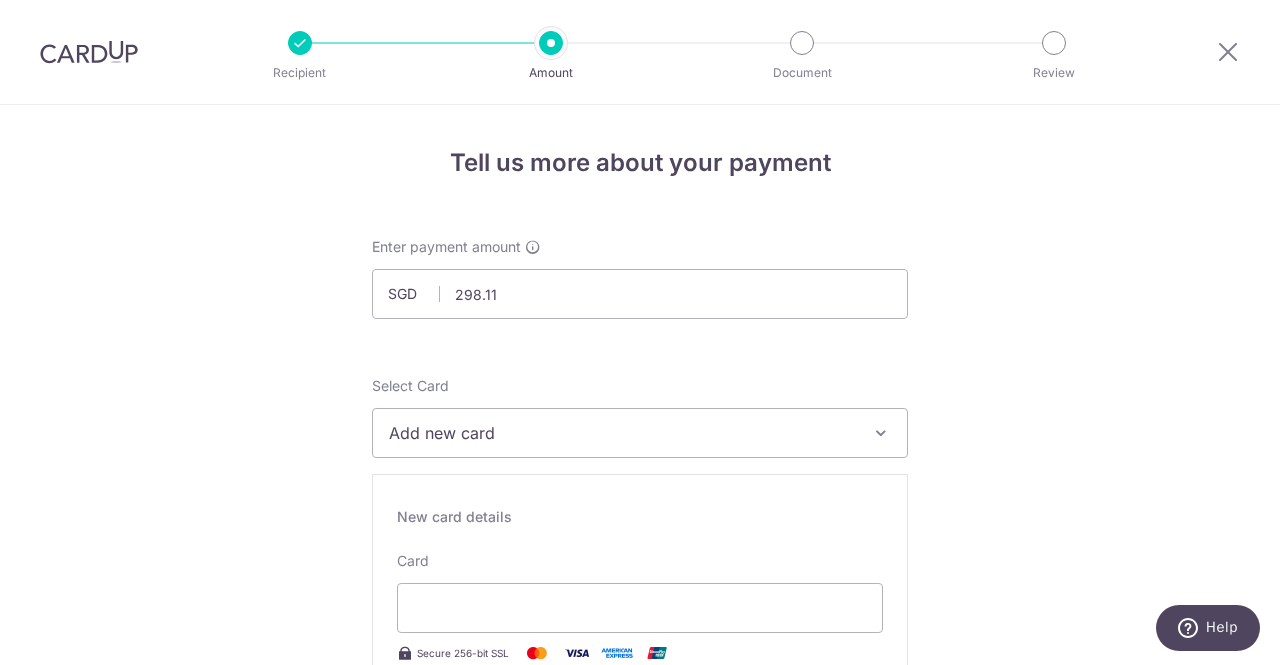 type 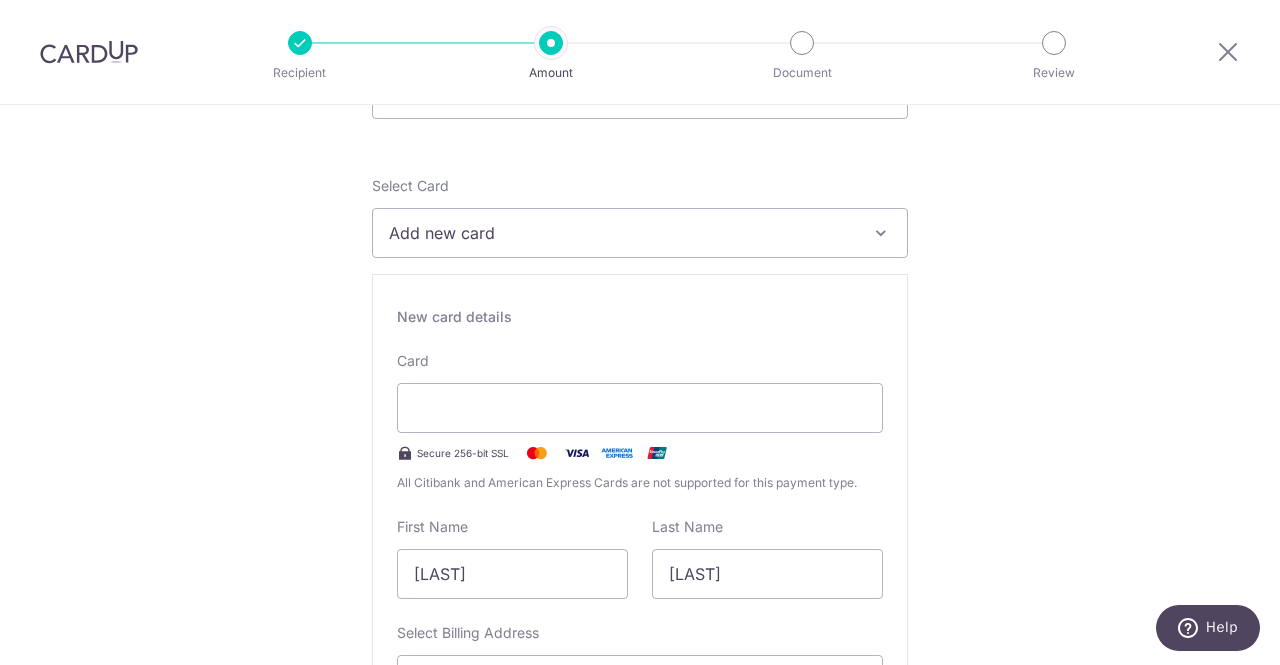 scroll, scrollTop: 400, scrollLeft: 0, axis: vertical 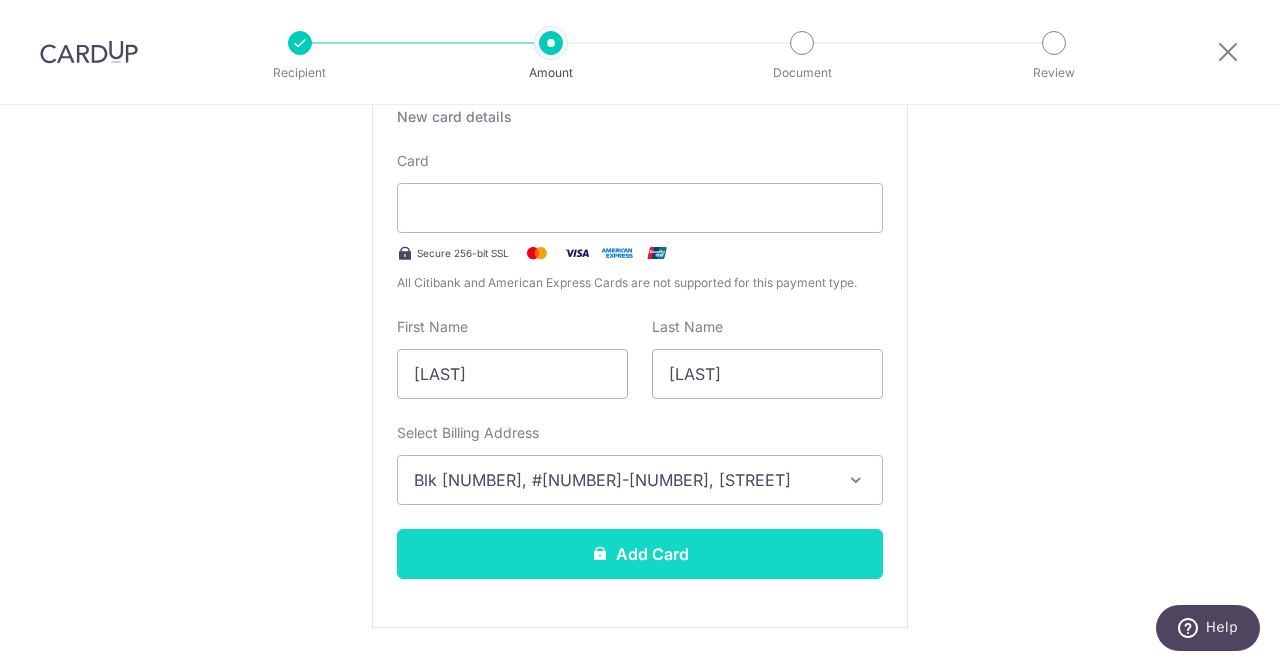 click on "Add Card" at bounding box center [640, 554] 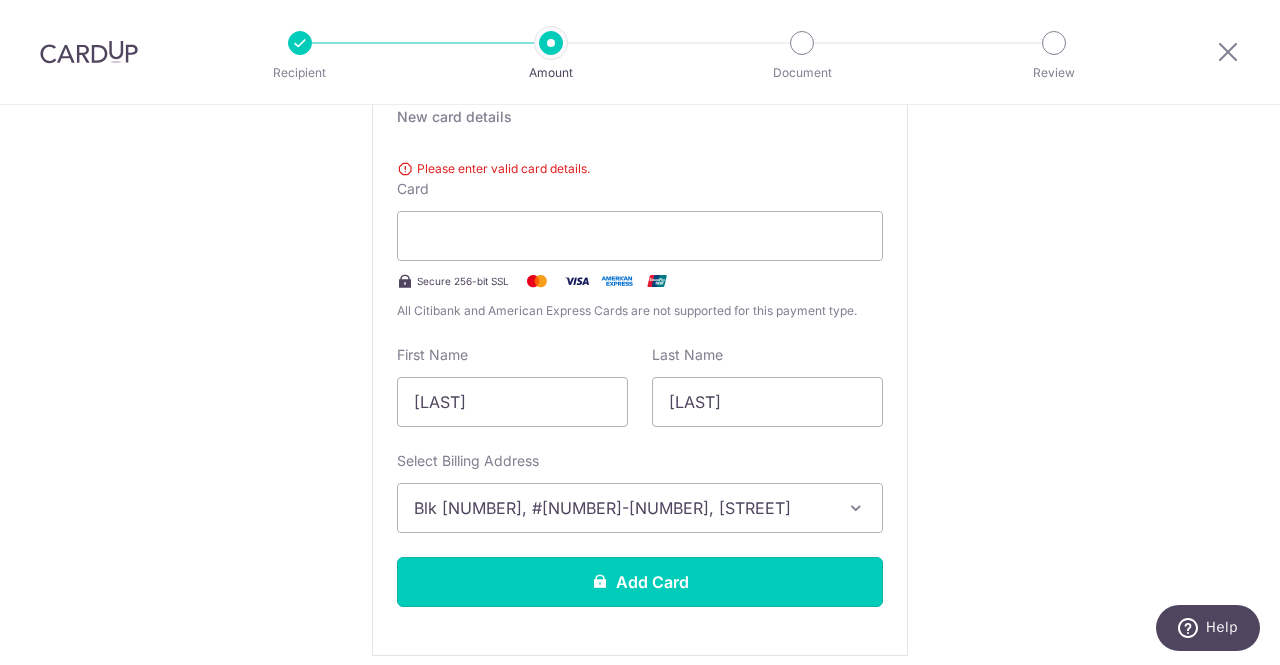 scroll, scrollTop: 300, scrollLeft: 0, axis: vertical 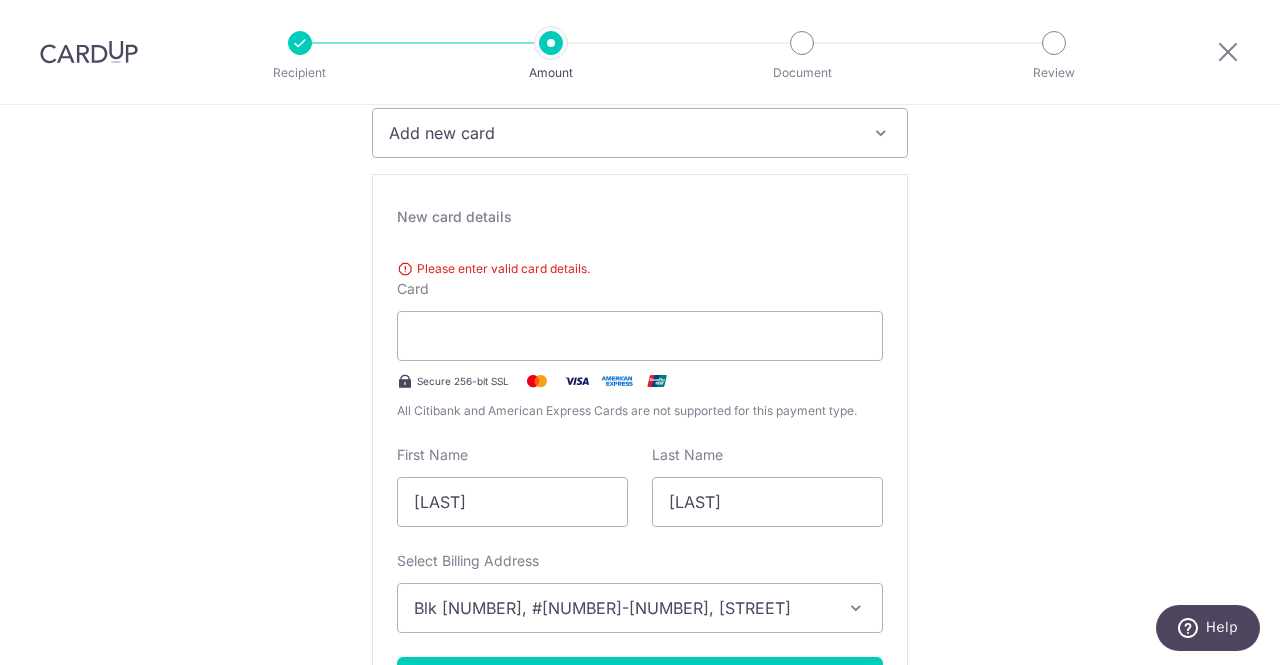 click on "New card details" at bounding box center (640, 217) 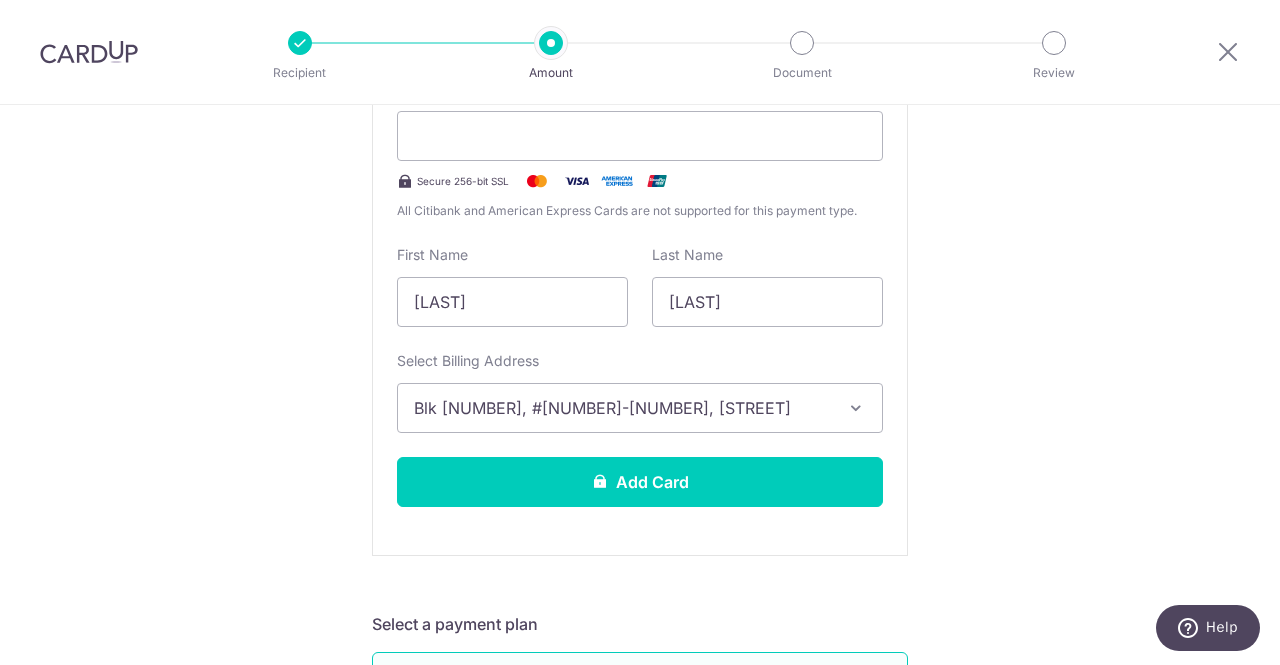 scroll, scrollTop: 400, scrollLeft: 0, axis: vertical 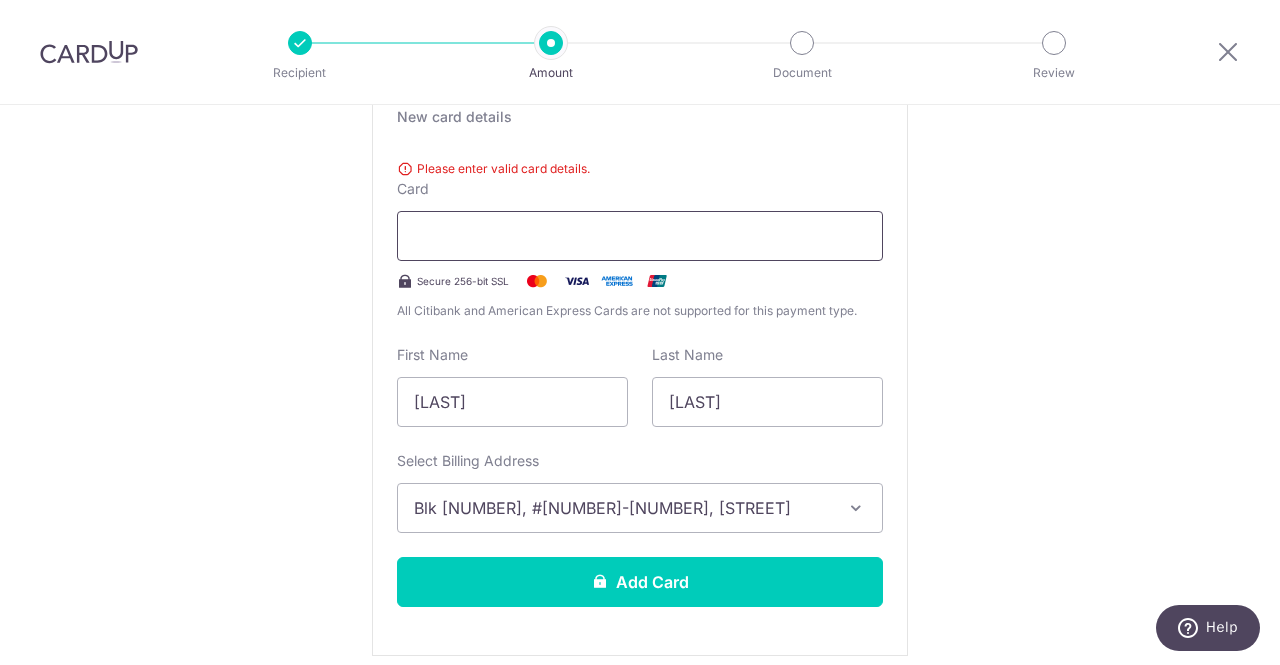 click at bounding box center (640, 236) 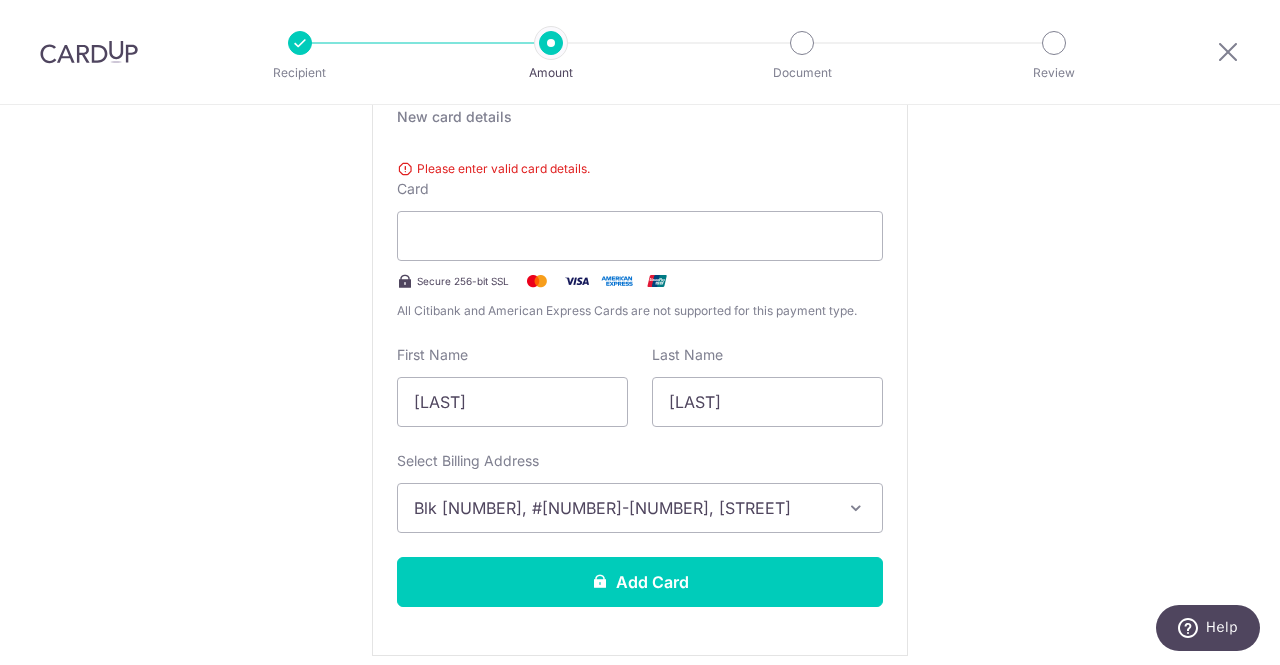 click on "Tell us more about your payment
Enter payment amount
SGD
298.11
298.11
Recipient added successfully!
Select Card
Add new card
Add credit card
Your Cards
**** 7751
Secure 256-bit SSL
Text
New card details
Please enter valid card details.
Card" at bounding box center [640, 963] 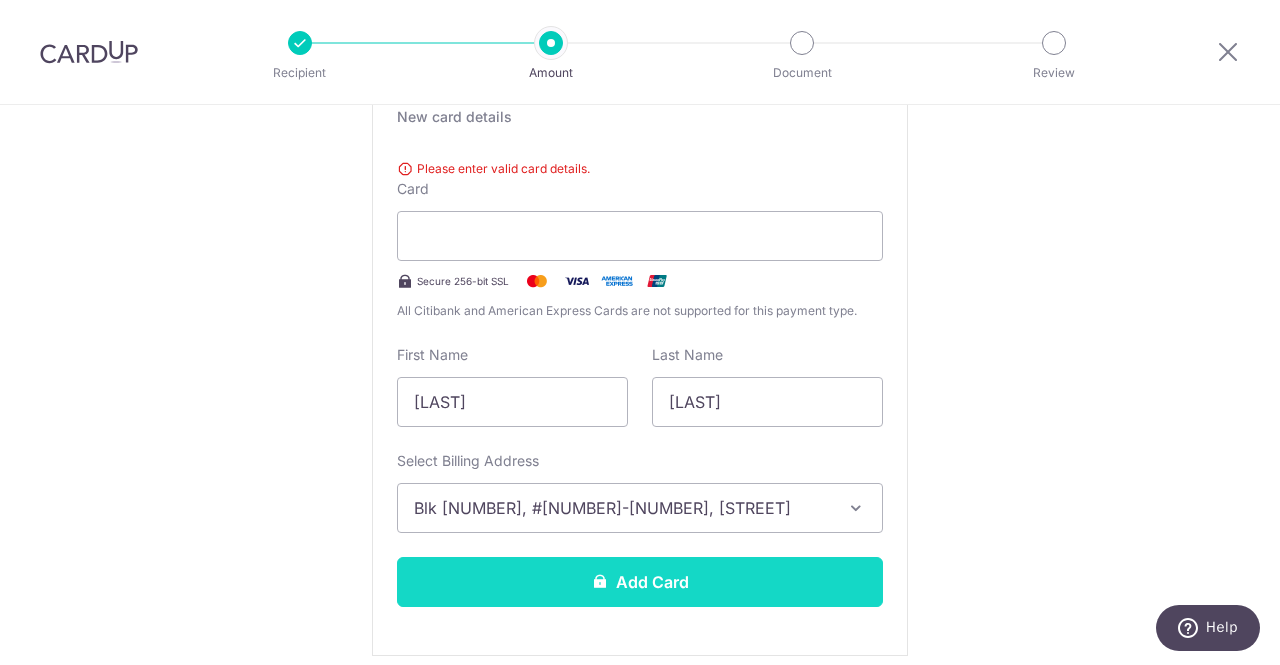 click on "Add Card" at bounding box center [640, 582] 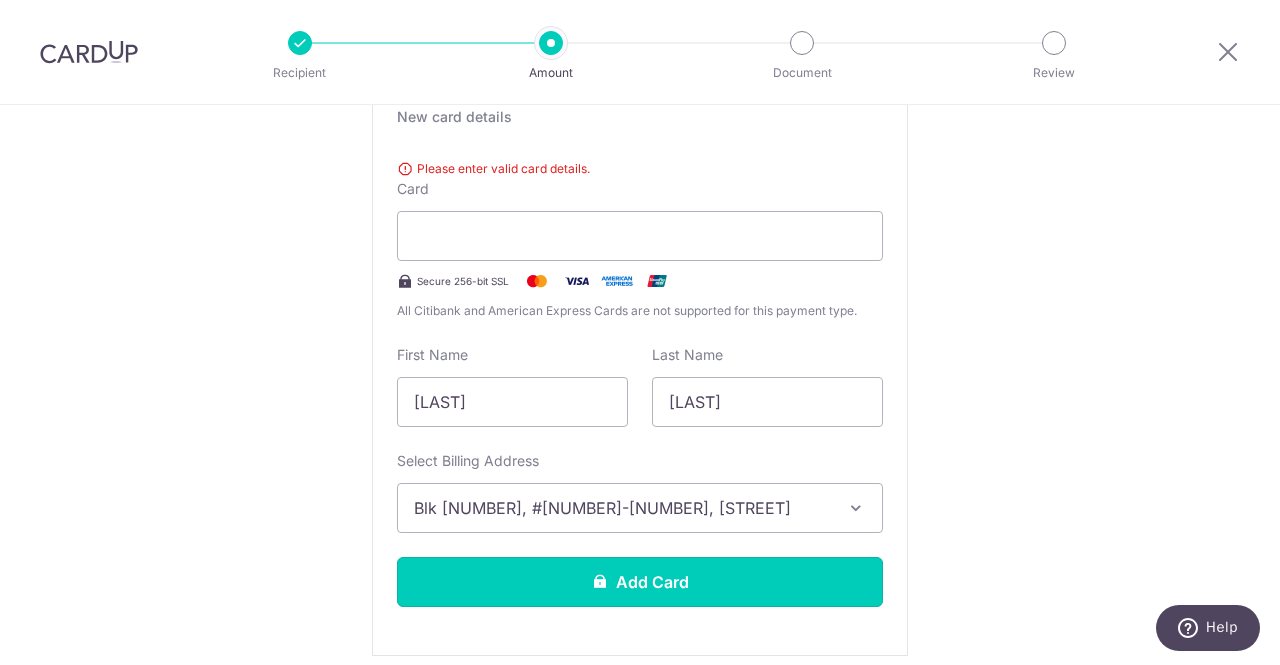 scroll, scrollTop: 200, scrollLeft: 0, axis: vertical 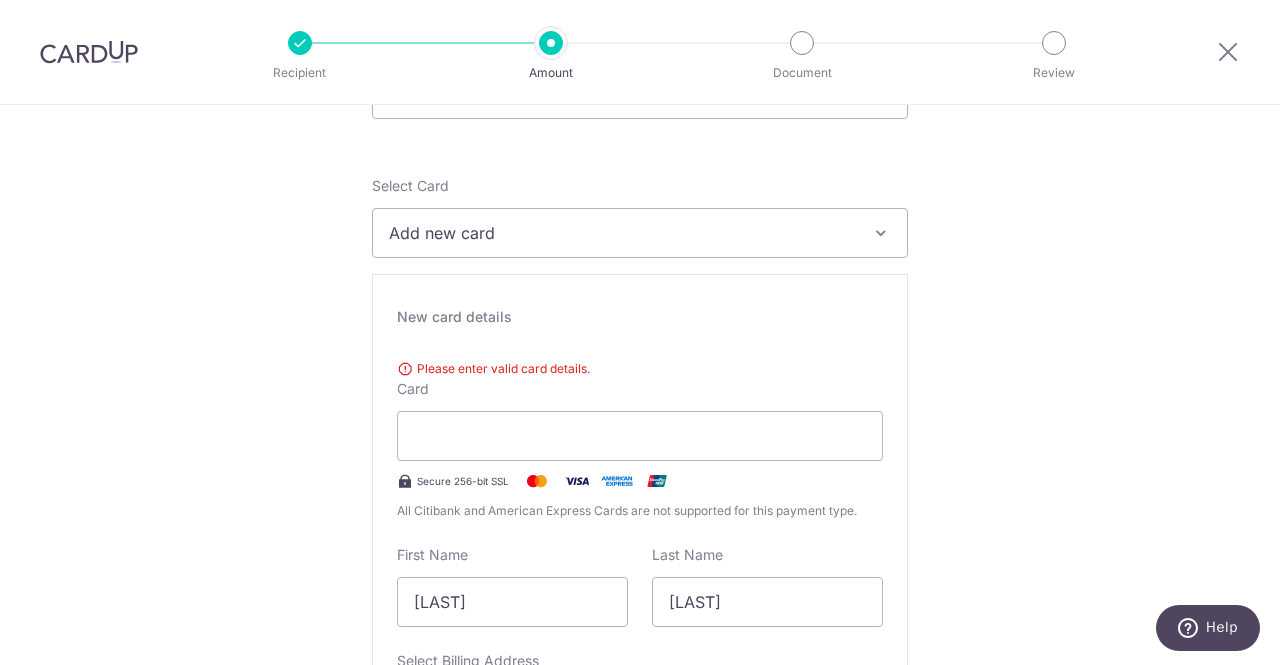 click on "Add new card" at bounding box center [622, 233] 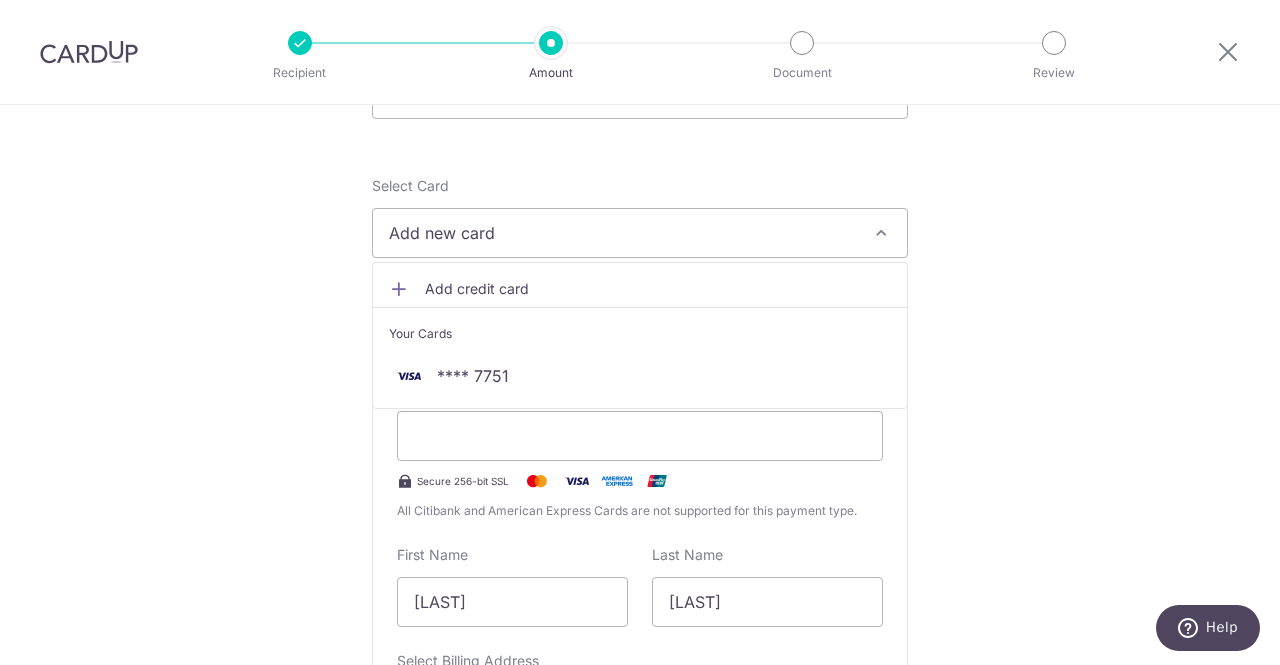 click on "Tell us more about your payment
Enter payment amount
SGD
298.11
298.11
Recipient added successfully!
Select Card
Add new card
Add credit card
Your Cards
**** 7751
Secure 256-bit SSL
Text
New card details
Please enter valid card details.
Card" at bounding box center (640, 1163) 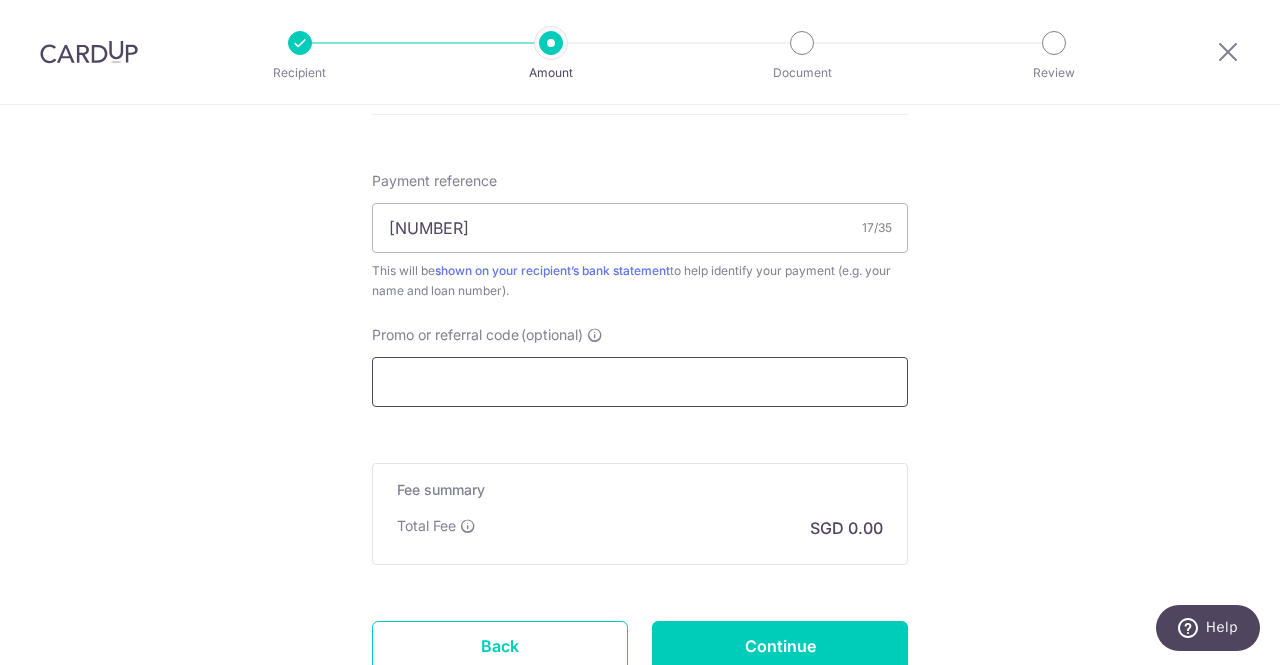 scroll, scrollTop: 1900, scrollLeft: 0, axis: vertical 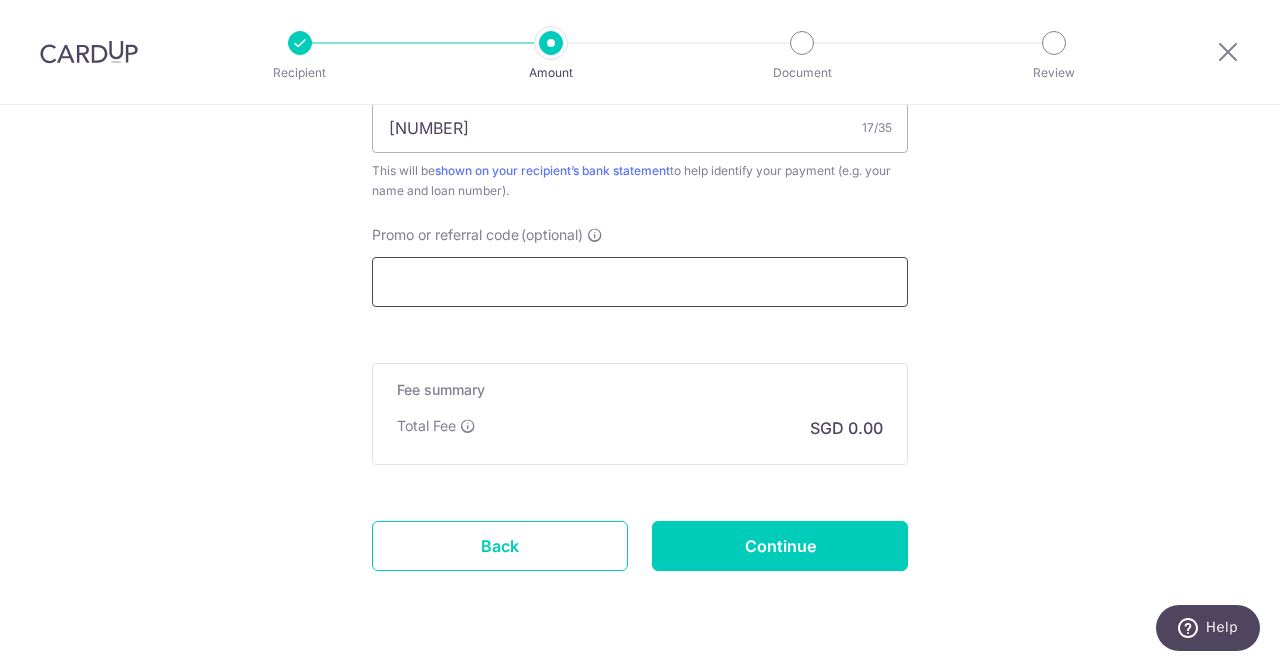 click on "Promo or referral code
(optional)" at bounding box center (640, 282) 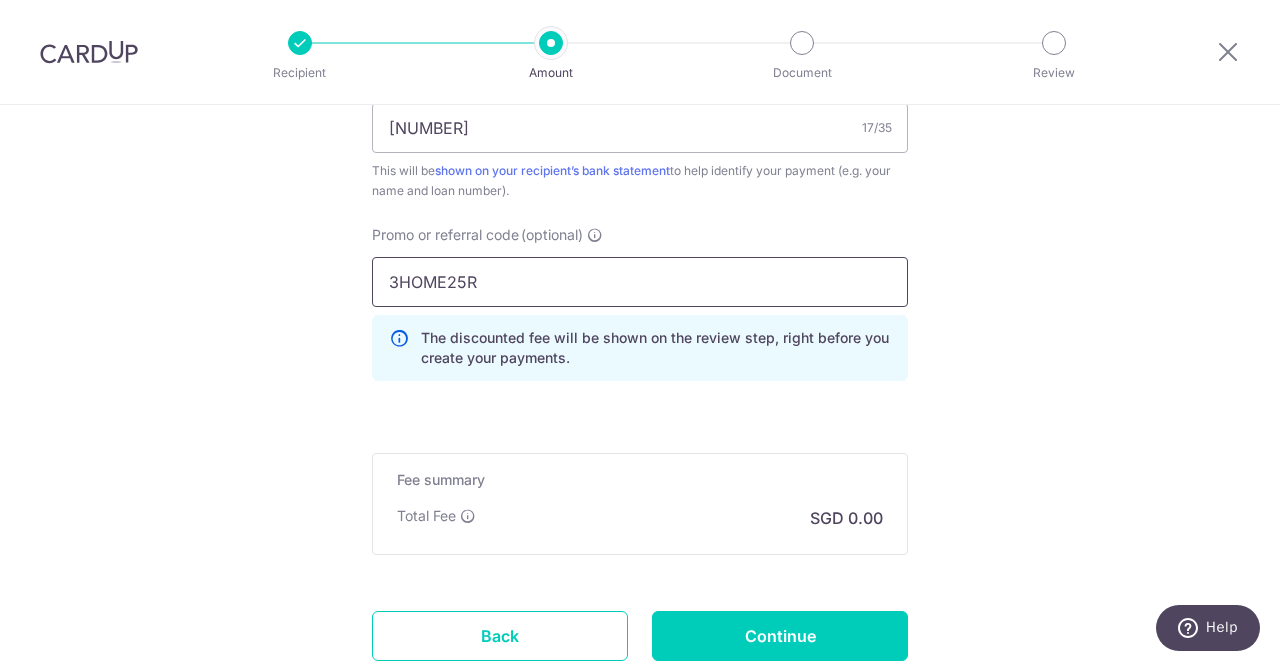 type on "3HOME25R" 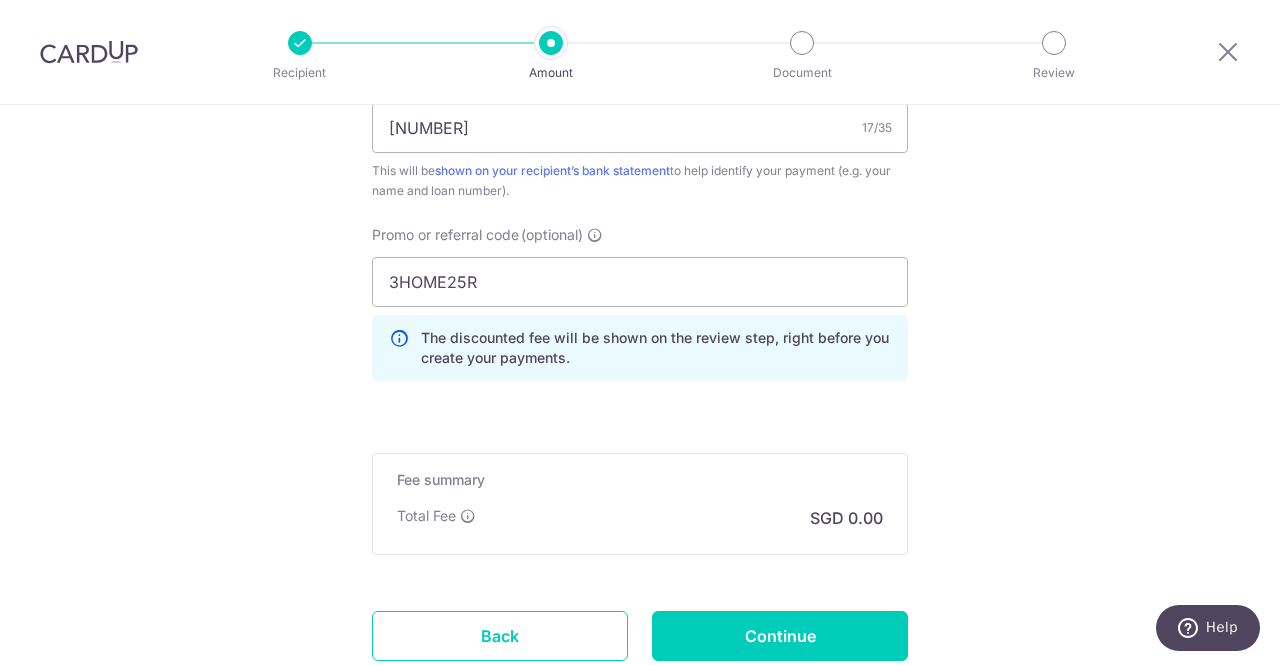 click on "Tell us more about your payment
Enter payment amount
SGD
298.11
298.11
Recipient added successfully!
Select Card
Add new card
Add credit card
Your Cards
**** 7751
Secure 256-bit SSL
Text
New card details
Please enter valid card details.
Card" at bounding box center [640, -492] 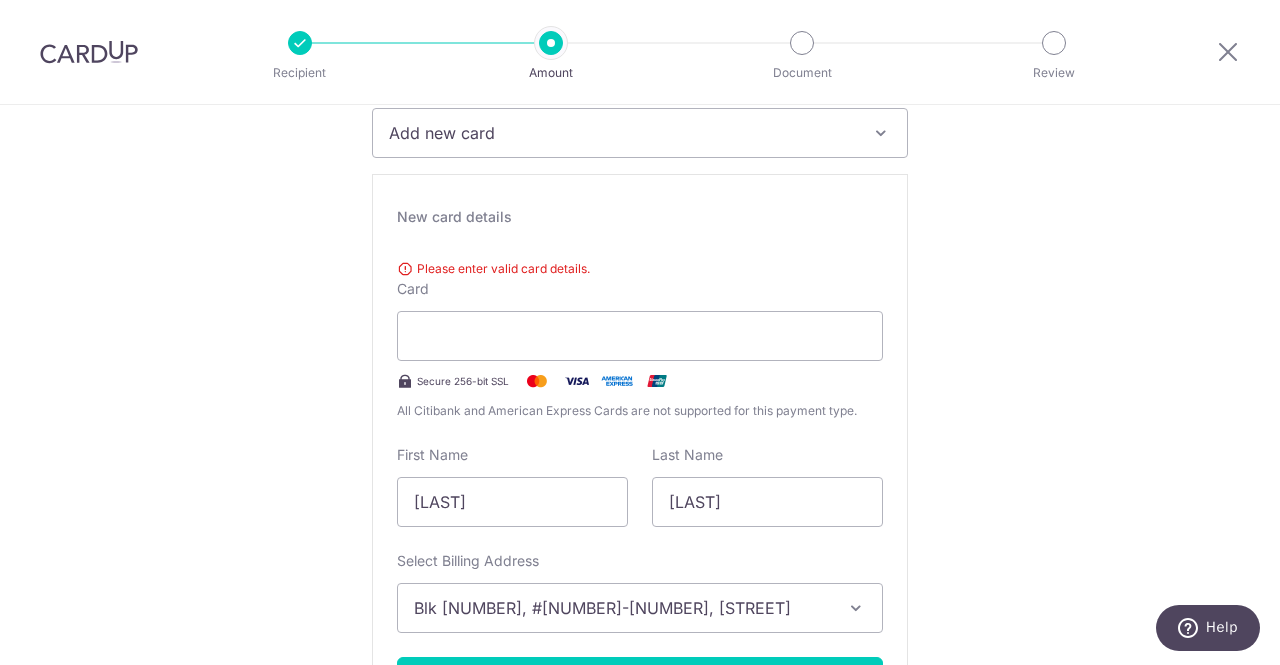 scroll, scrollTop: 0, scrollLeft: 0, axis: both 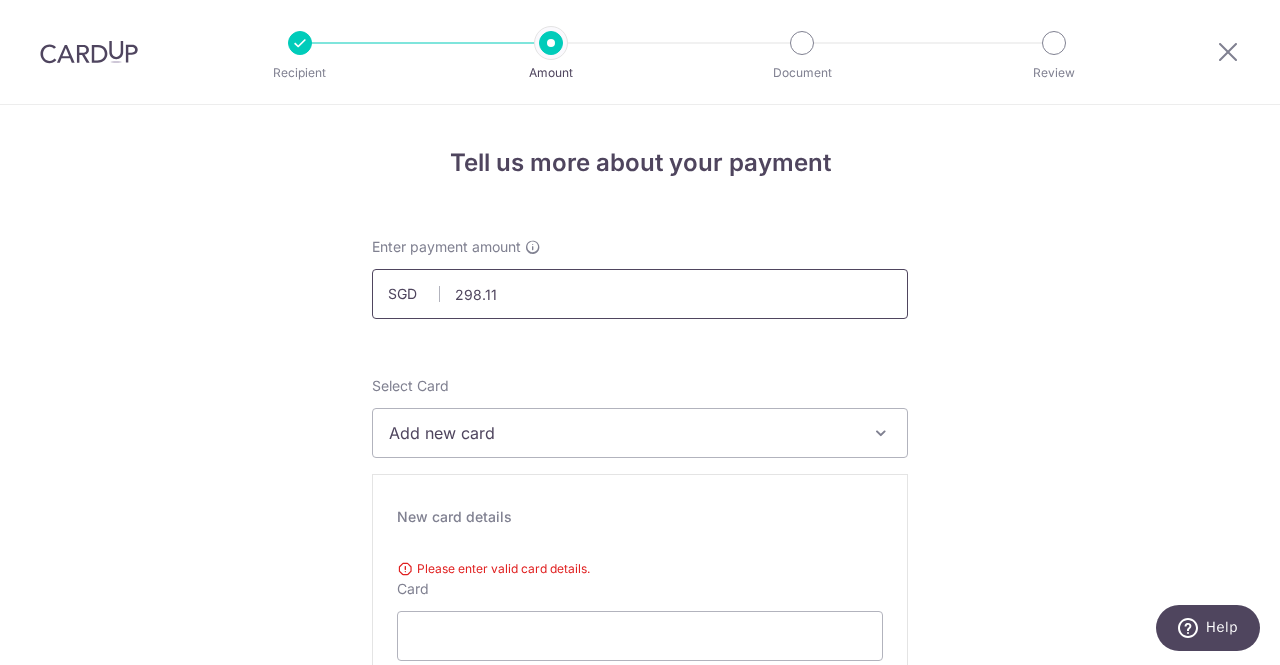 click on "298.11" at bounding box center (640, 294) 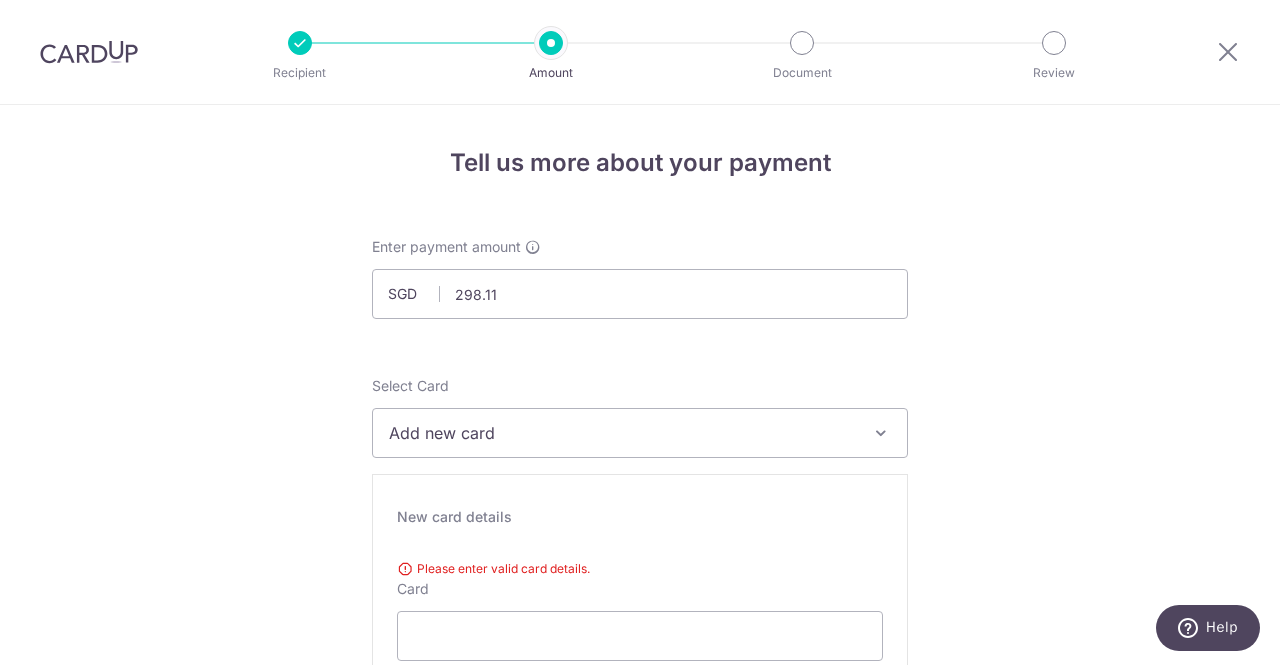 click on "Tell us more about your payment
Enter payment amount
SGD
298.11
298.11
Recipient added successfully!
Select Card
Add new card
Add credit card
Your Cards
**** 7751
Secure 256-bit SSL
Text
New card details
Please enter valid card details.
Card" at bounding box center (640, 1408) 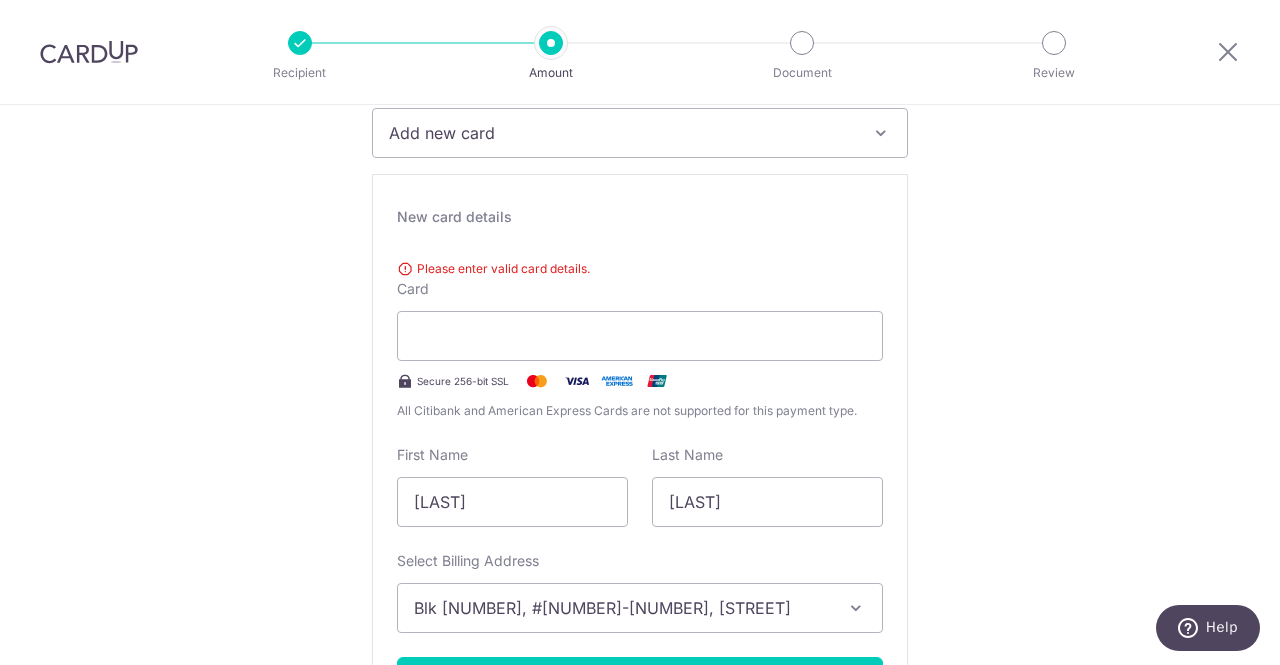 click on "Tell us more about your payment
Enter payment amount
SGD
298.11
298.11
Recipient added successfully!
Select Card
Add new card
Add credit card
Your Cards
**** 7751
Secure 256-bit SSL
Text
New card details
Please enter valid card details.
Card" at bounding box center [640, 1108] 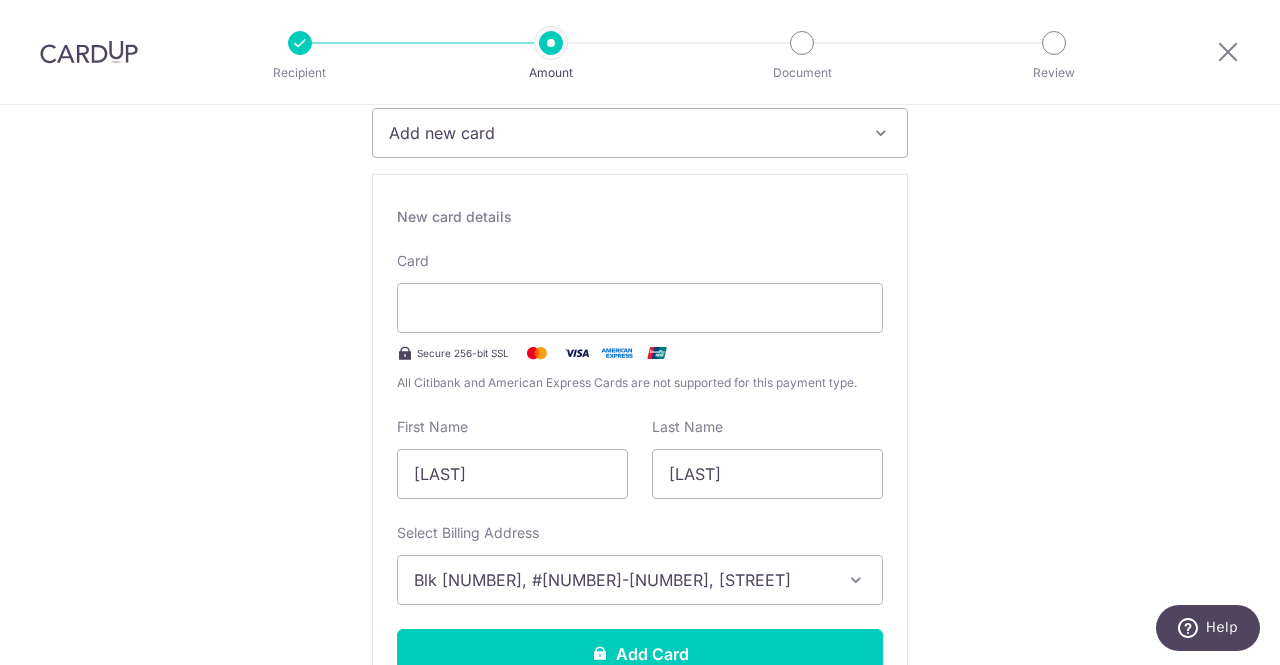 click on "Tell us more about your payment
Enter payment amount
SGD
298.11
298.11
Recipient added successfully!
Select Card
Add new card
Add credit card
Your Cards
**** 7751
Secure 256-bit SSL
Text
New card details
Please enter valid card details.
Card" at bounding box center [640, 1094] 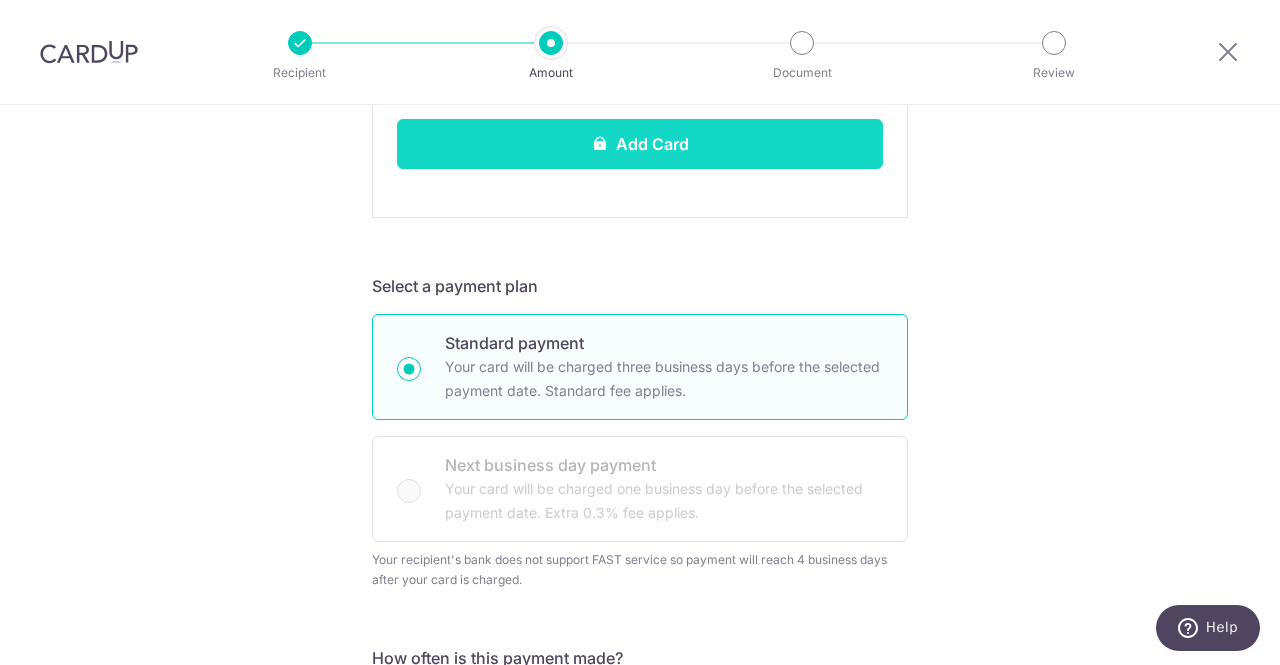 scroll, scrollTop: 510, scrollLeft: 0, axis: vertical 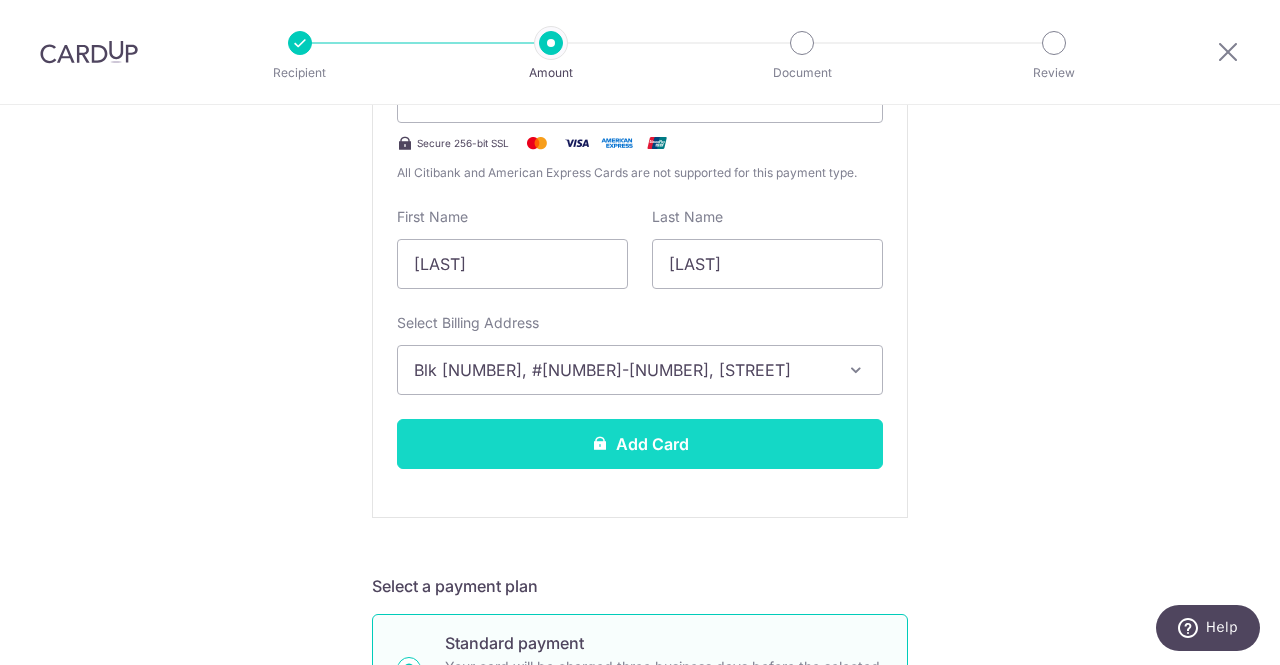 click at bounding box center [600, 443] 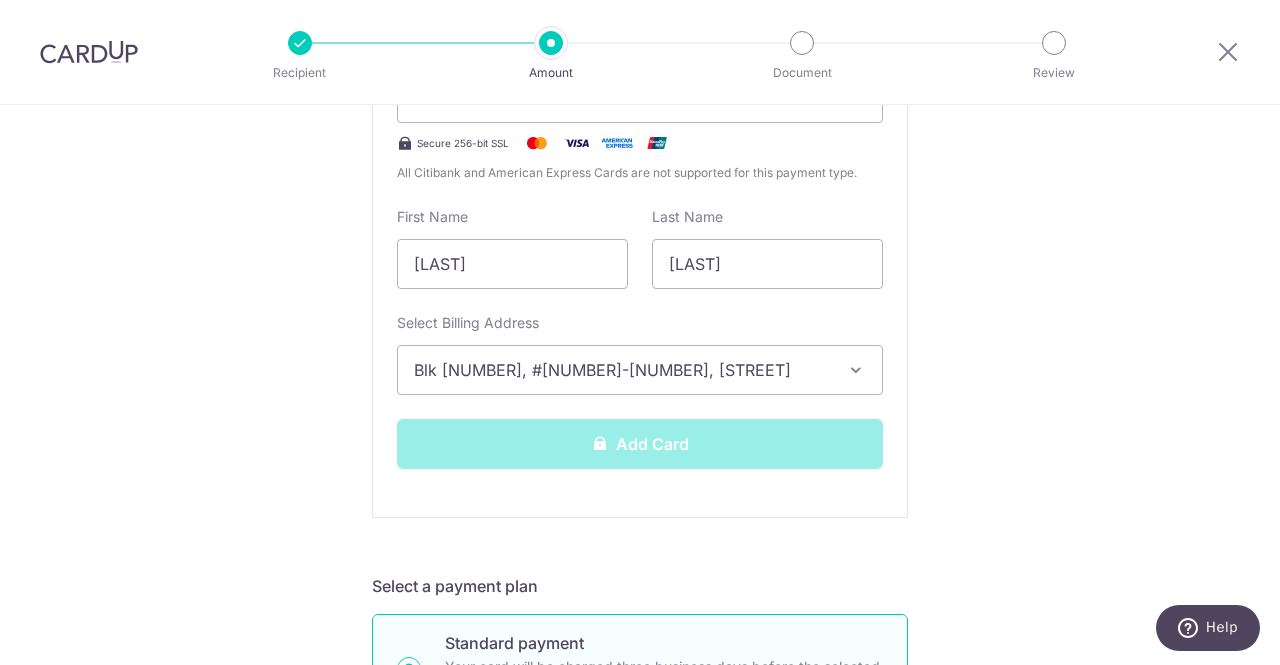 scroll, scrollTop: 310, scrollLeft: 0, axis: vertical 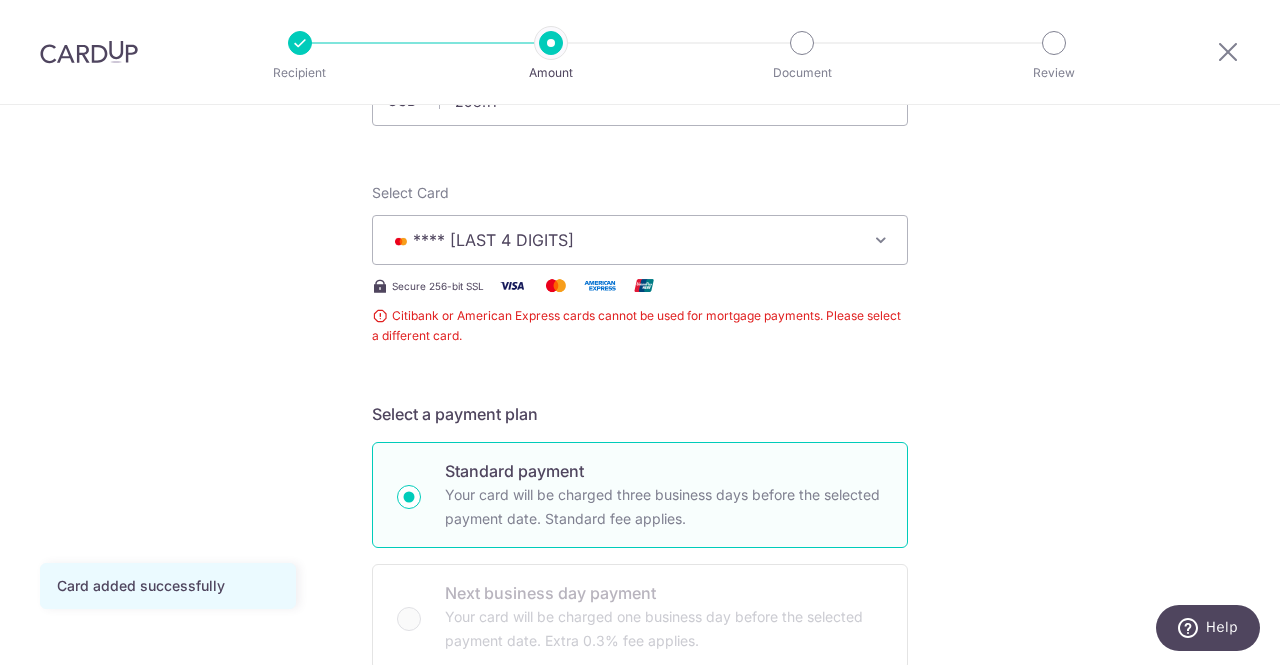 click on "**** [CARD_LAST_FOUR]" at bounding box center (622, 240) 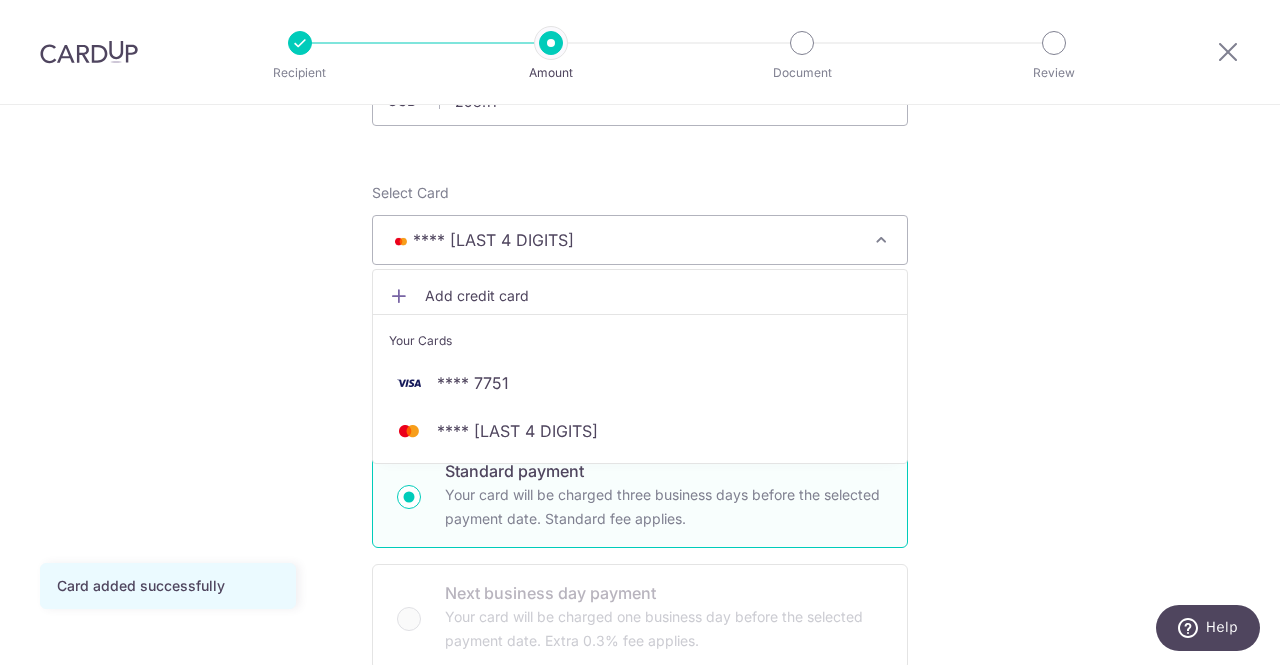 click on "Tell us more about your payment
Enter payment amount
SGD
298.11
298.11
Card added successfully
Select Card
**** 4397
Add credit card
Your Cards
**** 7751
**** 4397
Secure 256-bit SSL
Citibank or American Express cards cannot be used for mortgage payments. Please select a different card.
Text" at bounding box center (640, 901) 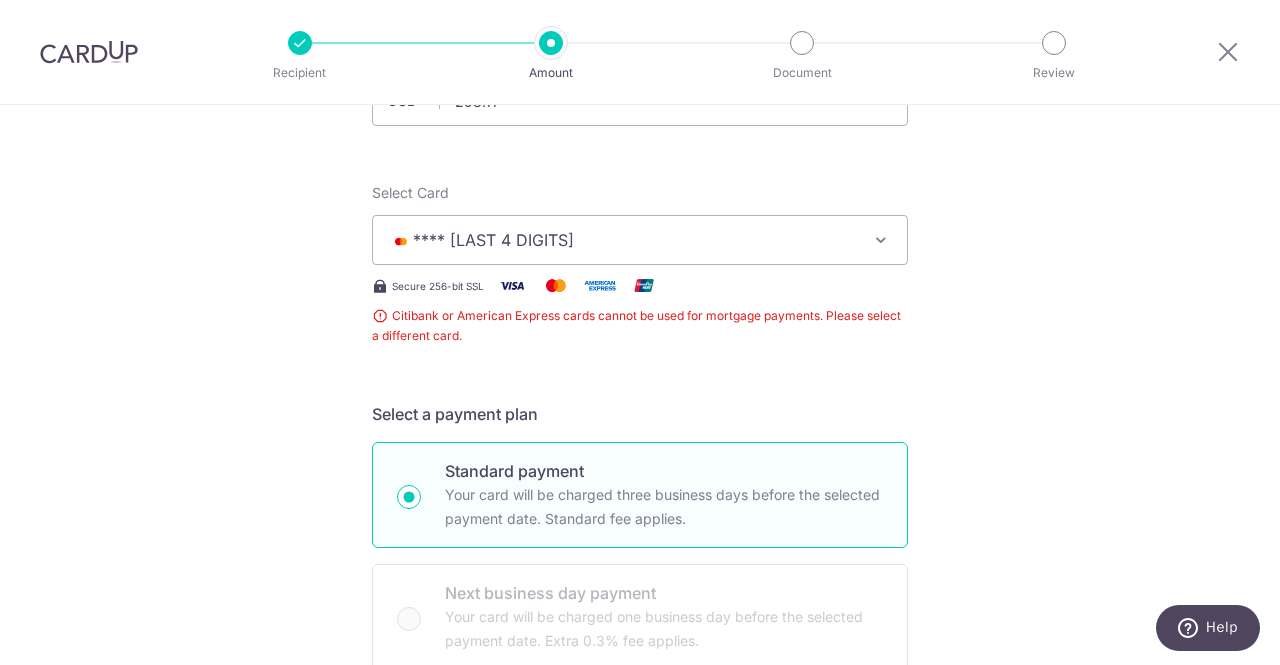click on "**** [CARD_LAST_FOUR]" at bounding box center [493, 240] 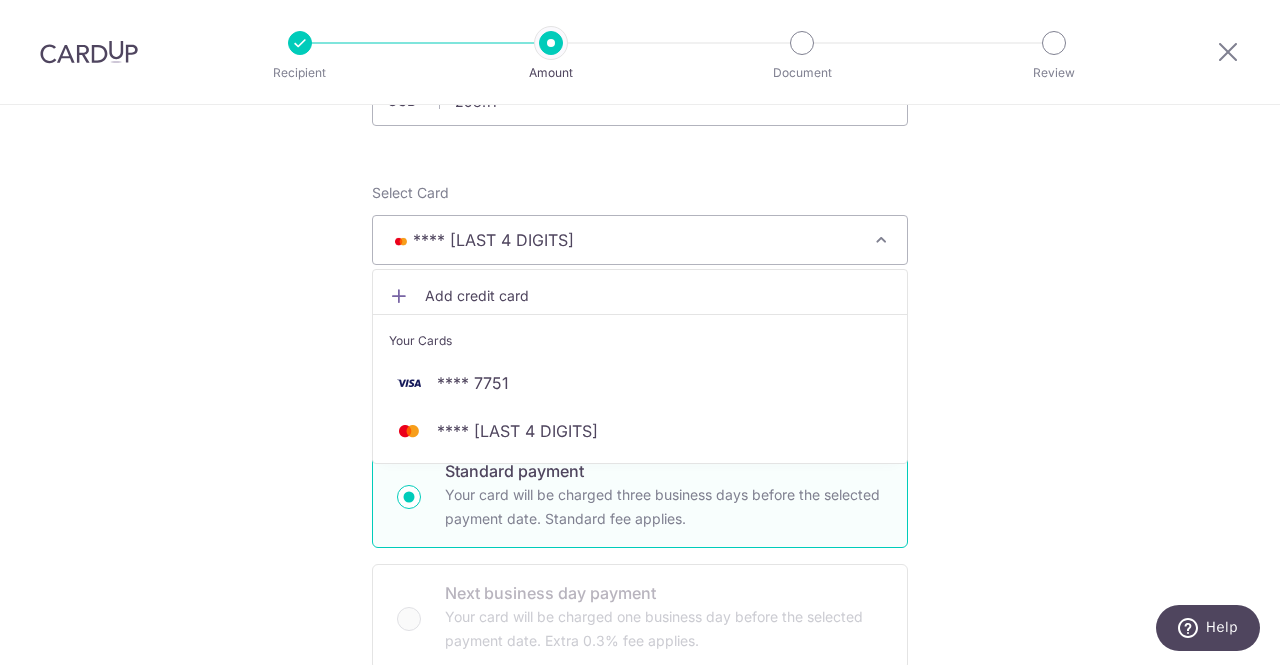 click on "Add credit card" at bounding box center [658, 296] 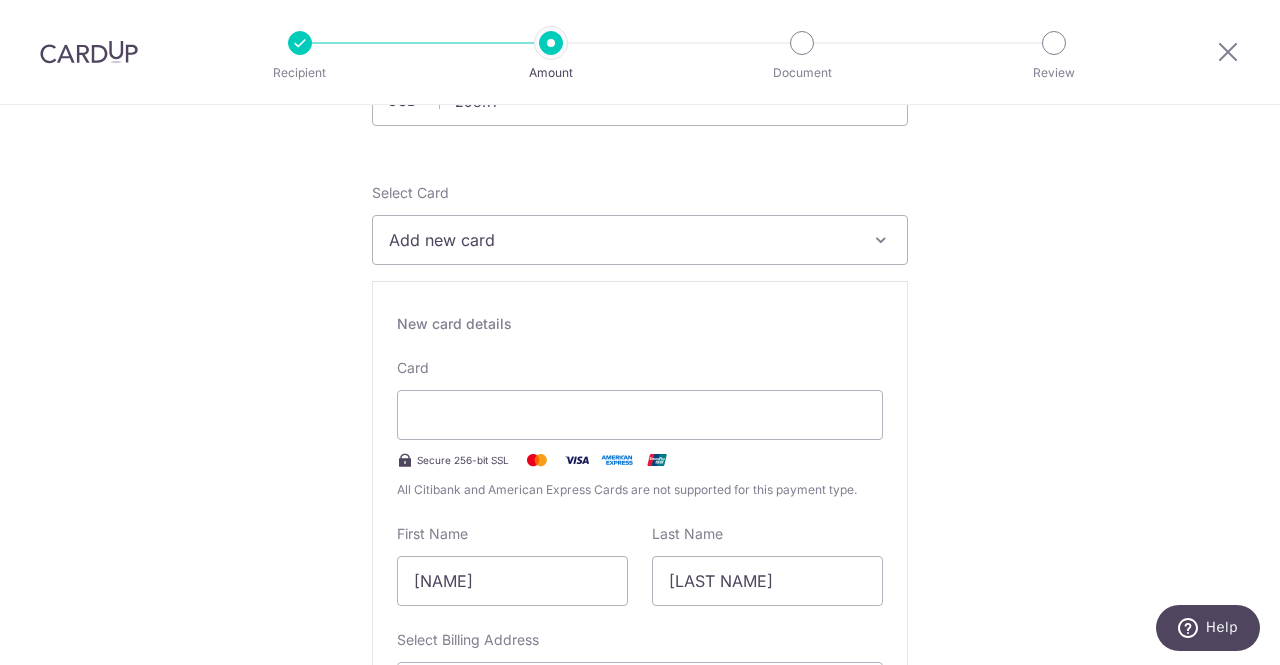 click on "Tell us more about your payment
Enter payment amount
SGD
298.11
298.11
Card added successfully
Select Card
Add new card
Add credit card
Your Cards
**** 7751
**** 4397
Secure 256-bit SSL
Text
New card details
Your card number is invalid.
Card" at bounding box center [640, 1146] 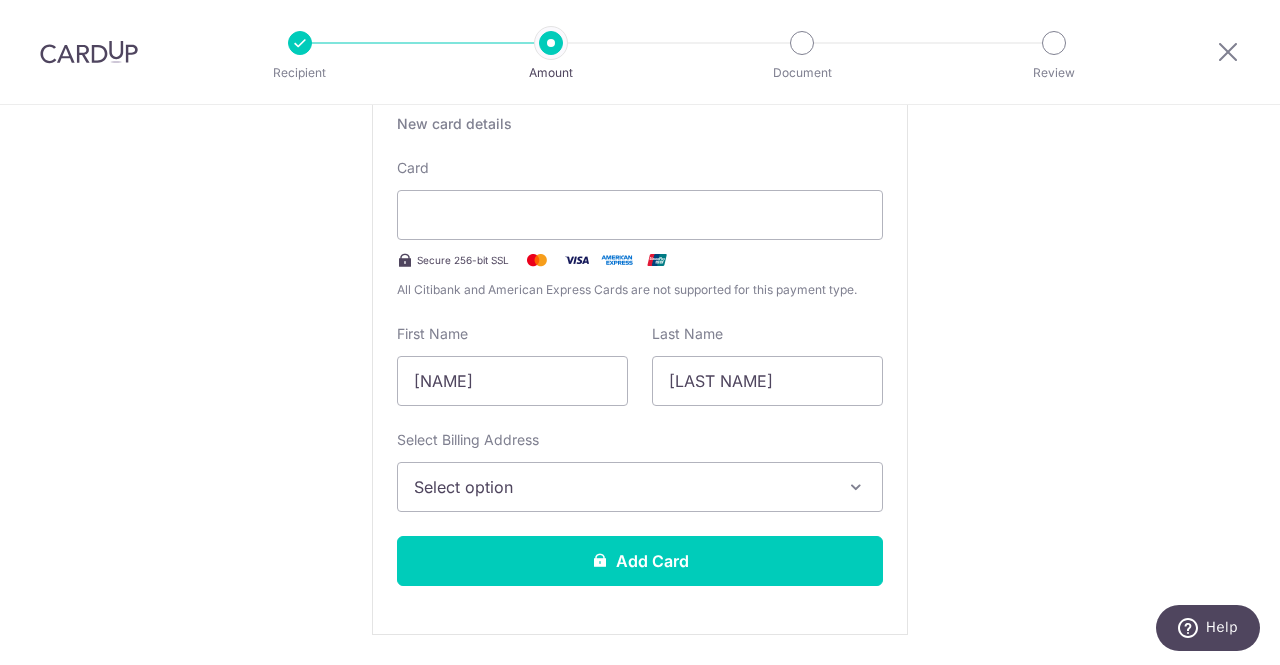 scroll, scrollTop: 593, scrollLeft: 0, axis: vertical 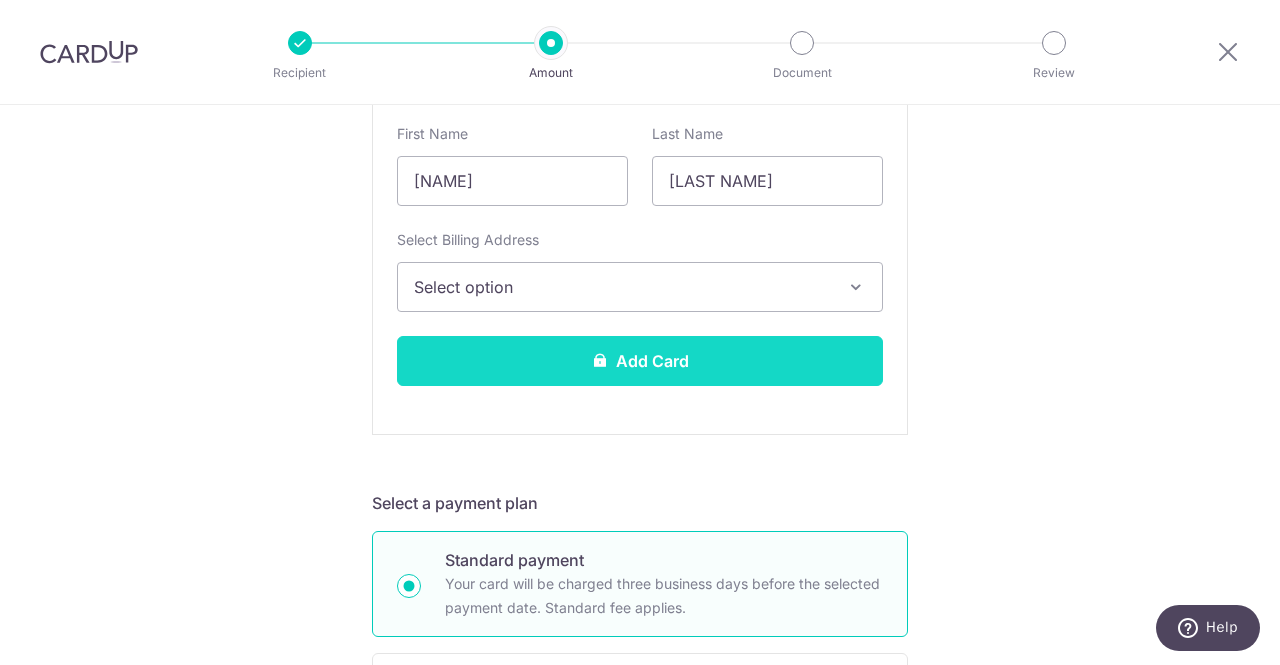 click on "Add Card" at bounding box center (640, 361) 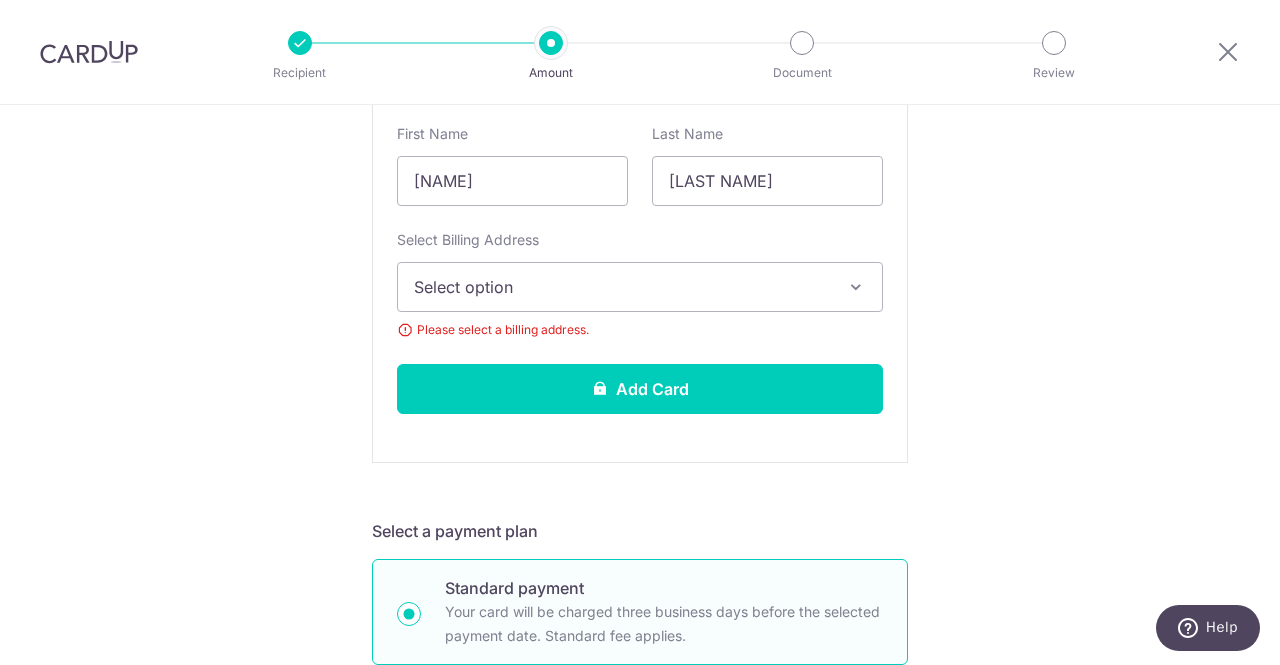 click on "Select option" at bounding box center [622, 287] 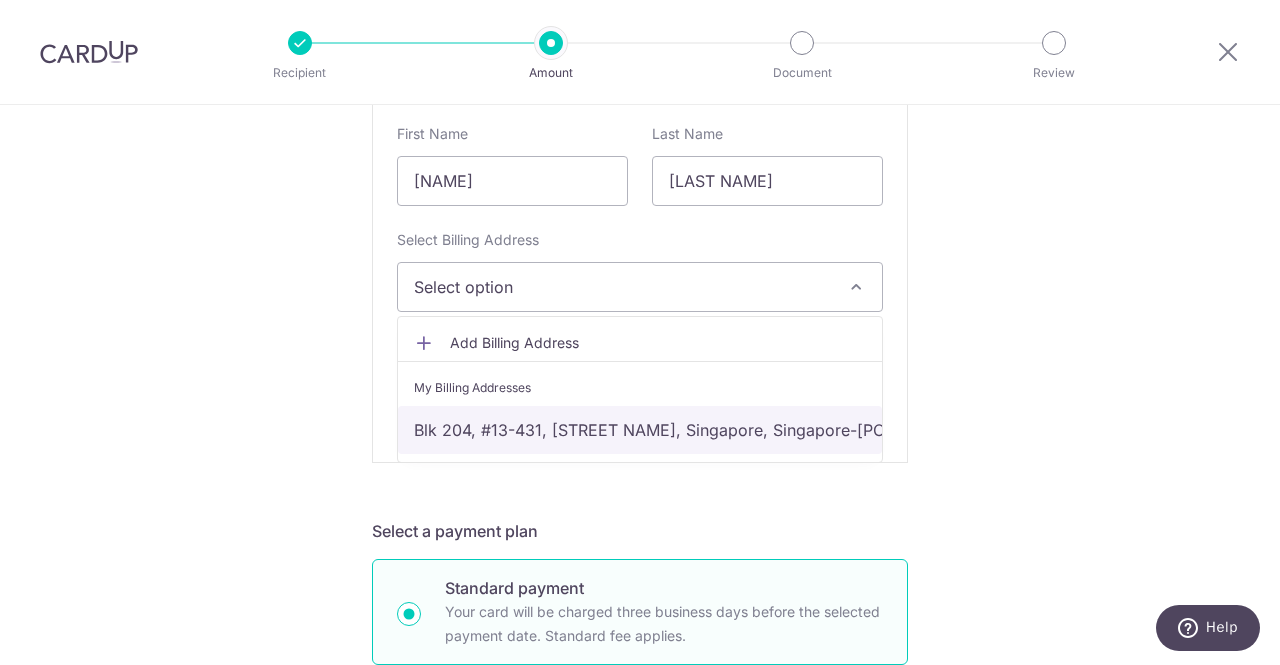 click on "Blk [NUMBER], #[NUMBER], [STREET], [CITY], [CITY]-[POSTAL_CODE]" at bounding box center (640, 430) 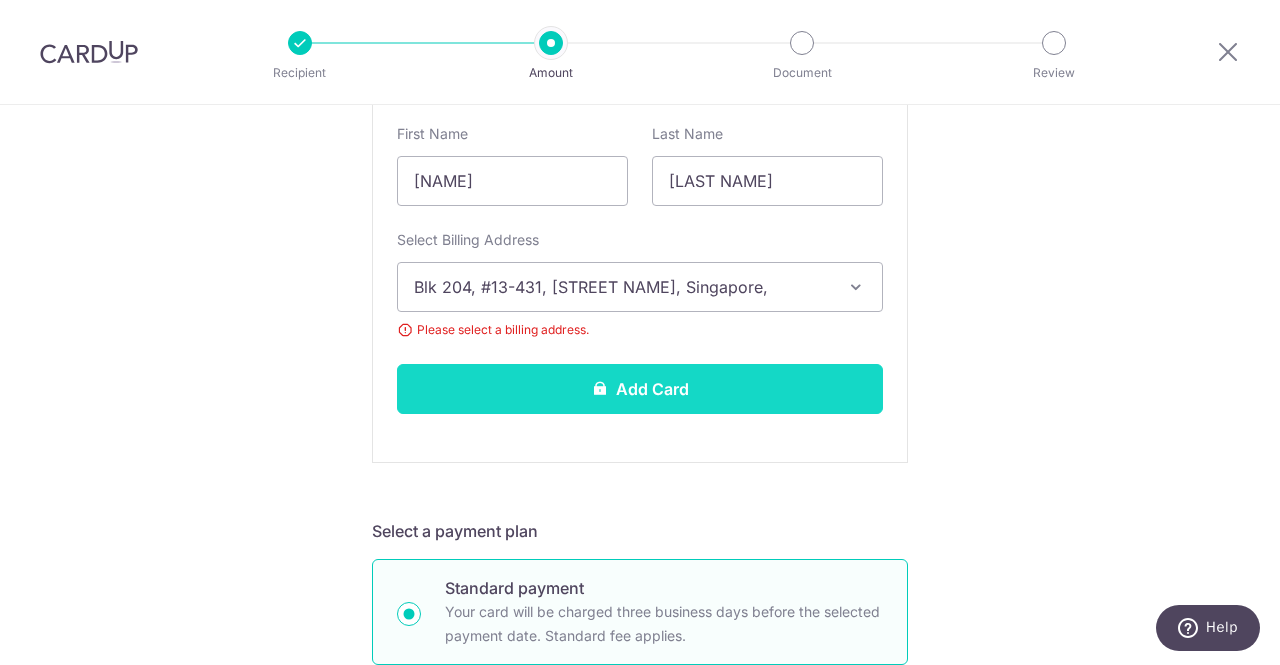 click on "Add Card" at bounding box center (640, 389) 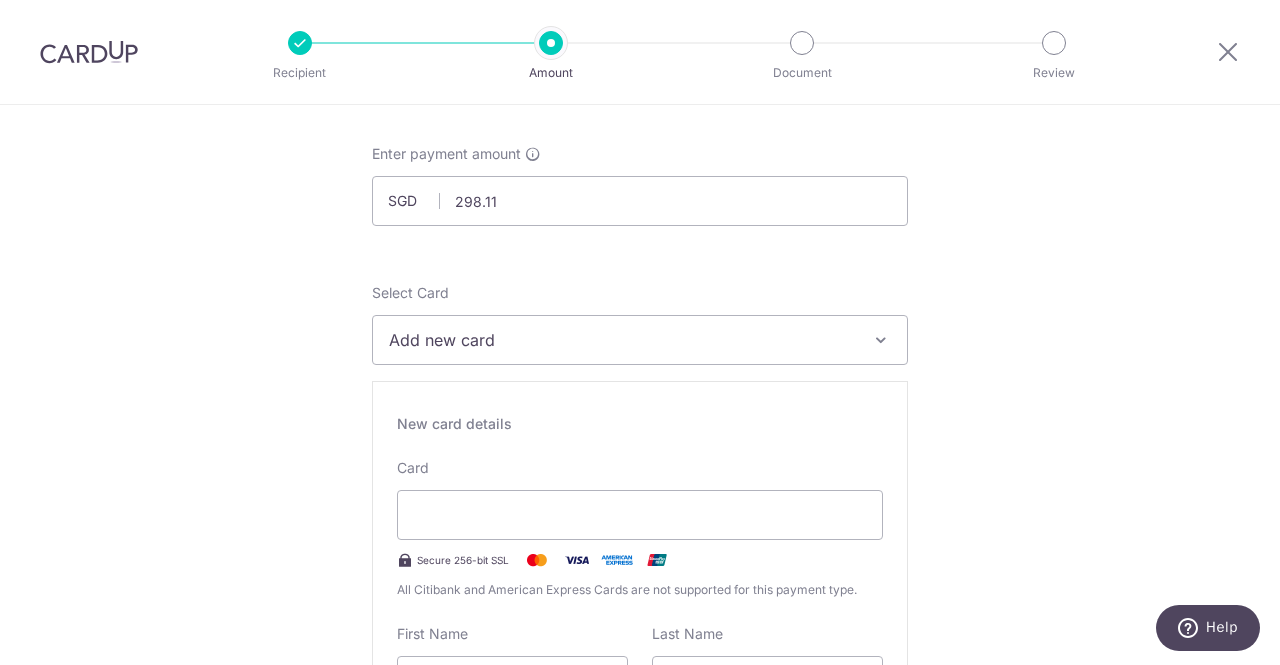 scroll, scrollTop: 0, scrollLeft: 0, axis: both 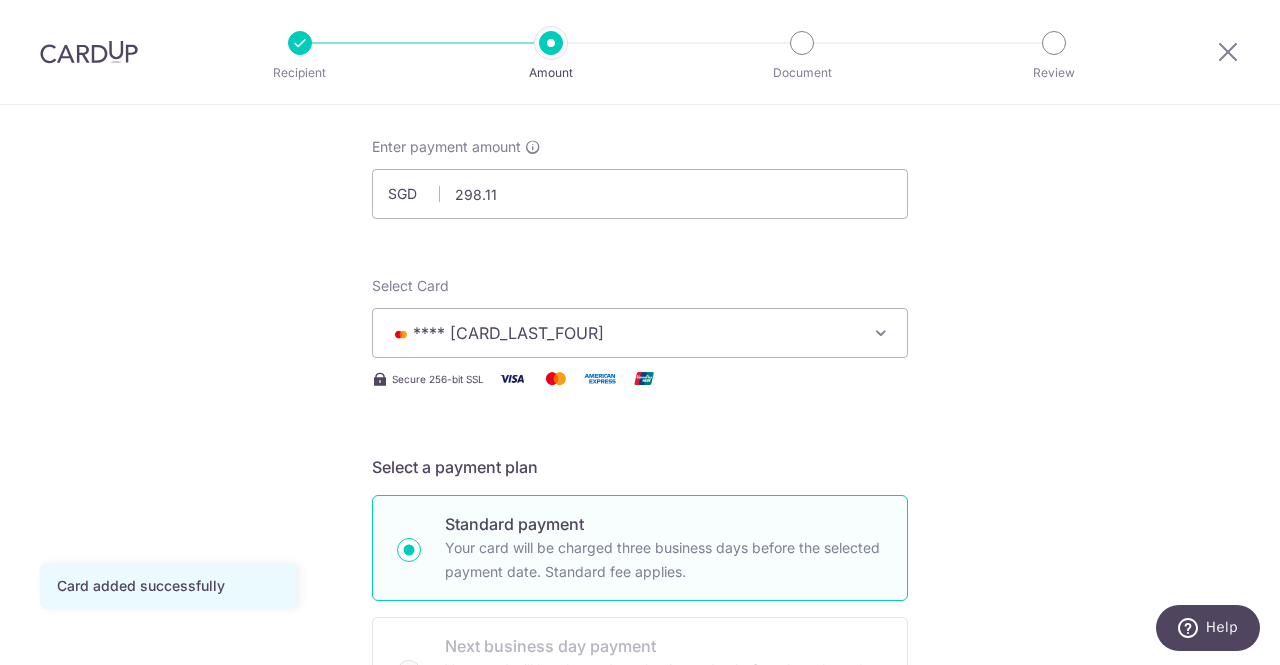 click on "**** [CARD_LAST_FOUR]" at bounding box center (622, 333) 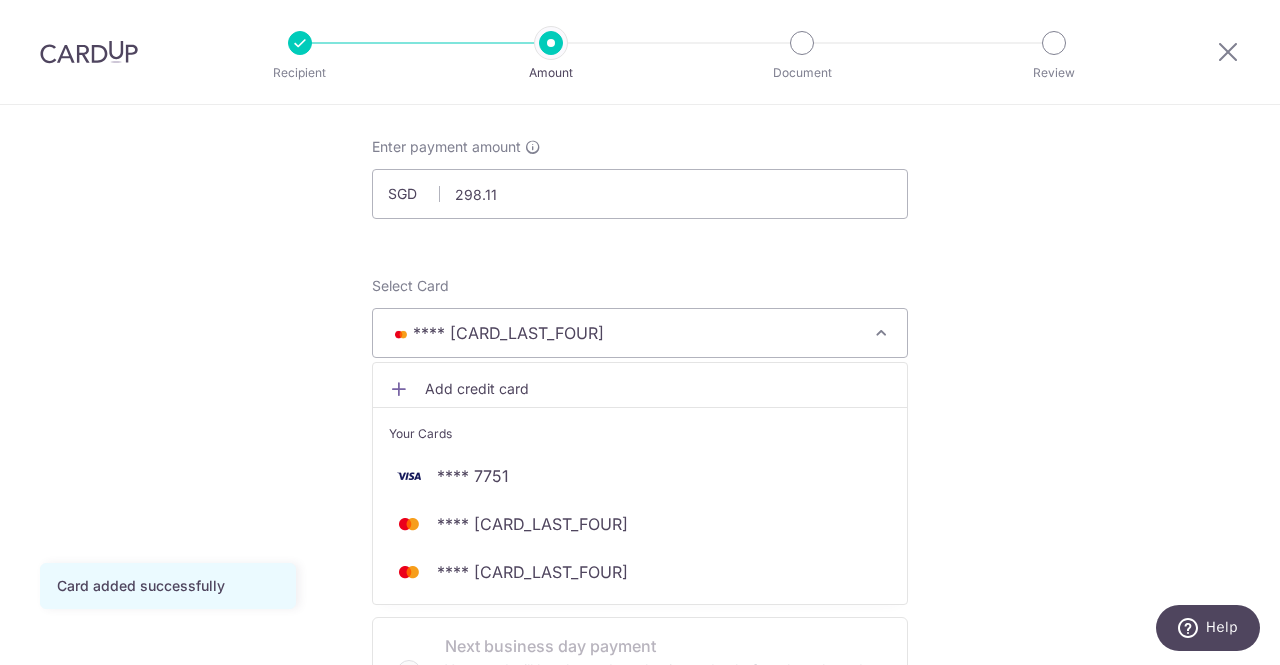 click on "Tell us more about your payment
Enter payment amount
SGD
298.11
298.11
Card added successfully
Select Card
**** 4338
Add credit card
Your Cards
**** 7751
**** 4397
**** 4338
Secure 256-bit SSL
Text
New card details" at bounding box center [640, 974] 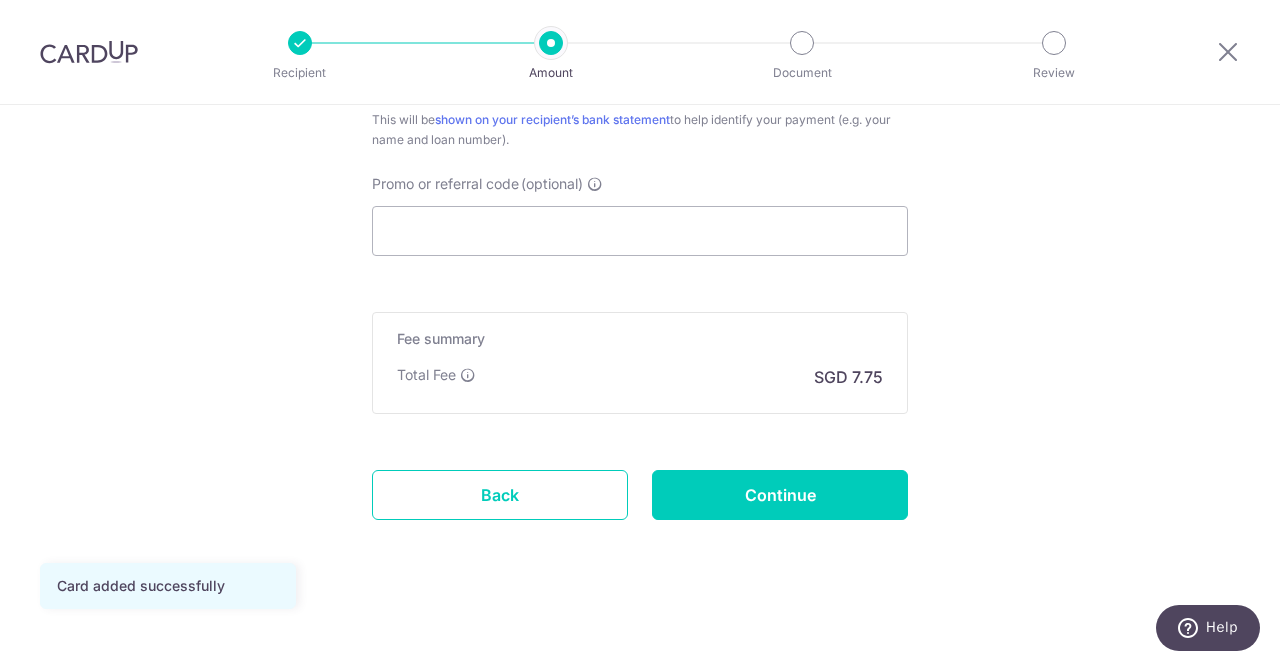 scroll, scrollTop: 1174, scrollLeft: 0, axis: vertical 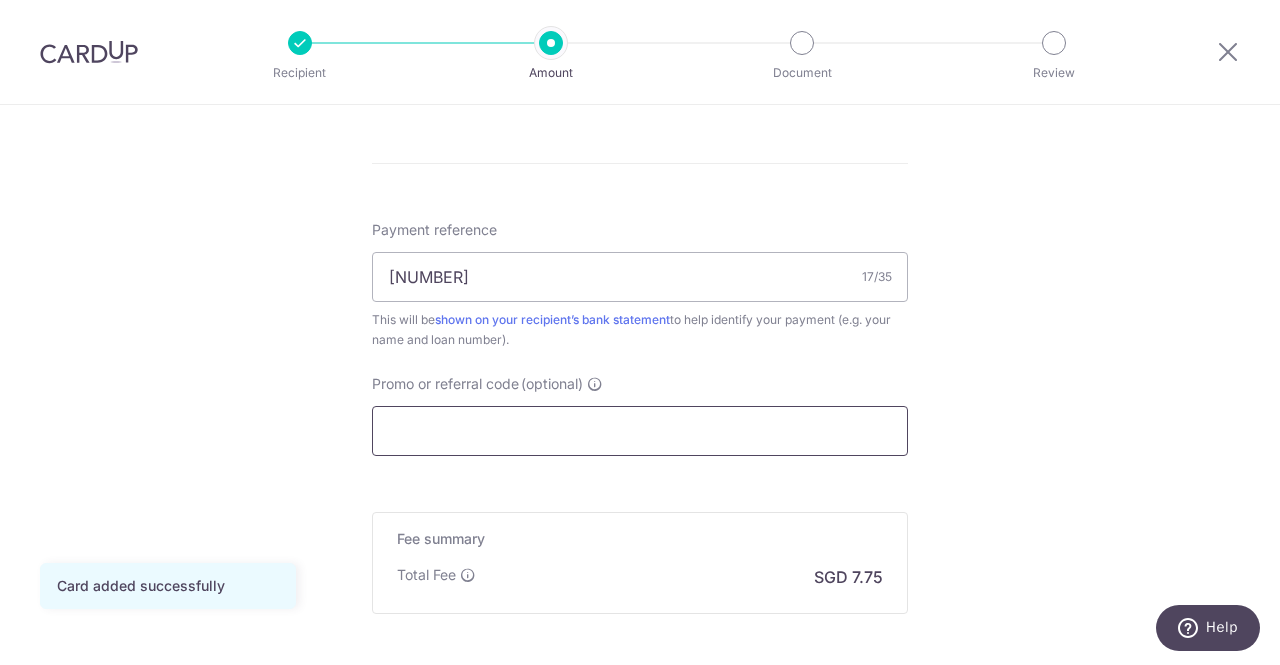 click on "Promo or referral code
(optional)" at bounding box center [640, 431] 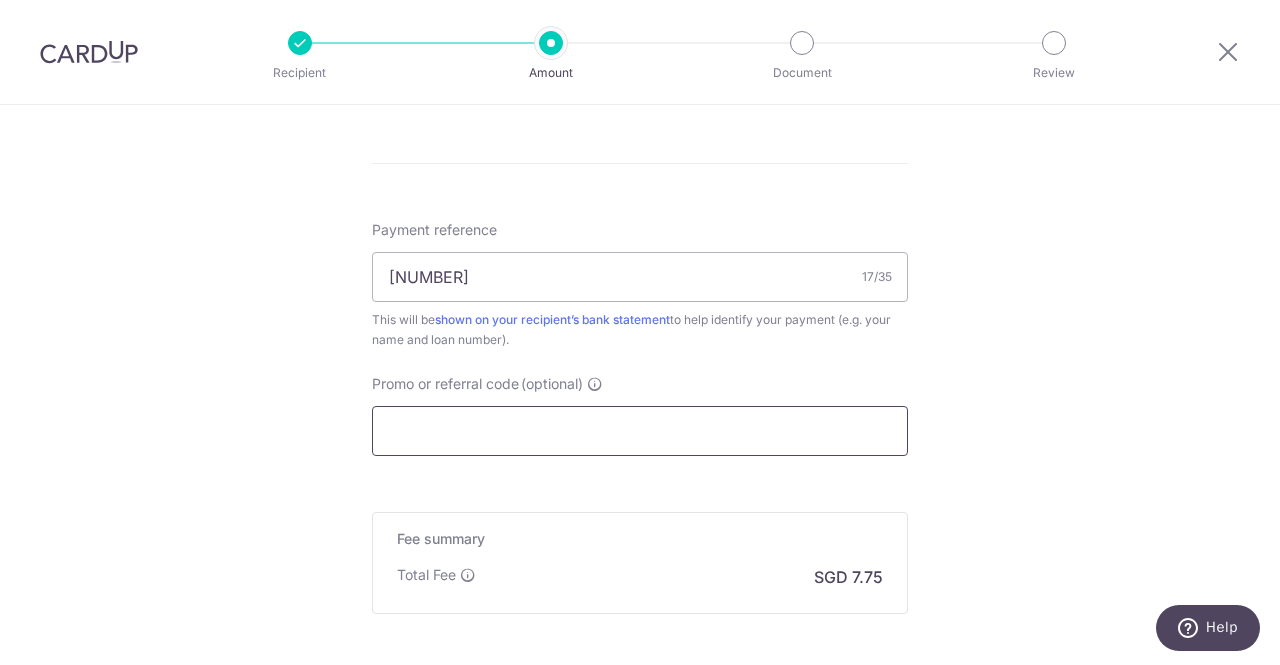 paste on "[NUMBER]HOME[NUMBER] (Ends [DATE]) General Terms:" 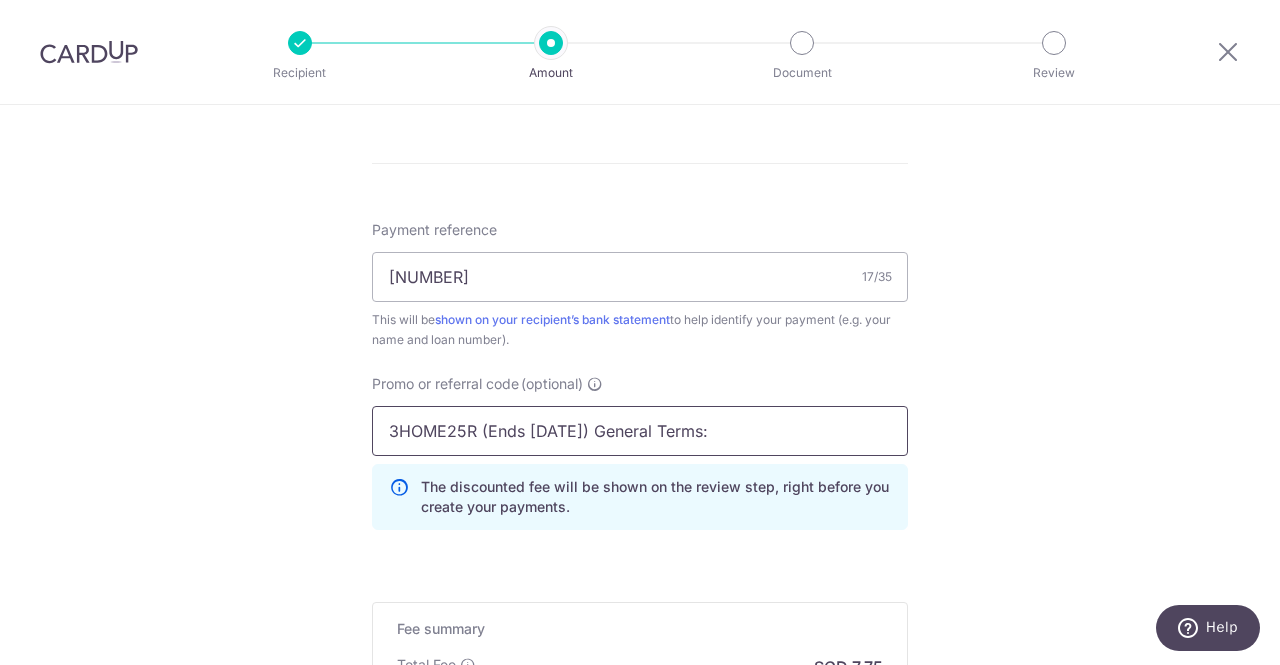 drag, startPoint x: 802, startPoint y: 429, endPoint x: 469, endPoint y: 431, distance: 333.006 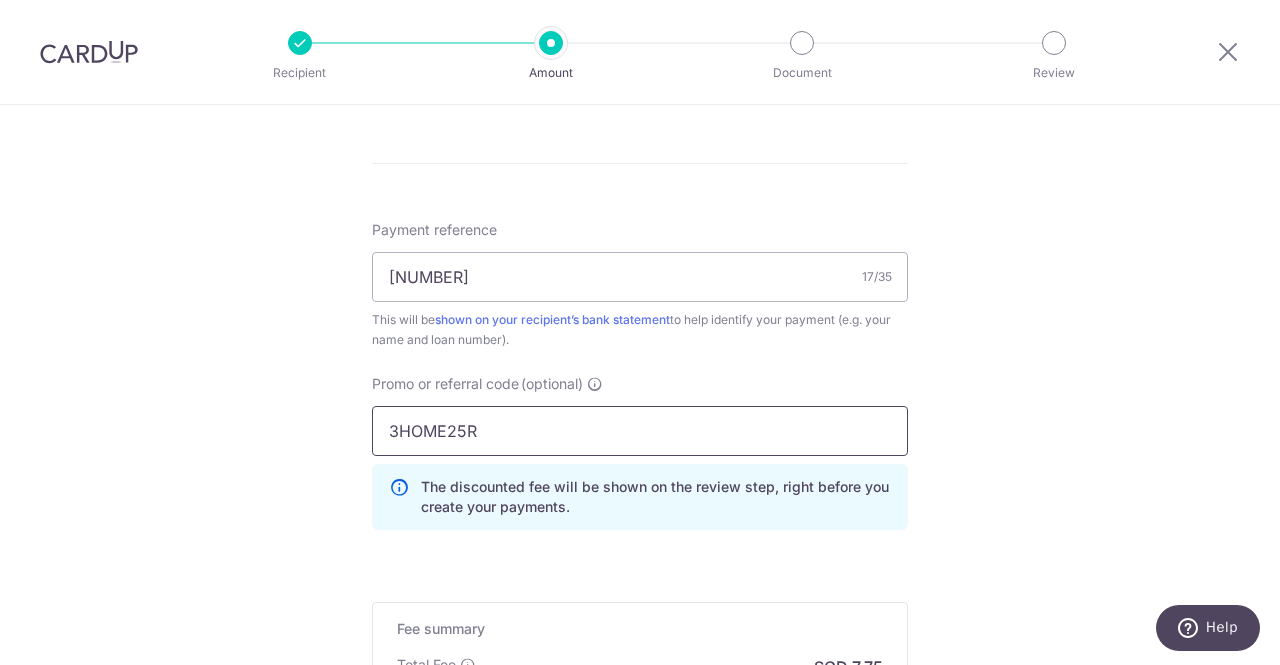type on "3HOME25R" 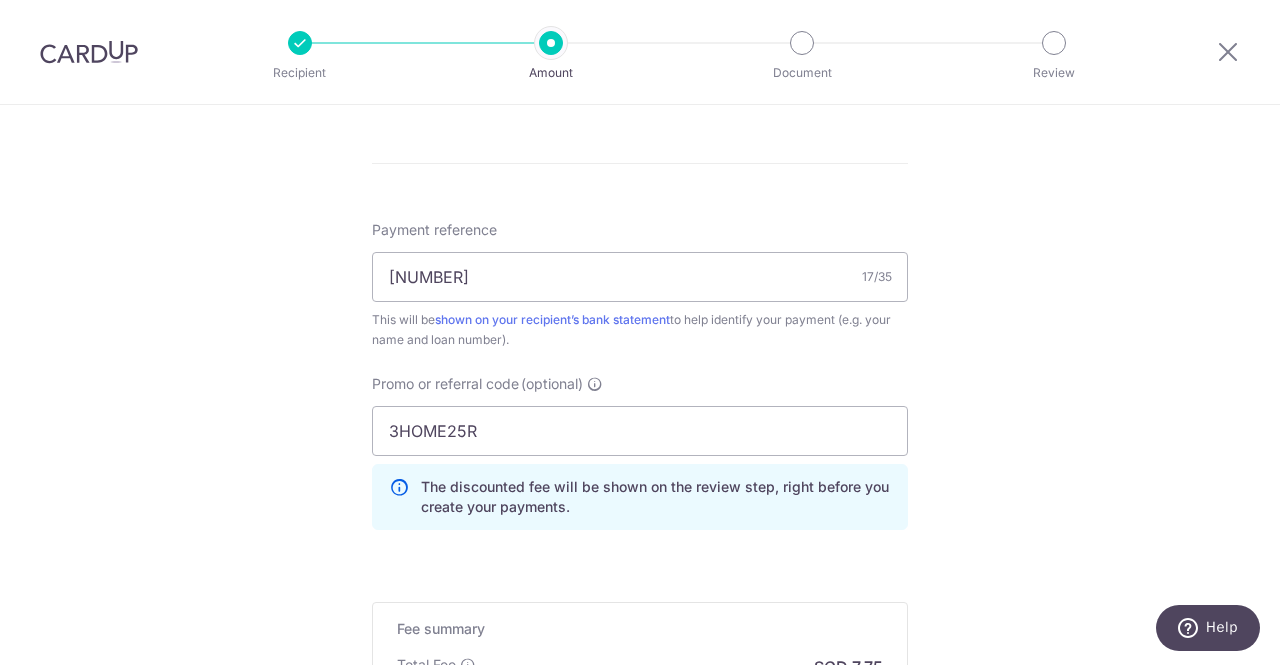 click on "Tell us more about your payment
Enter payment amount
SGD
298.11
298.11
Card added successfully
Select Card
**** 4338
Add credit card
Your Cards
**** 7751
**** 4397
**** 4338
Secure 256-bit SSL
Text
New card details" at bounding box center (640, -55) 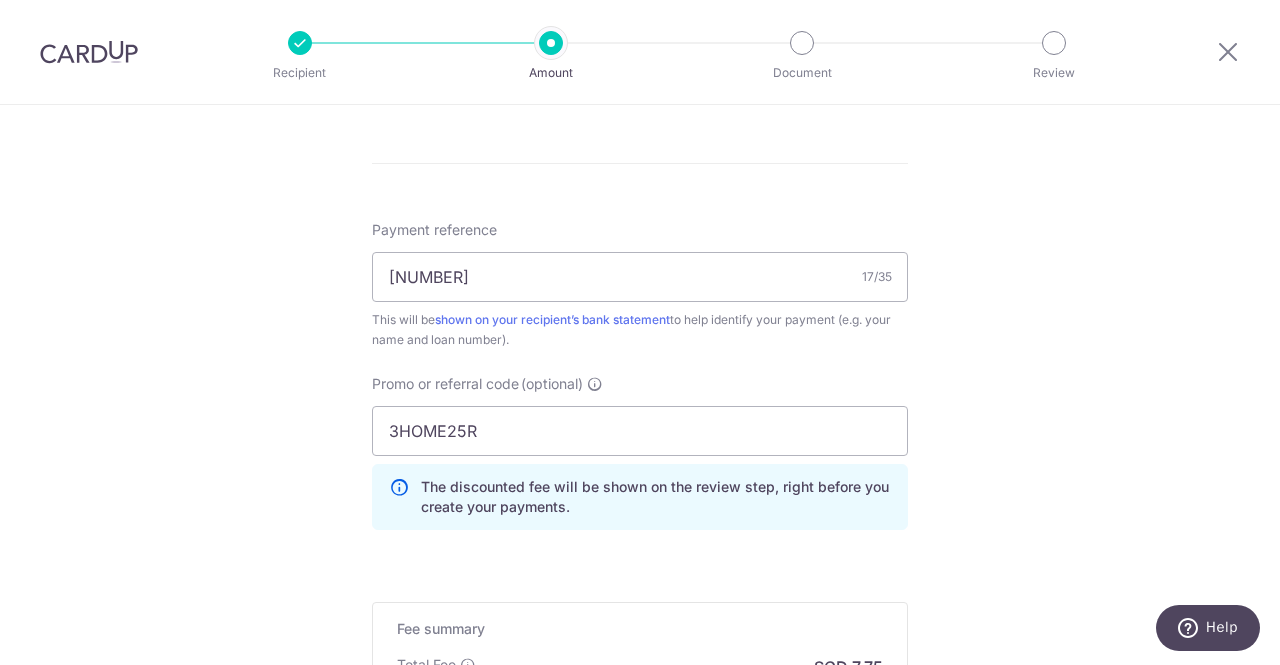 scroll, scrollTop: 1374, scrollLeft: 0, axis: vertical 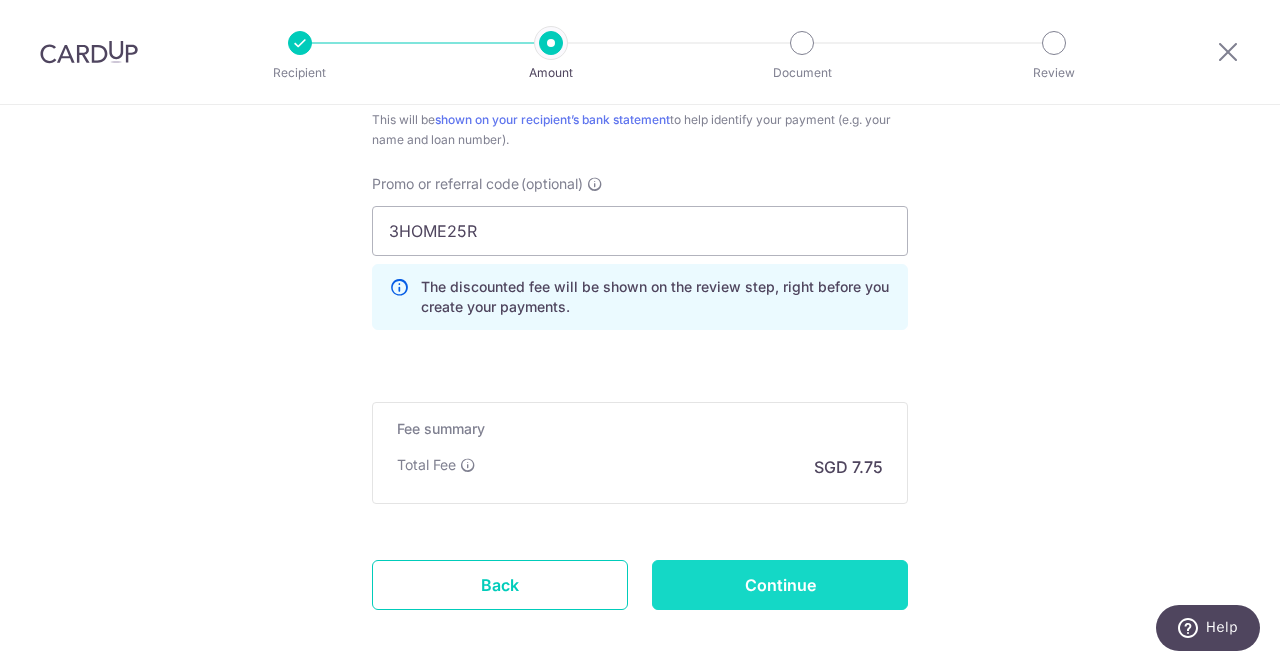 click on "Continue" at bounding box center (780, 585) 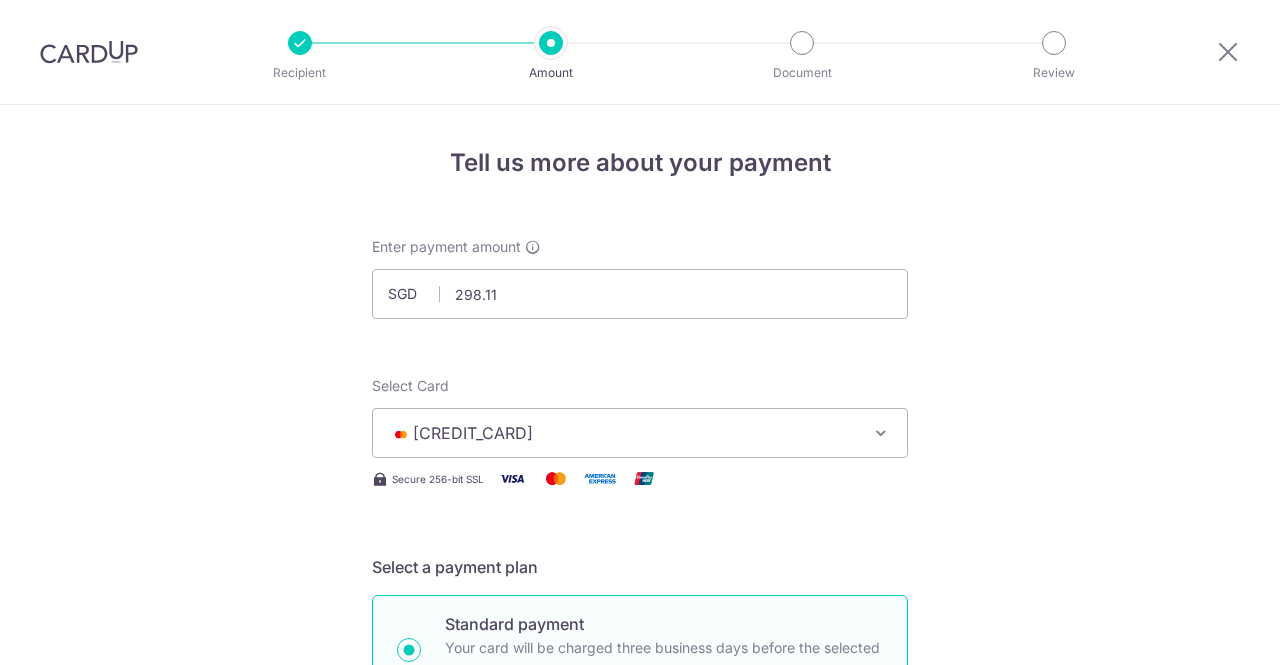 scroll, scrollTop: 0, scrollLeft: 0, axis: both 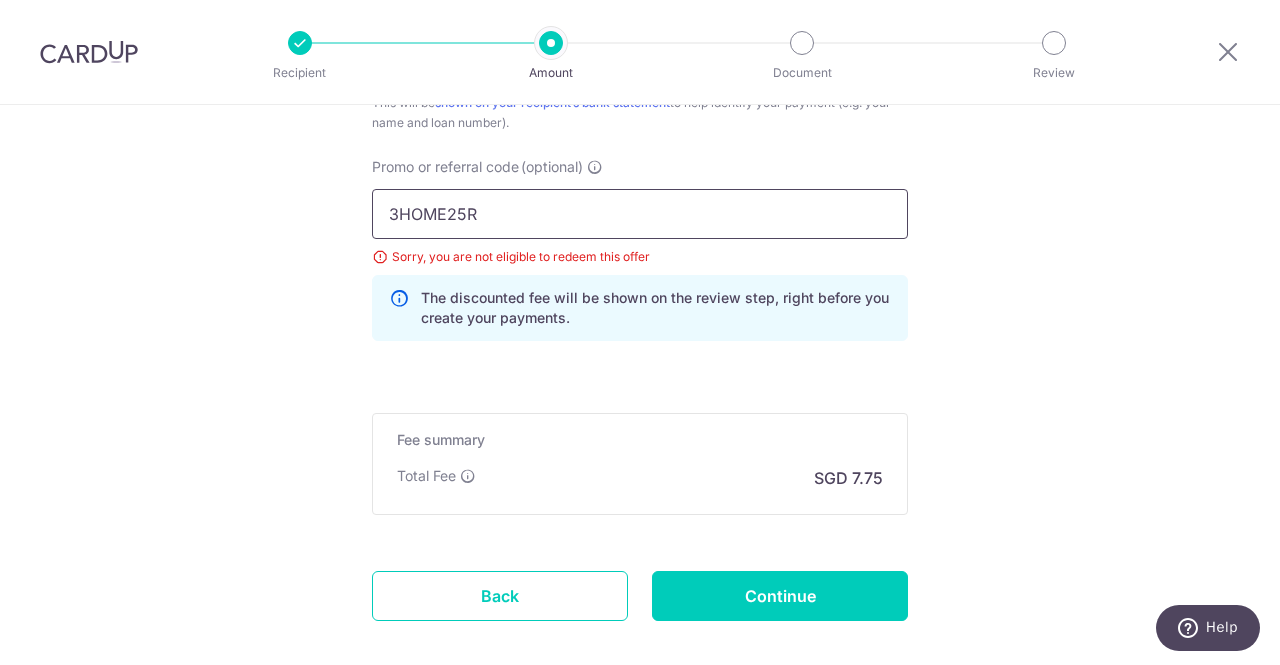 click on "3HOME25R" at bounding box center [640, 214] 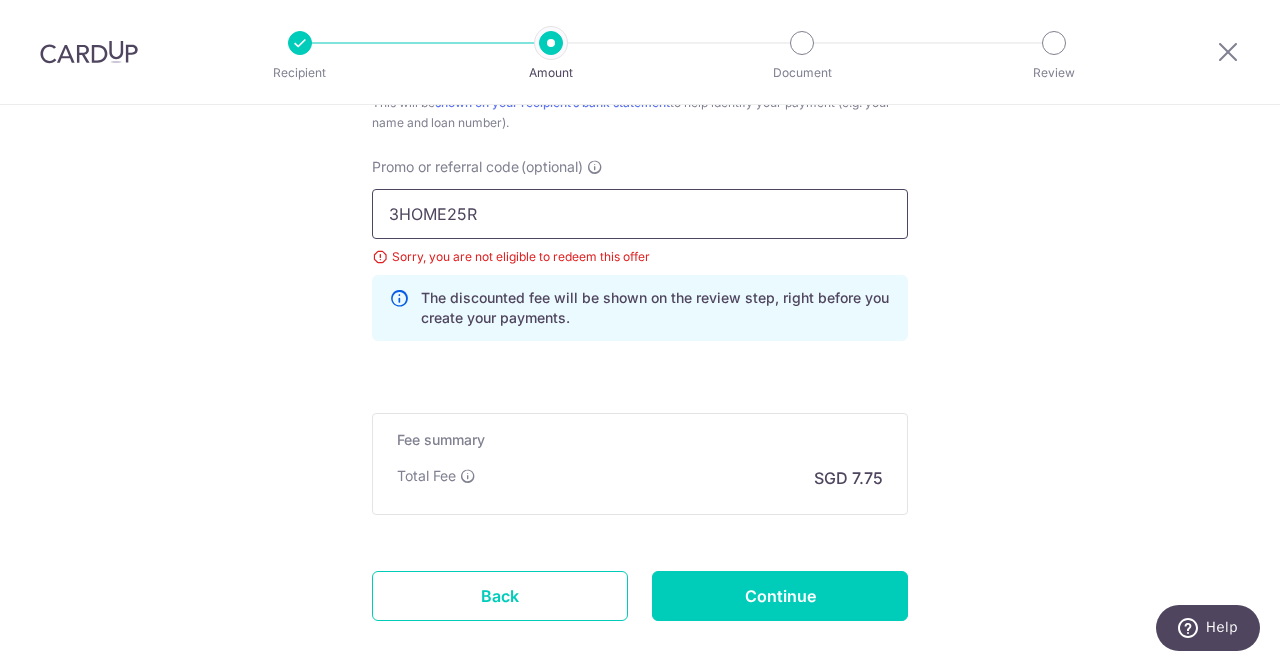 drag, startPoint x: 550, startPoint y: 209, endPoint x: 340, endPoint y: 202, distance: 210.11664 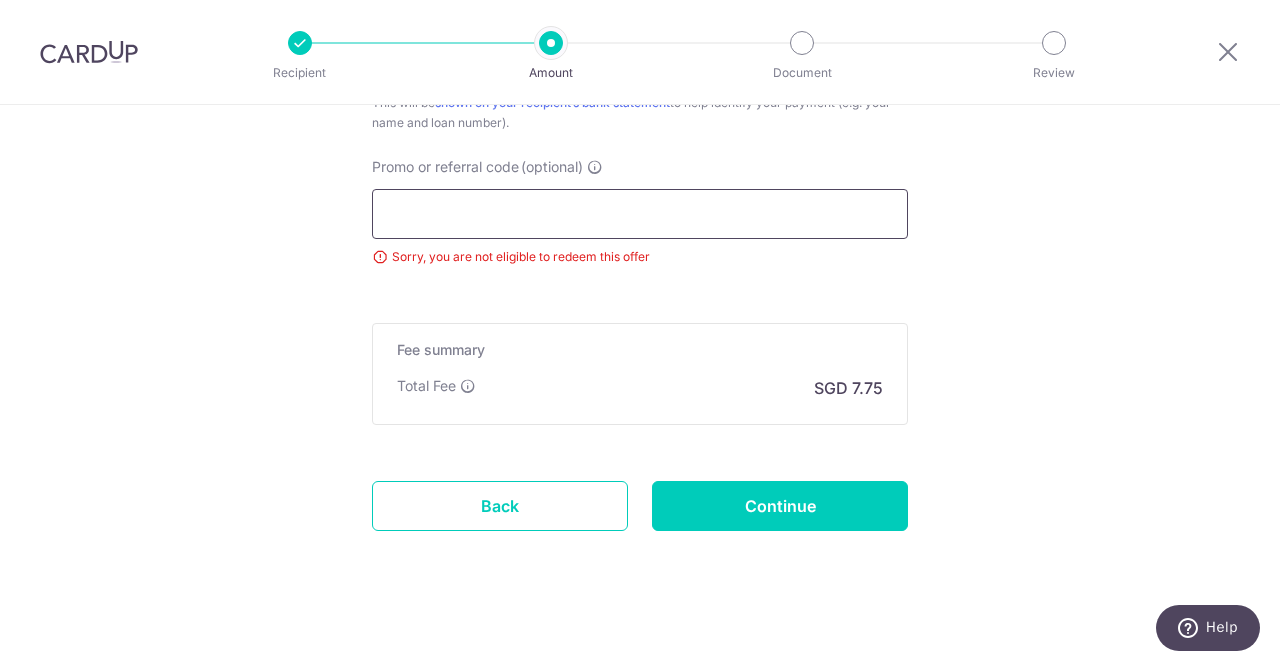 type 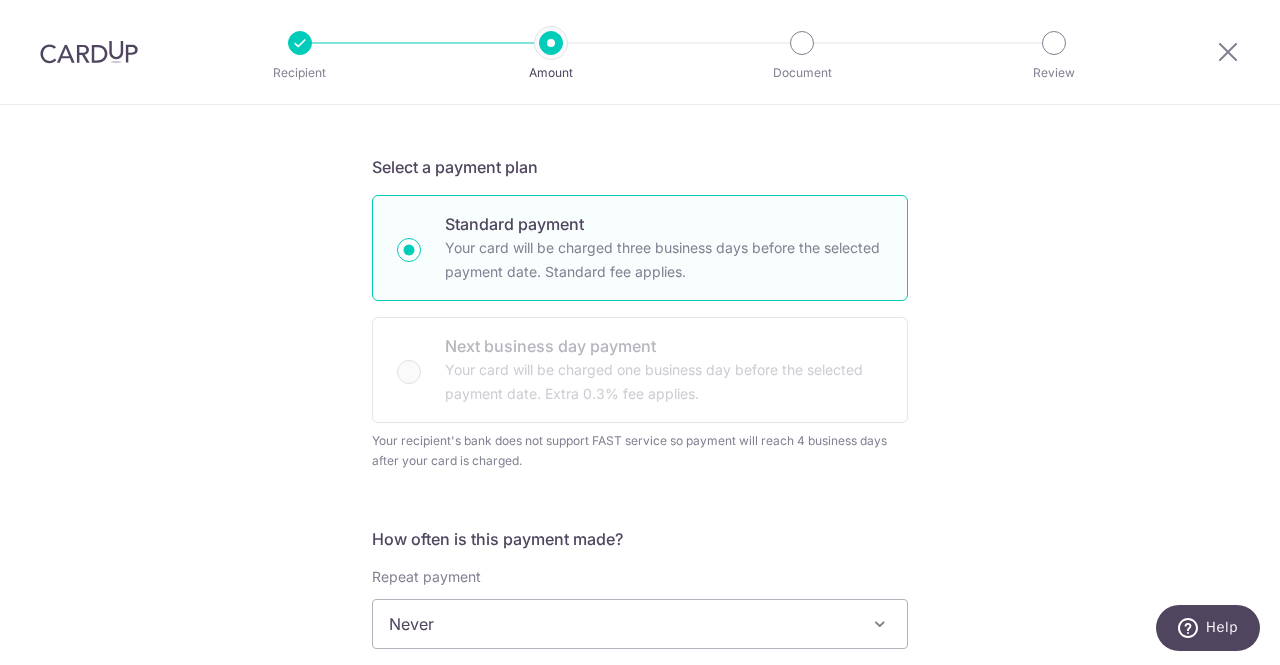 scroll, scrollTop: 500, scrollLeft: 0, axis: vertical 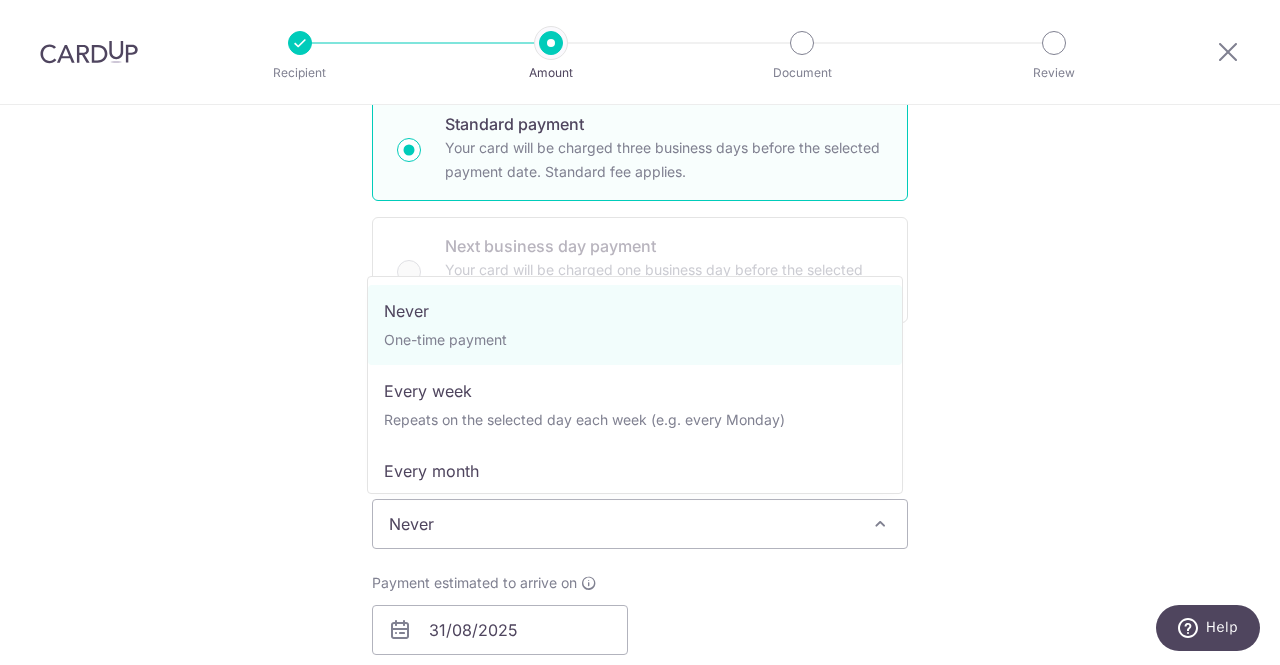 click on "Never" at bounding box center [640, 524] 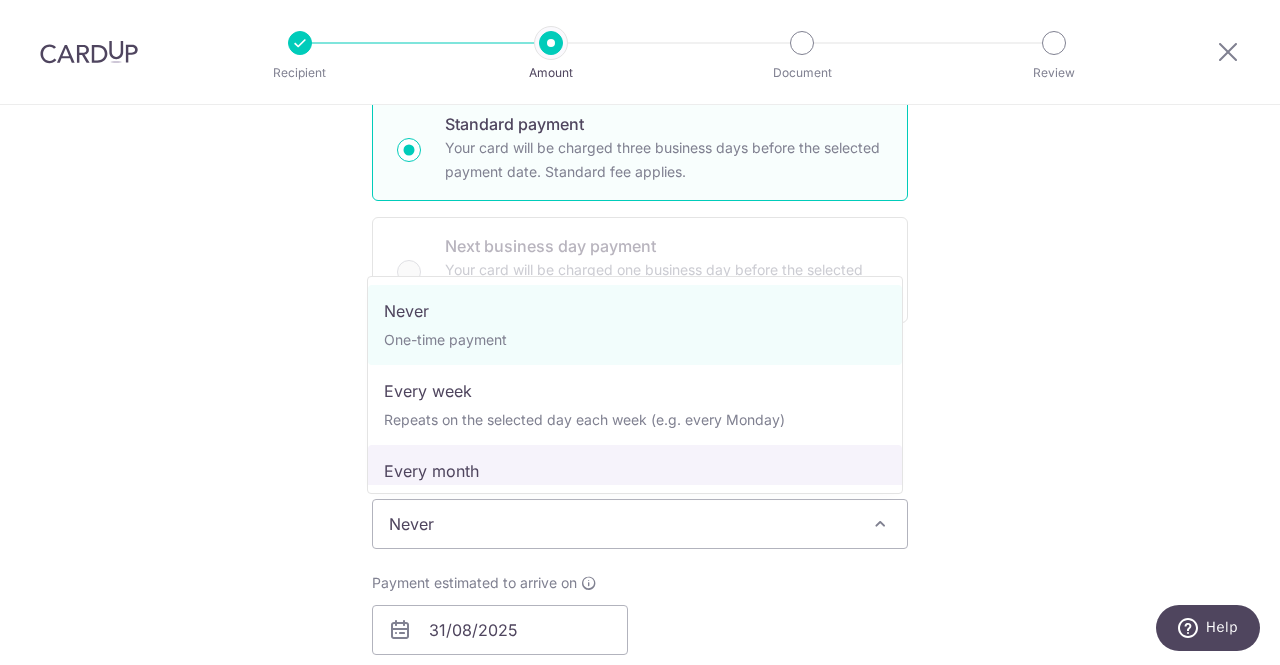 select on "3" 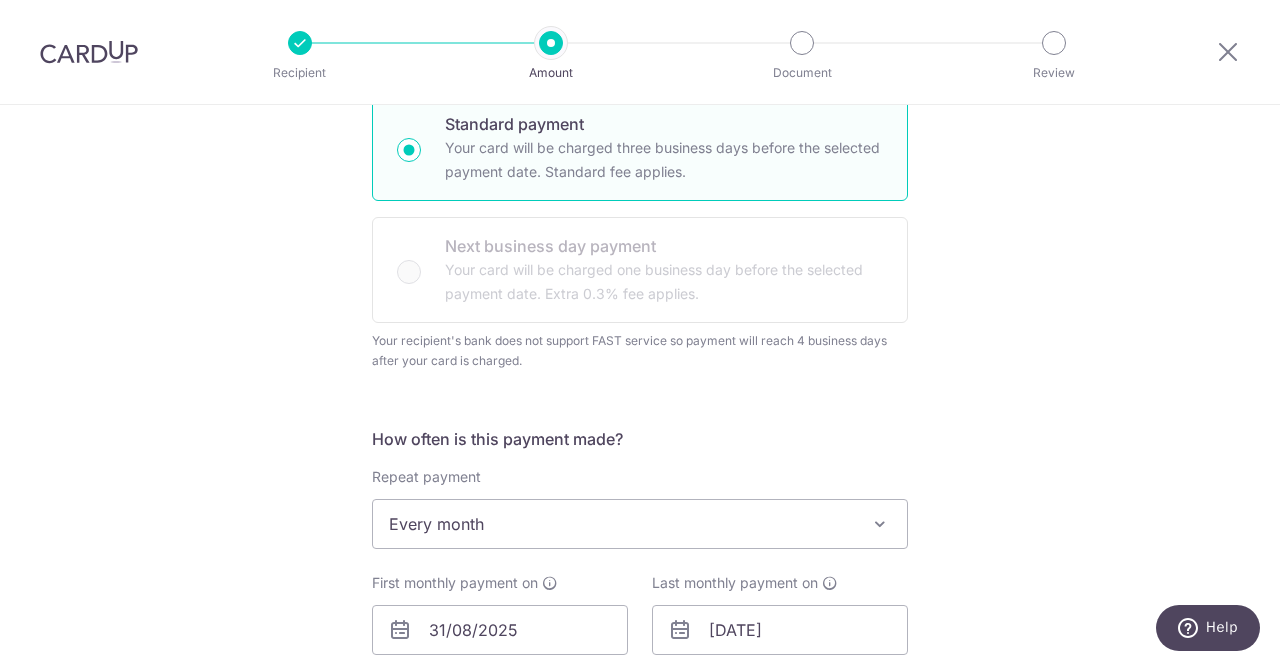 scroll, scrollTop: 700, scrollLeft: 0, axis: vertical 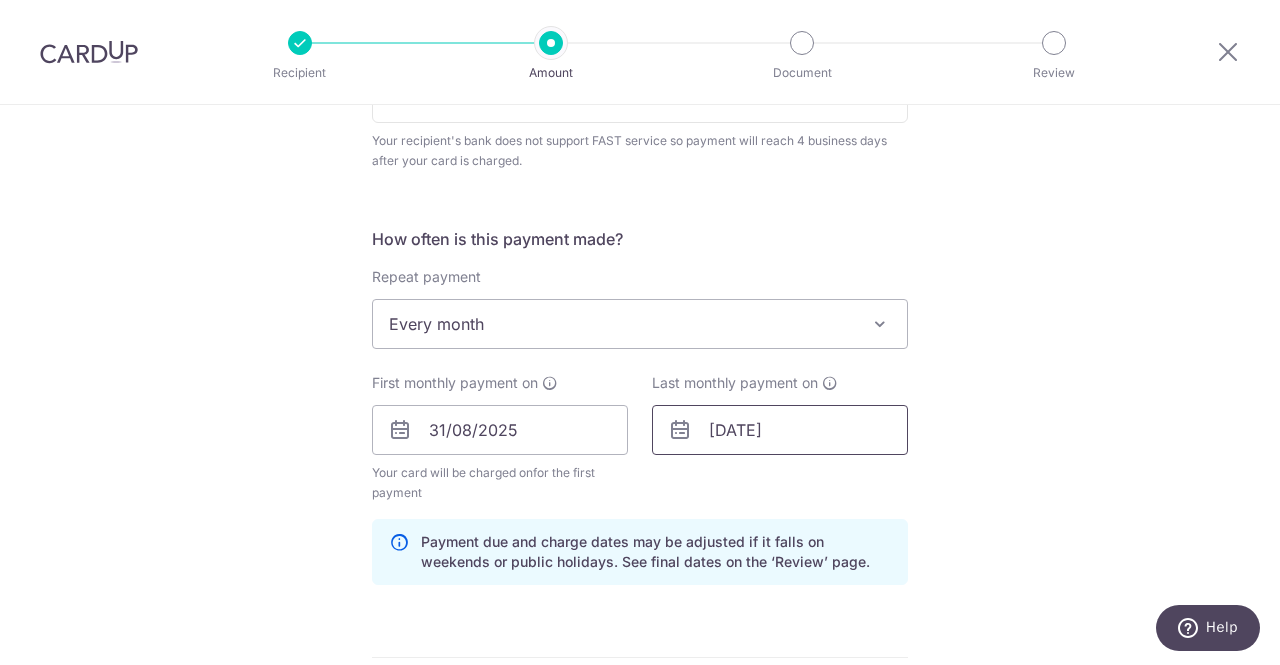 click on "[DATE]" at bounding box center [780, 430] 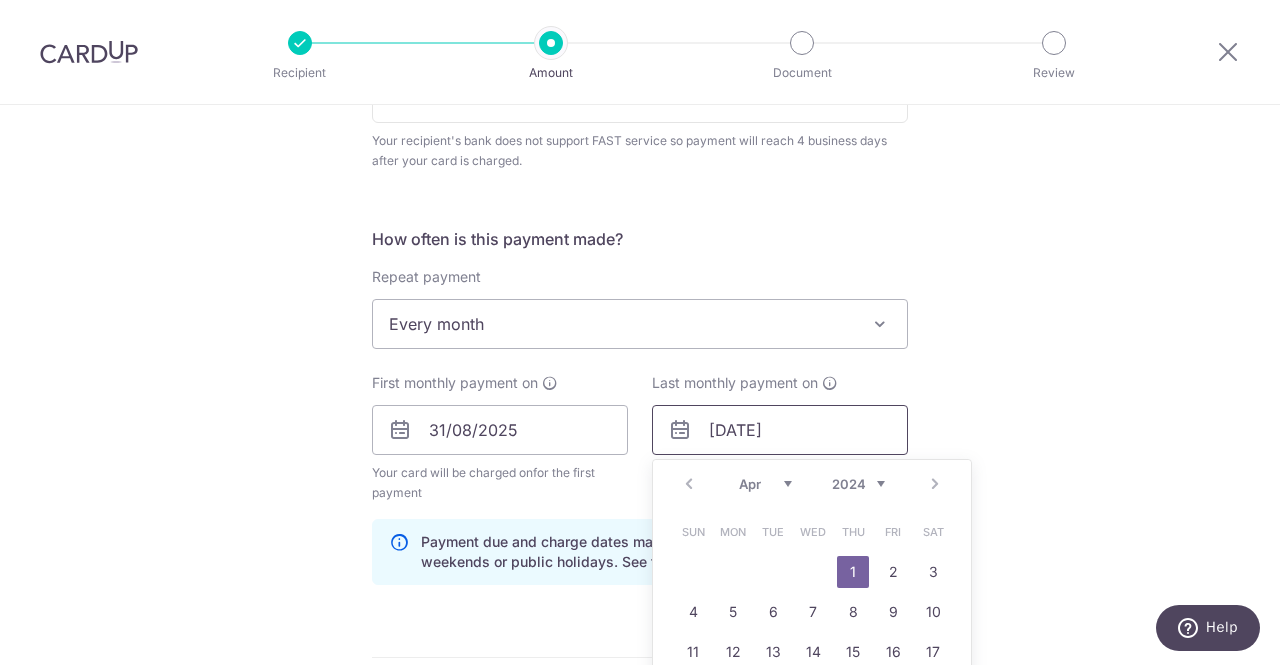 scroll, scrollTop: 800, scrollLeft: 0, axis: vertical 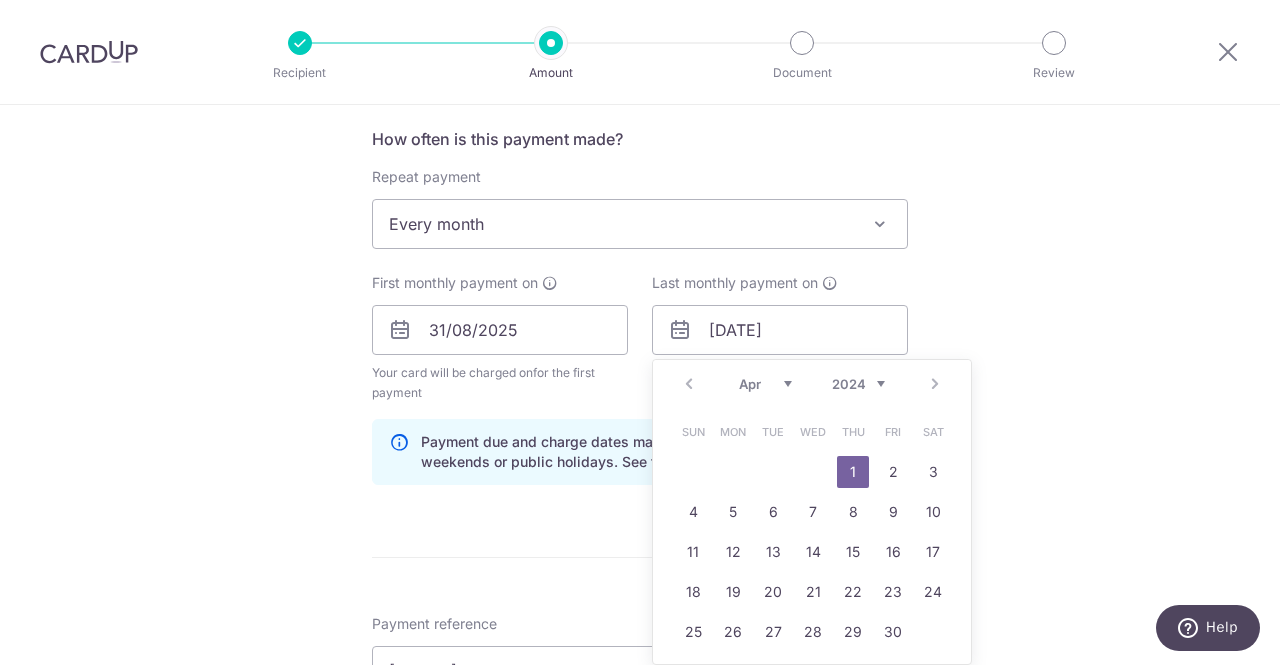 click on "Prev Next Jan Feb Mar Apr May Jun Jul Aug Sep Oct Nov Dec 2024 2025 2026 2027 2028 2029 2030 2031 2032 2033 2034 2035" at bounding box center [812, 384] 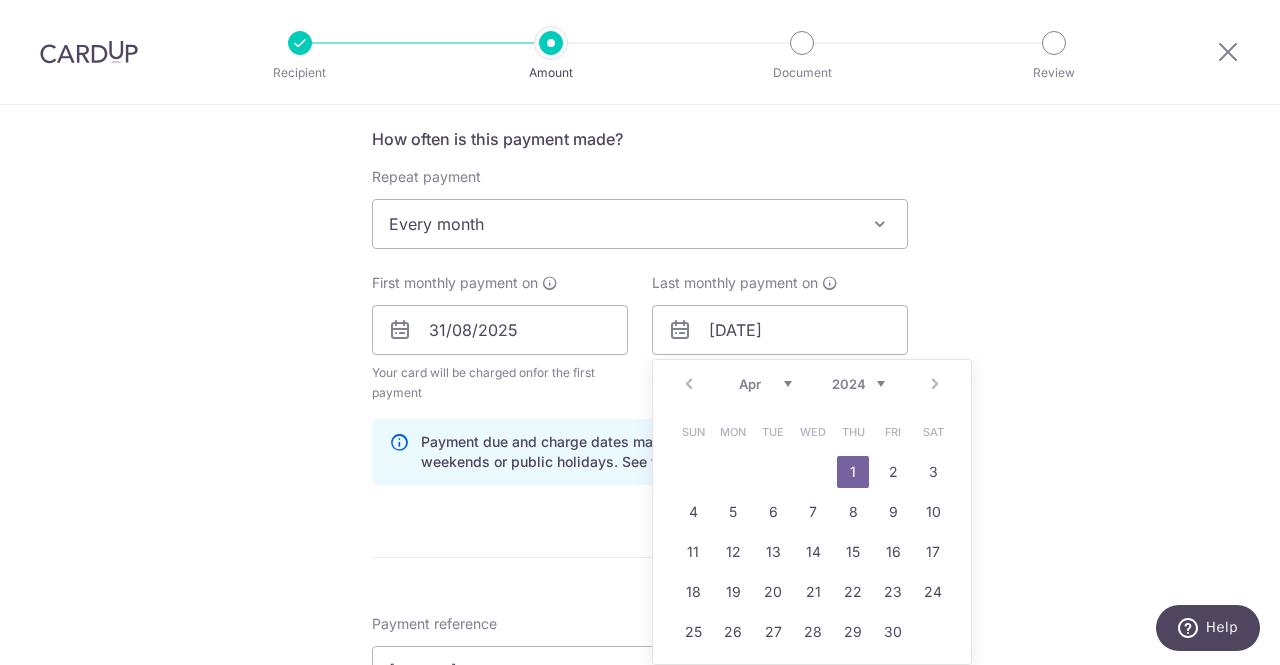 click on "Tell us more about your payment
Select Card
[CREDIT_CARD]
Add credit card
Your Cards
[CREDIT_CARD]
[CREDIT_CARD]
[CREDIT_CARD]
Secure 256-bit SSL
Text
New card details
Card" at bounding box center (640, 298) 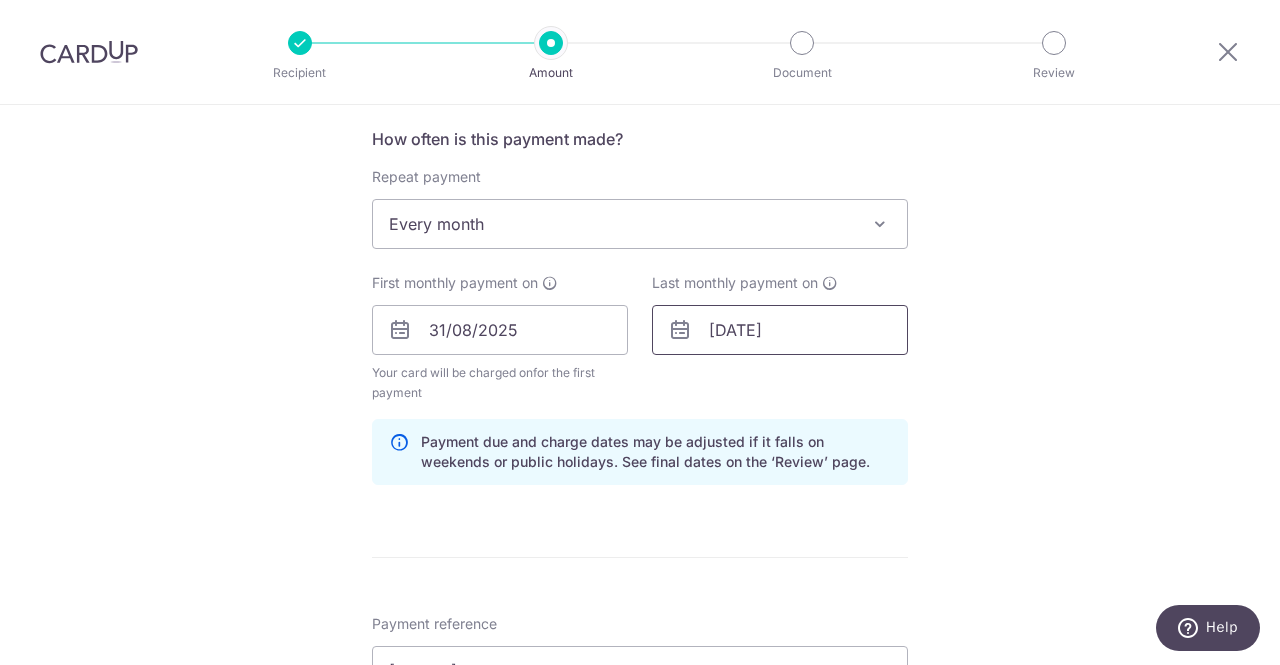 click on "[DATE]" at bounding box center [780, 330] 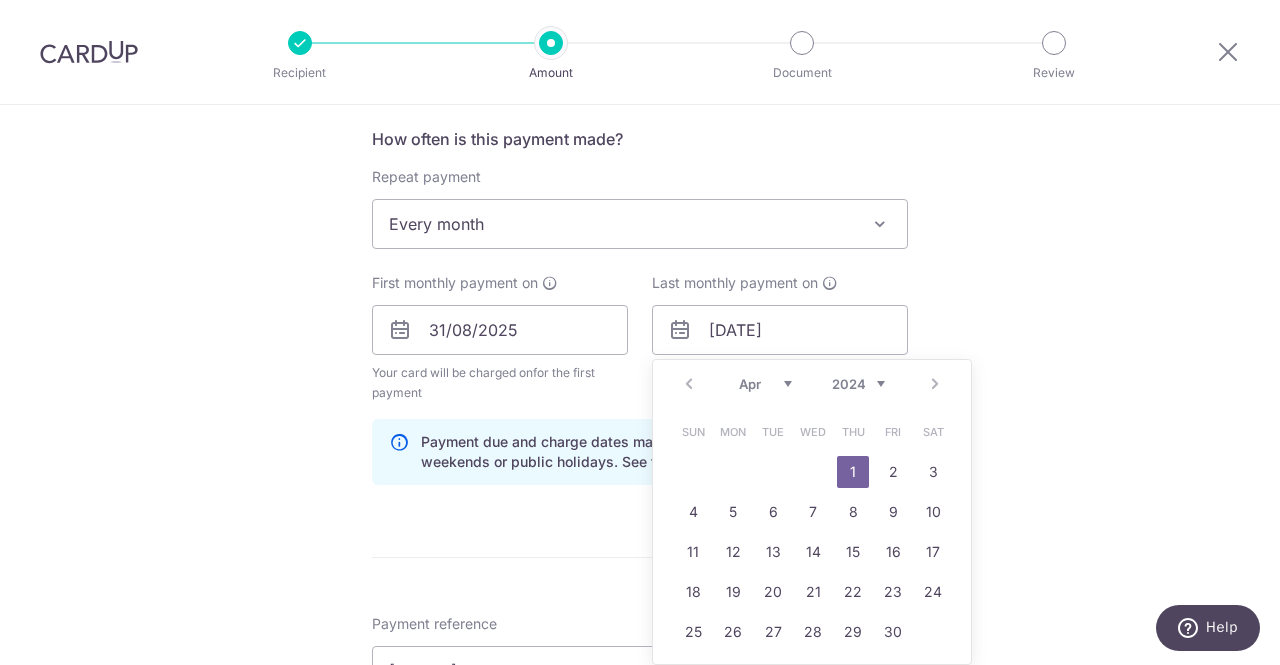 click on "2024 2025 2026 2027 2028 2029 2030 2031 2032 2033 2034 2035" at bounding box center [858, 384] 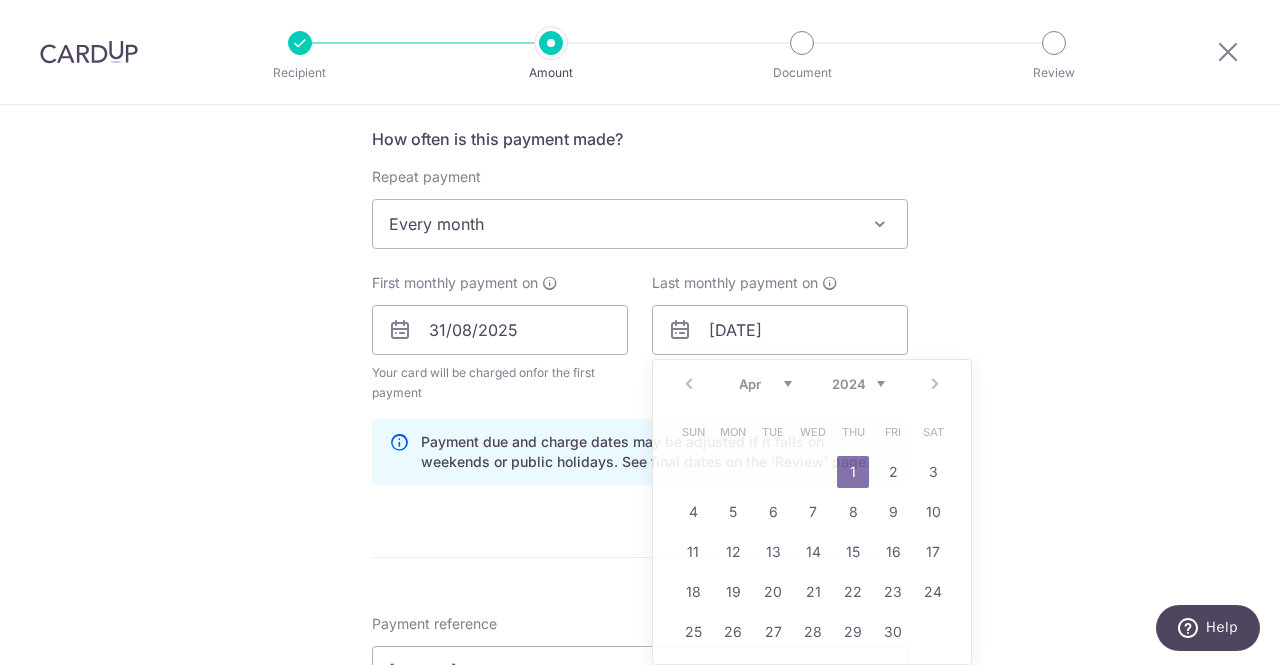 click on "Tell us more about your payment
Select Card
[CREDIT_CARD]
Add credit card
Your Cards
[CREDIT_CARD]
[CREDIT_CARD]
[CREDIT_CARD]
Secure 256-bit SSL
Text
New card details
Card" at bounding box center [640, 298] 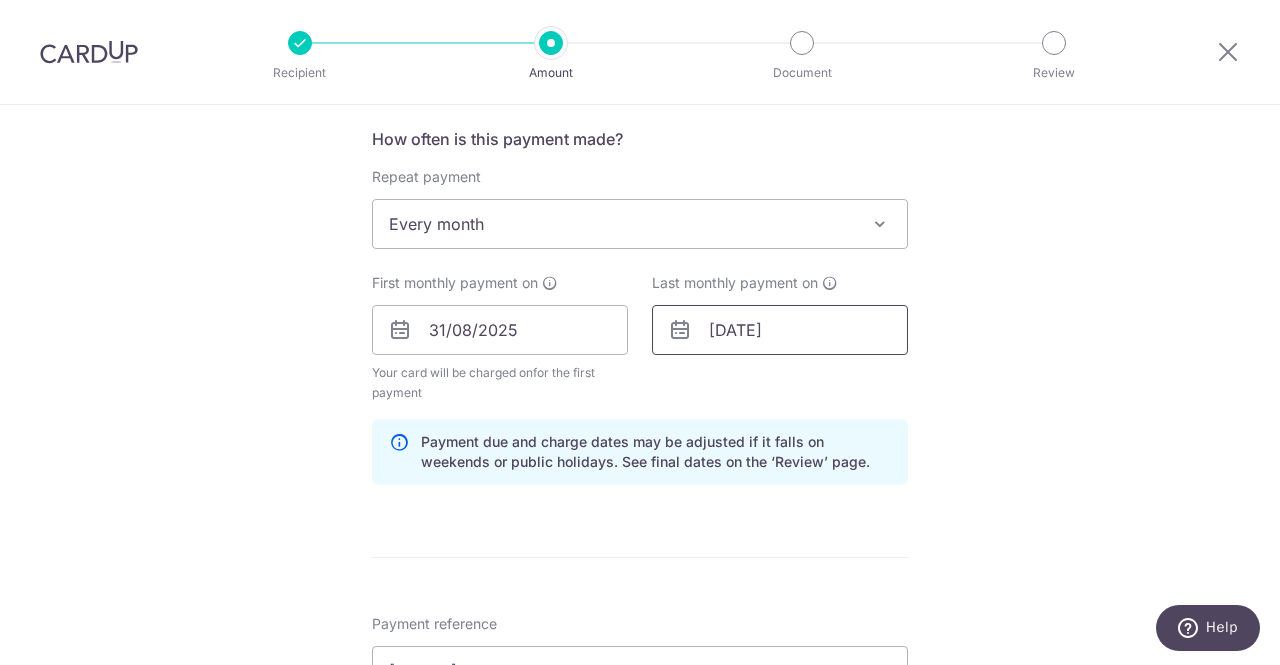 click on "[DATE]" at bounding box center [780, 330] 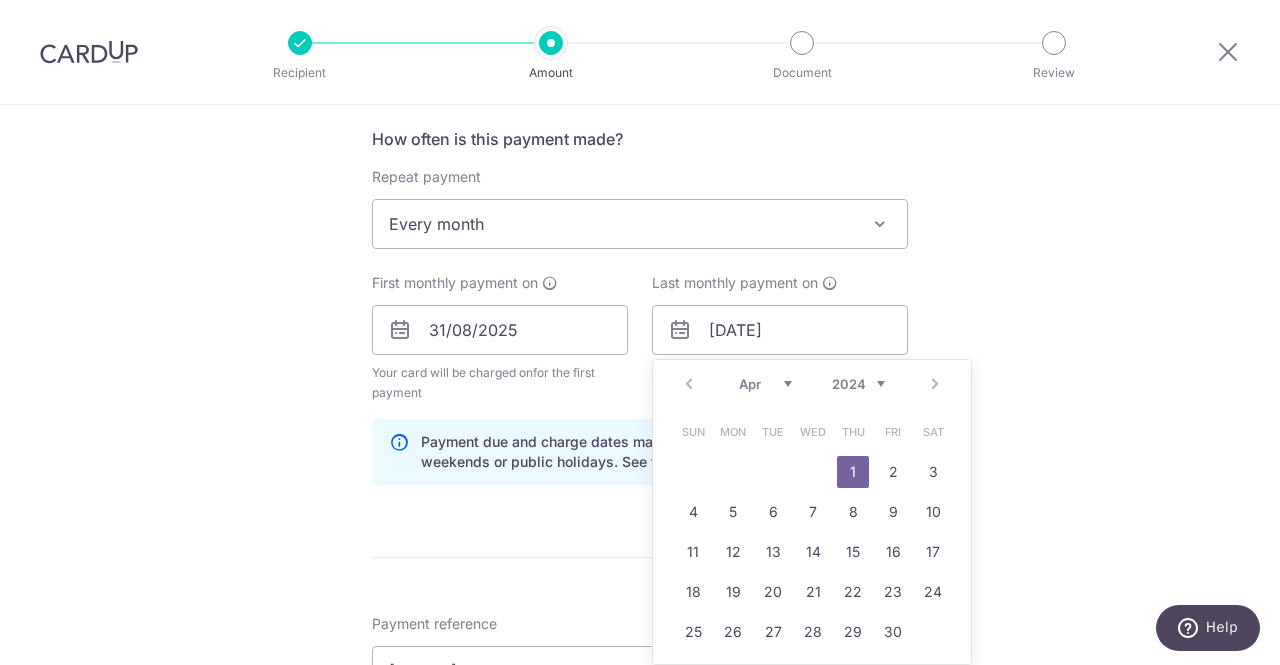 click on "Prev Next Jan Feb Mar Apr May Jun Jul Aug Sep Oct Nov Dec 2024 2025 2026 2027 2028 2029 2030 2031 2032 2033 2034 2035" at bounding box center (812, 384) 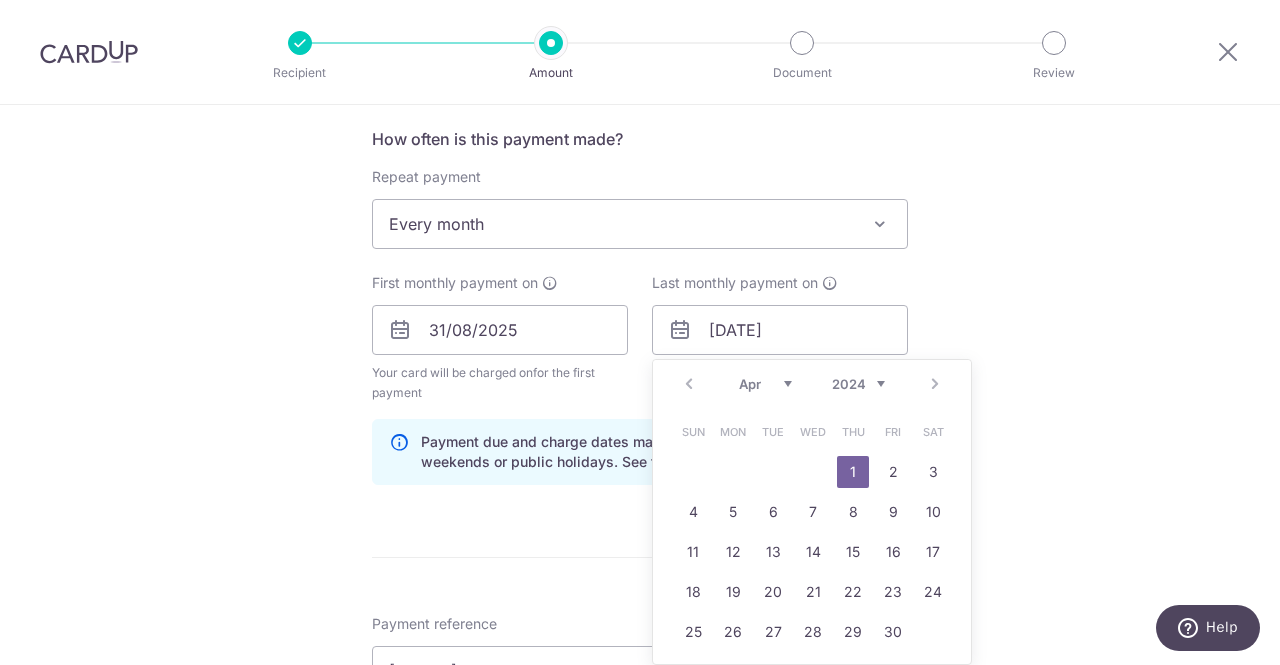 click on "2024 2025 2026 2027 2028 2029 2030 2031 2032 2033 2034 2035" at bounding box center (858, 384) 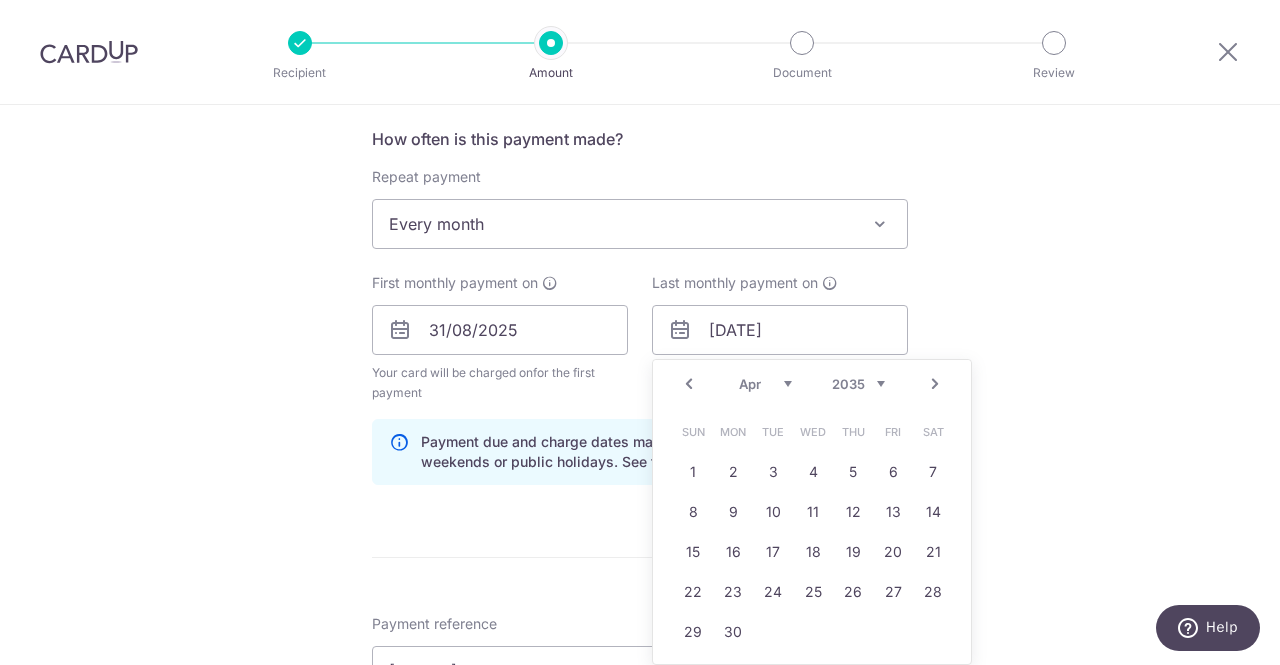 click on "2024 2025 2026 2027 2028 2029 2030 2031 2032 2033 2034 2035" at bounding box center (858, 384) 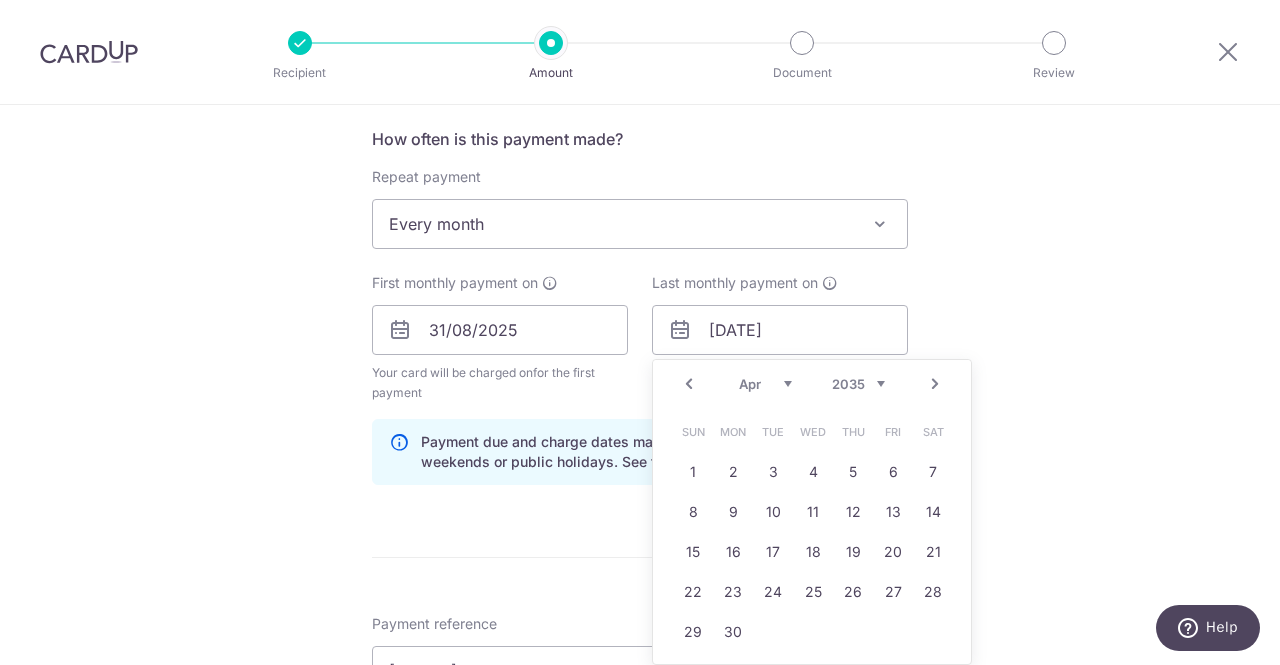 click on "2024 2025 2026 2027 2028 2029 2030 2031 2032 2033 2034 2035" at bounding box center [858, 384] 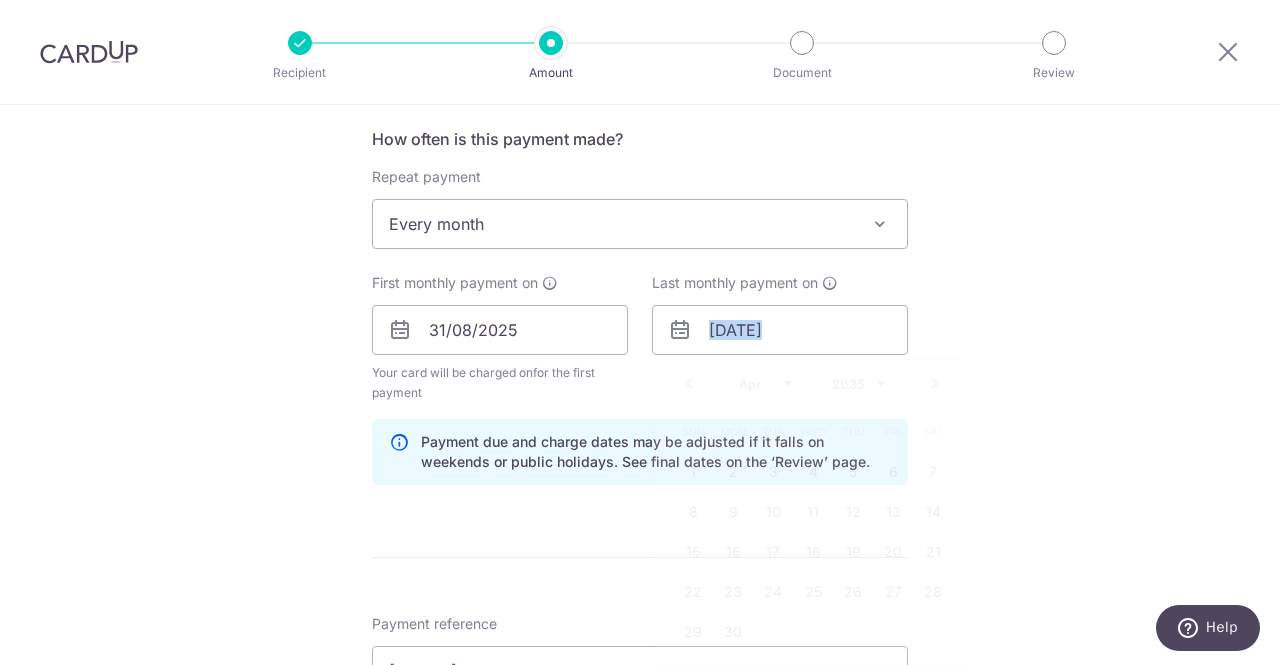 click on "Tell us more about your payment
Select Card
[CREDIT_CARD]
Add credit card
Your Cards
[CREDIT_CARD]
[CREDIT_CARD]
[CREDIT_CARD]
Secure 256-bit SSL
Text
New card details
Card" at bounding box center [640, 298] 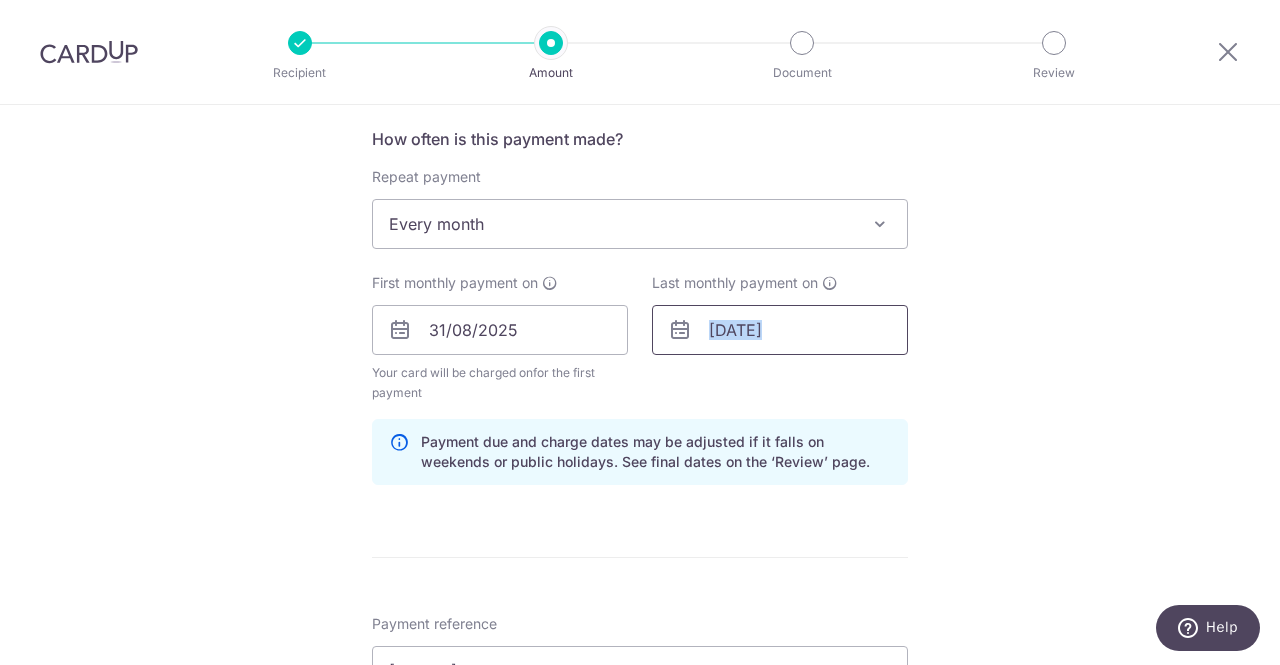 click on "[DATE]" at bounding box center (780, 330) 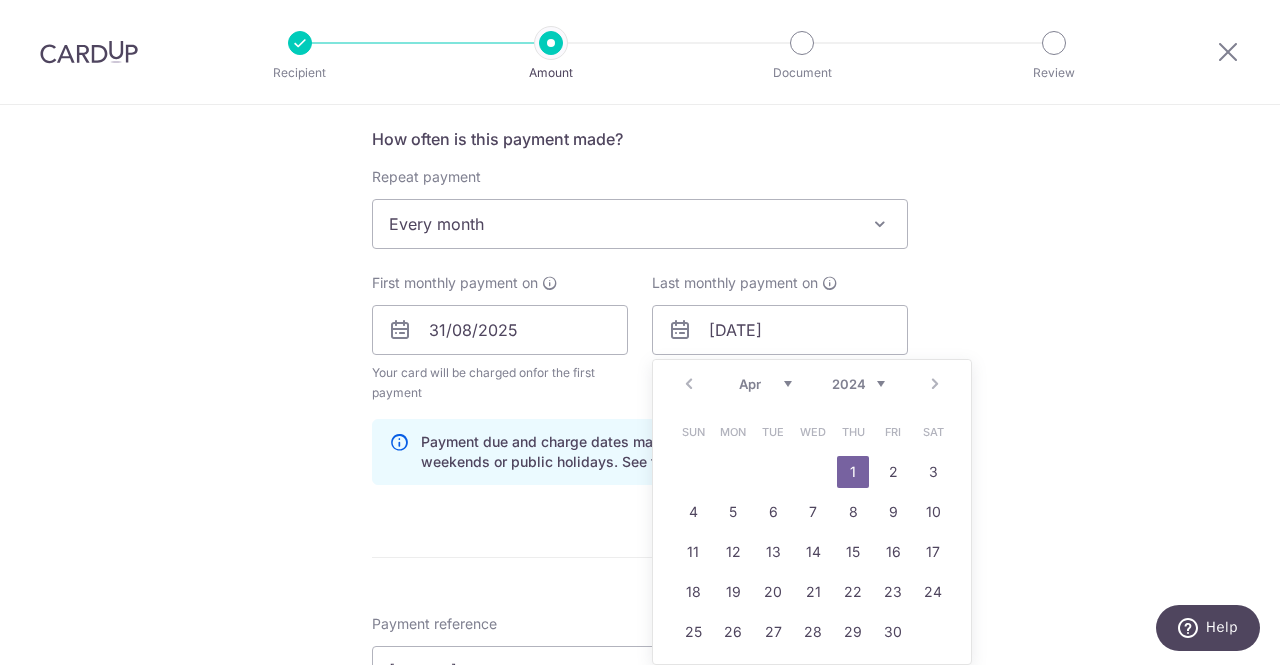 click on "2024 2025 2026 2027 2028 2029 2030 2031 2032 2033 2034 2035" at bounding box center (858, 384) 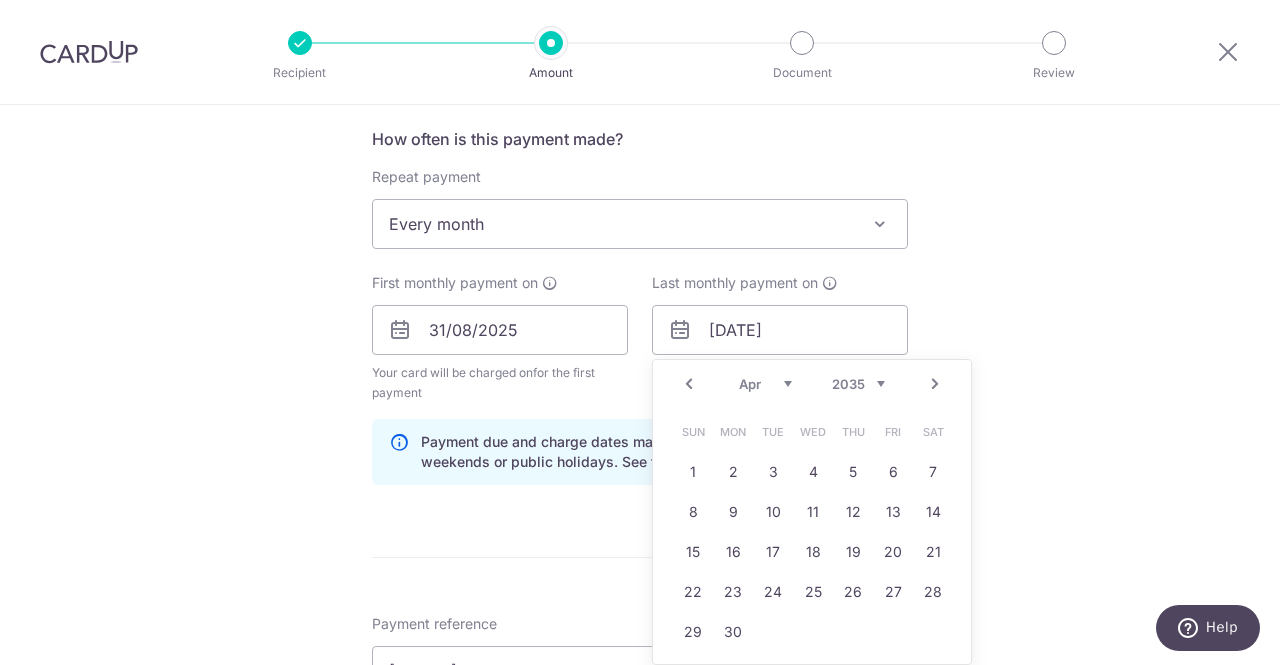 click on "2024 2025 2026 2027 2028 2029 2030 2031 2032 2033 2034 2035" at bounding box center (858, 384) 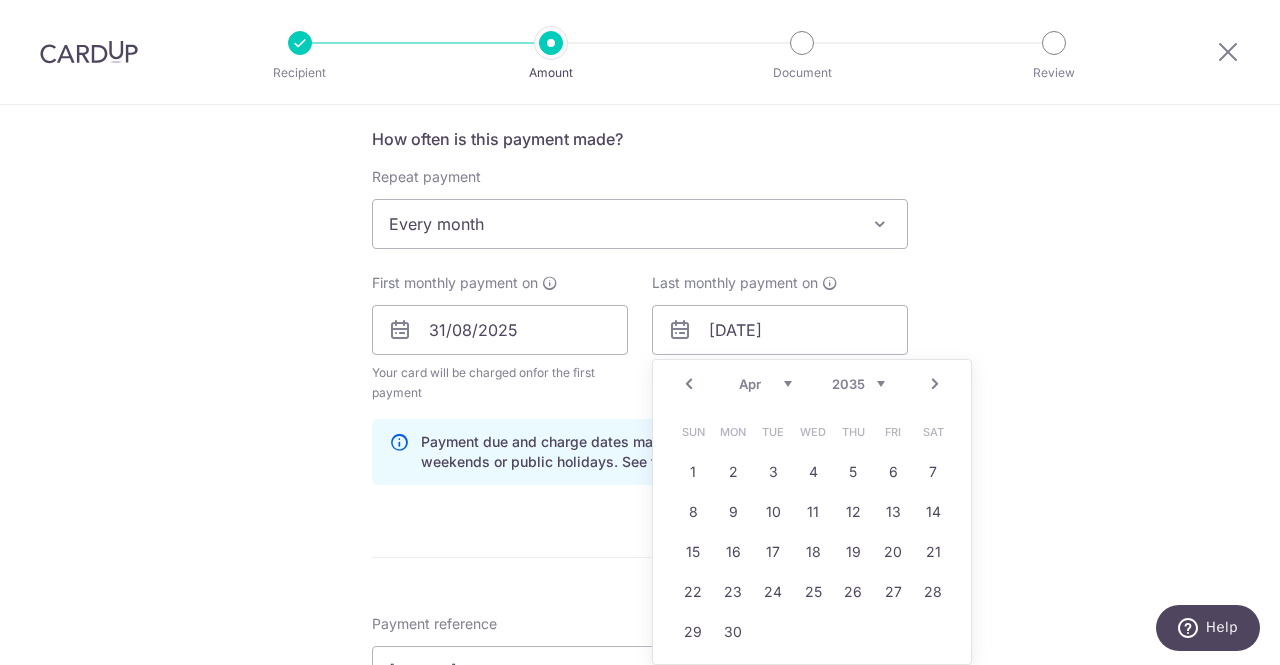 drag, startPoint x: 946, startPoint y: 386, endPoint x: 936, endPoint y: 385, distance: 10.049875 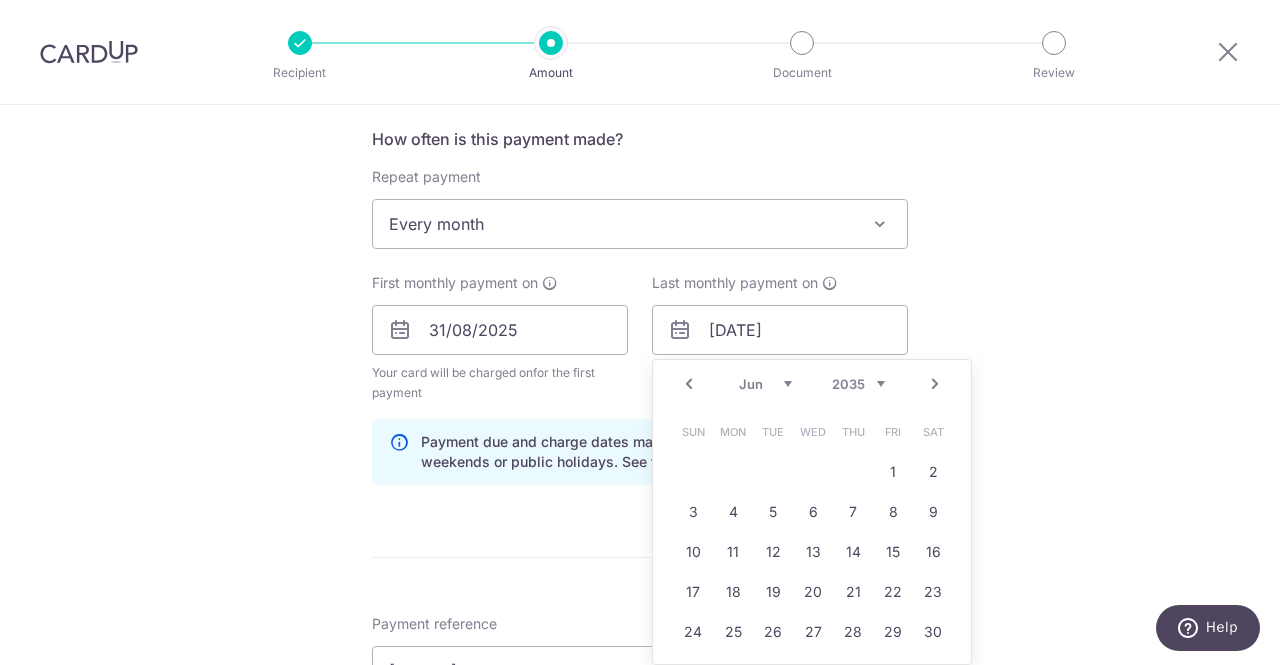 click on "Next" at bounding box center (935, 384) 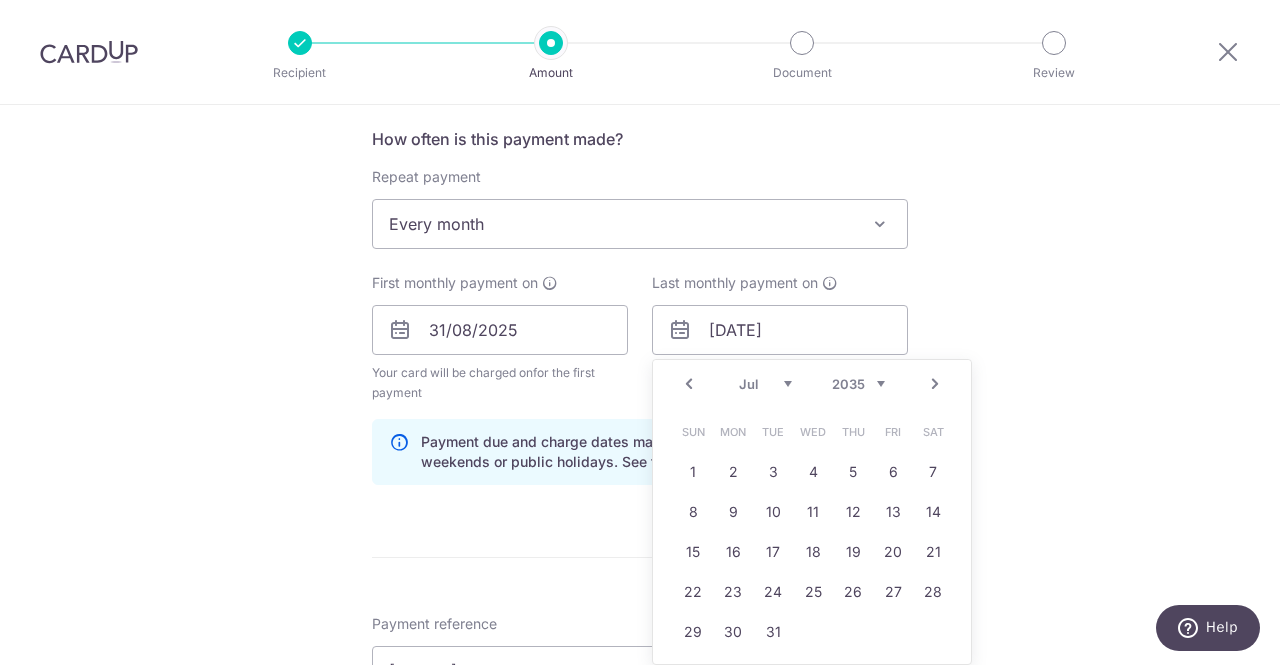 click on "Next" at bounding box center [935, 384] 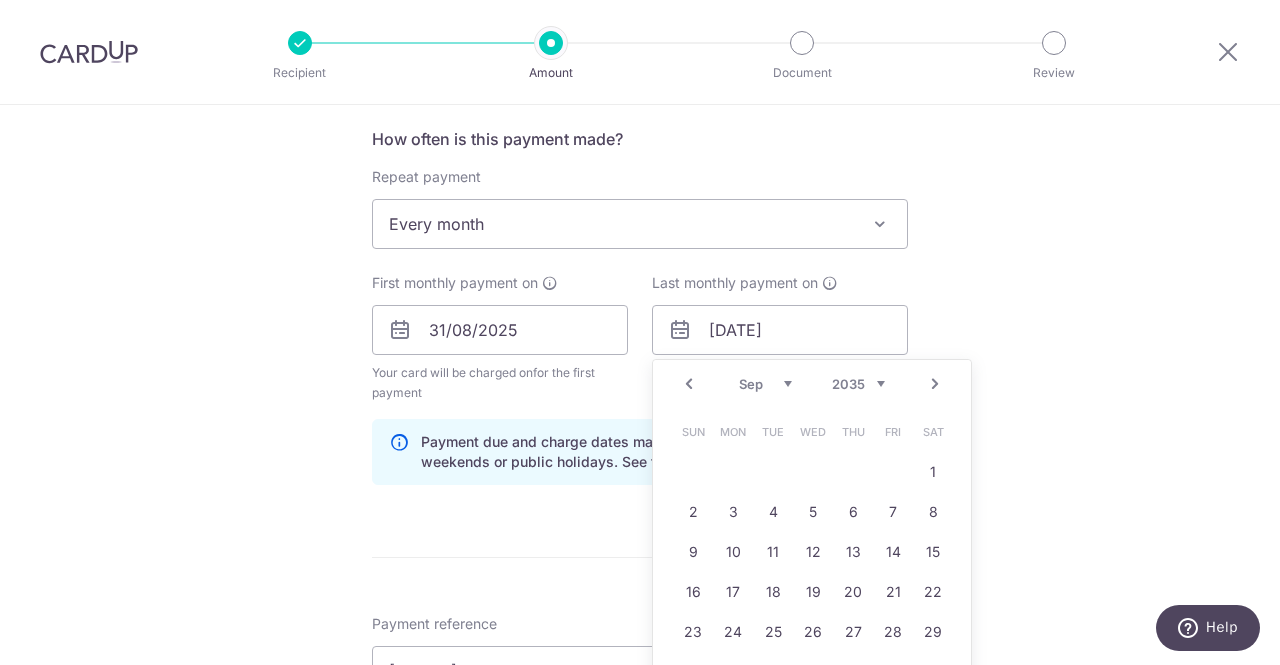 click on "Next" at bounding box center [935, 384] 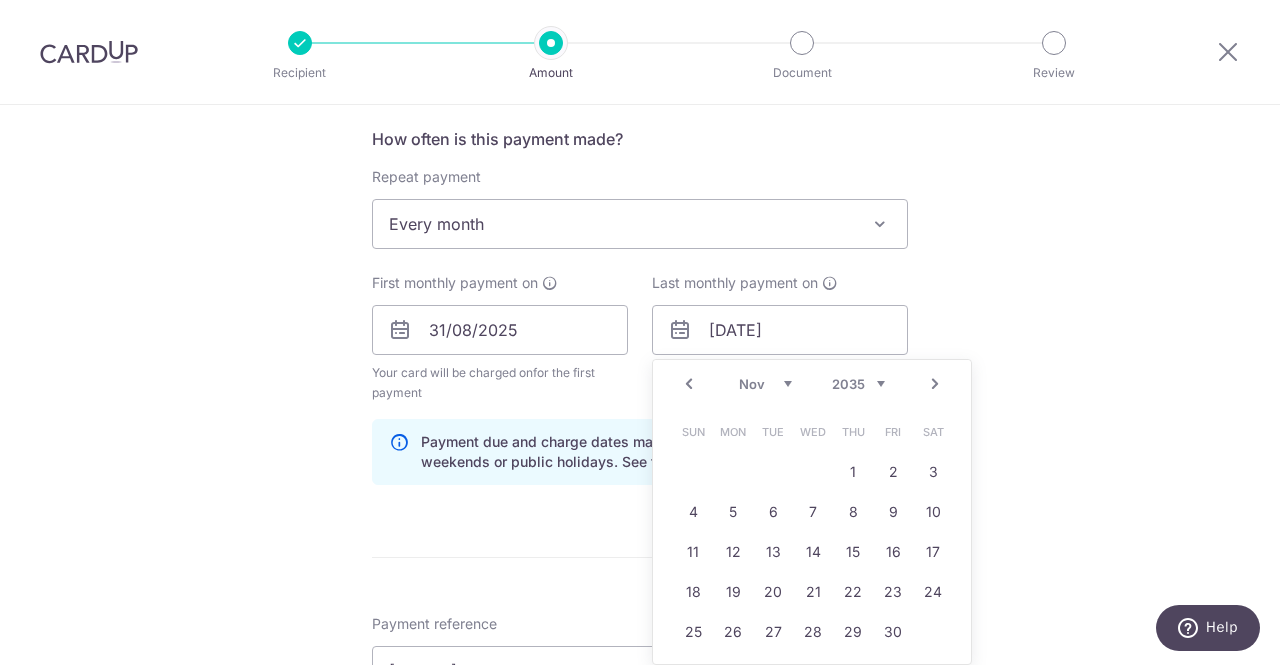 click on "Next" at bounding box center (935, 384) 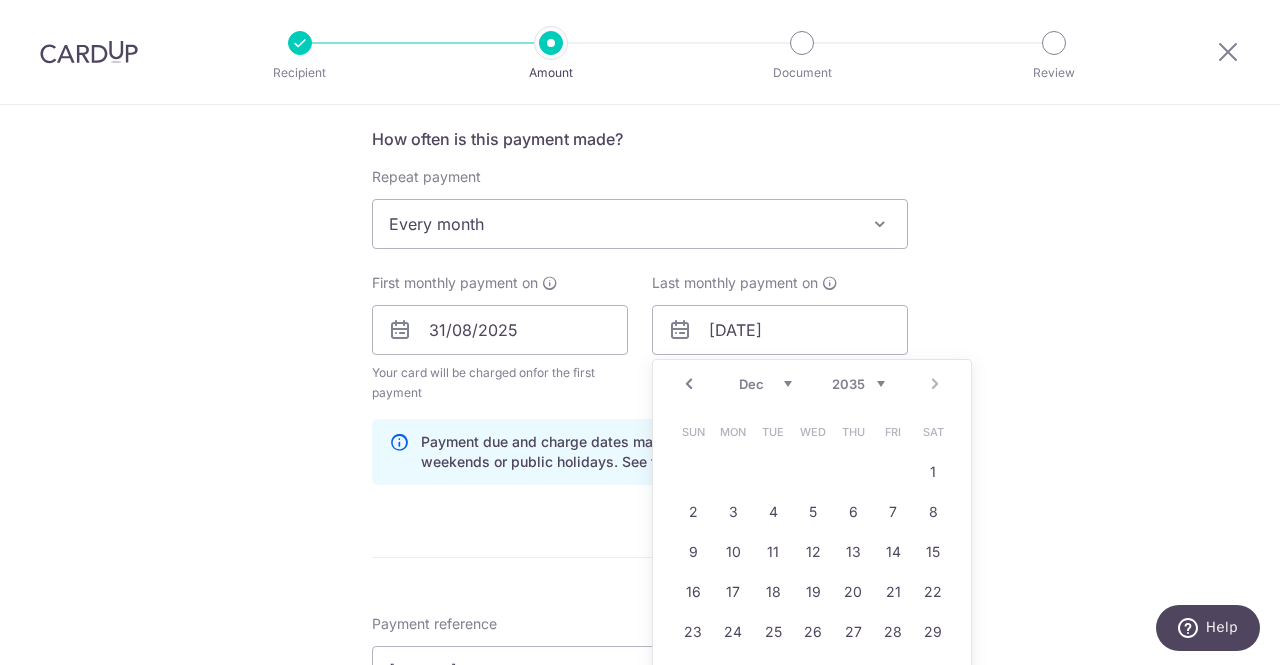 click on "Prev Next Jan Feb Mar Apr May Jun Jul Aug Sep Oct Nov Dec 2024 2025 2026 2027 2028 2029 2030 2031 2032 2033 2034 2035" at bounding box center [812, 384] 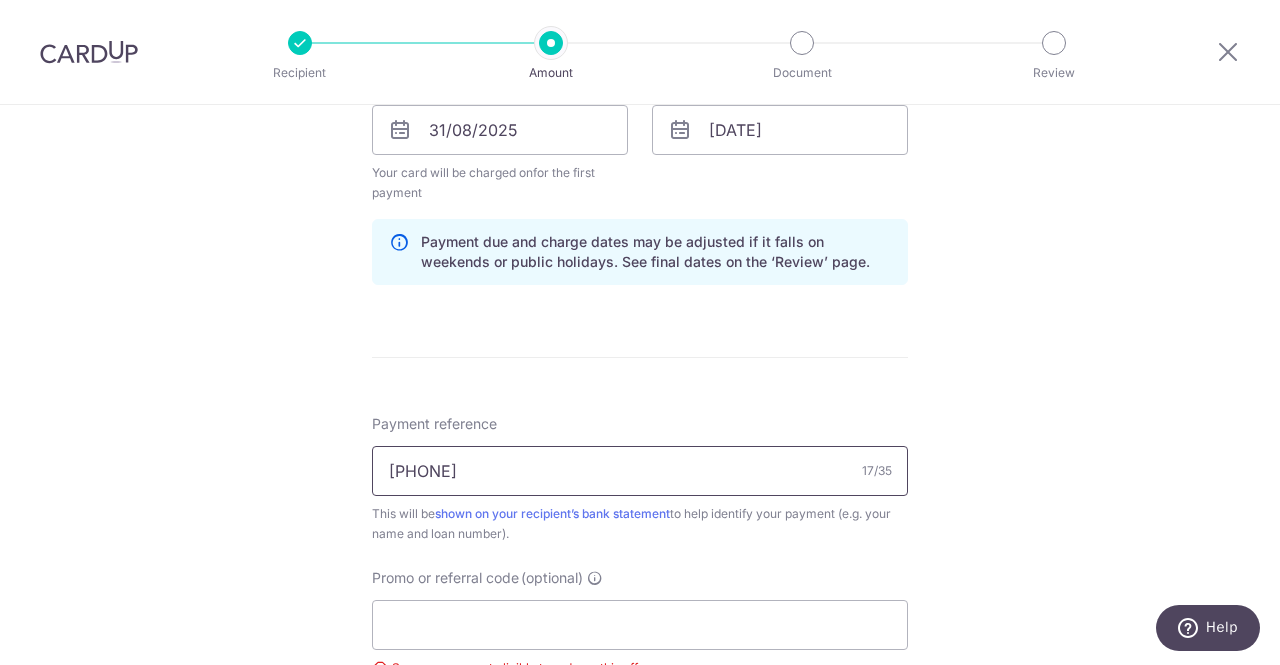 scroll, scrollTop: 1300, scrollLeft: 0, axis: vertical 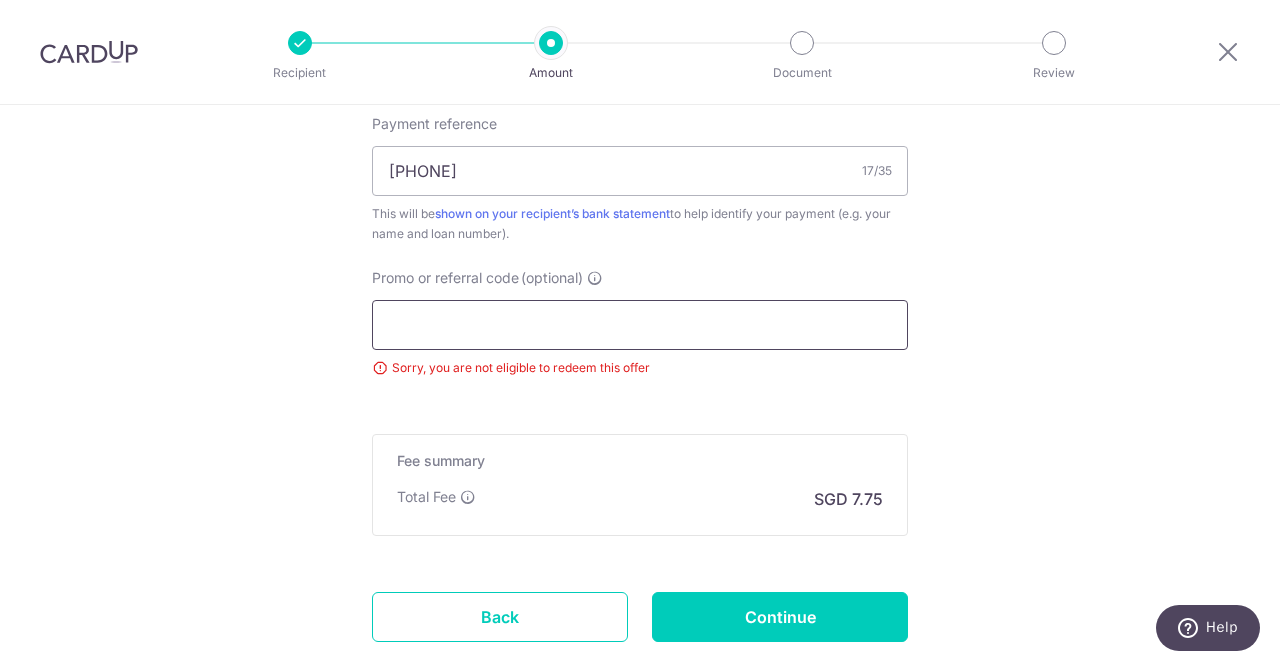 click on "Promo or referral code
(optional)" at bounding box center (640, 325) 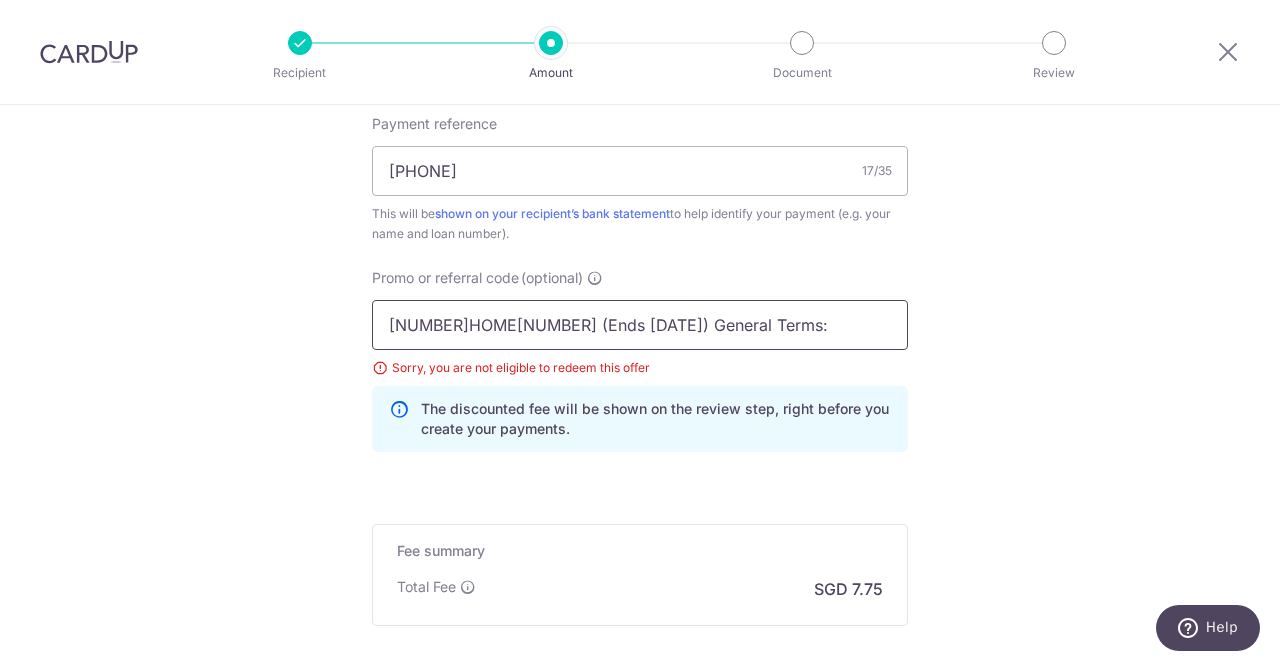 drag, startPoint x: 478, startPoint y: 319, endPoint x: 826, endPoint y: 325, distance: 348.05173 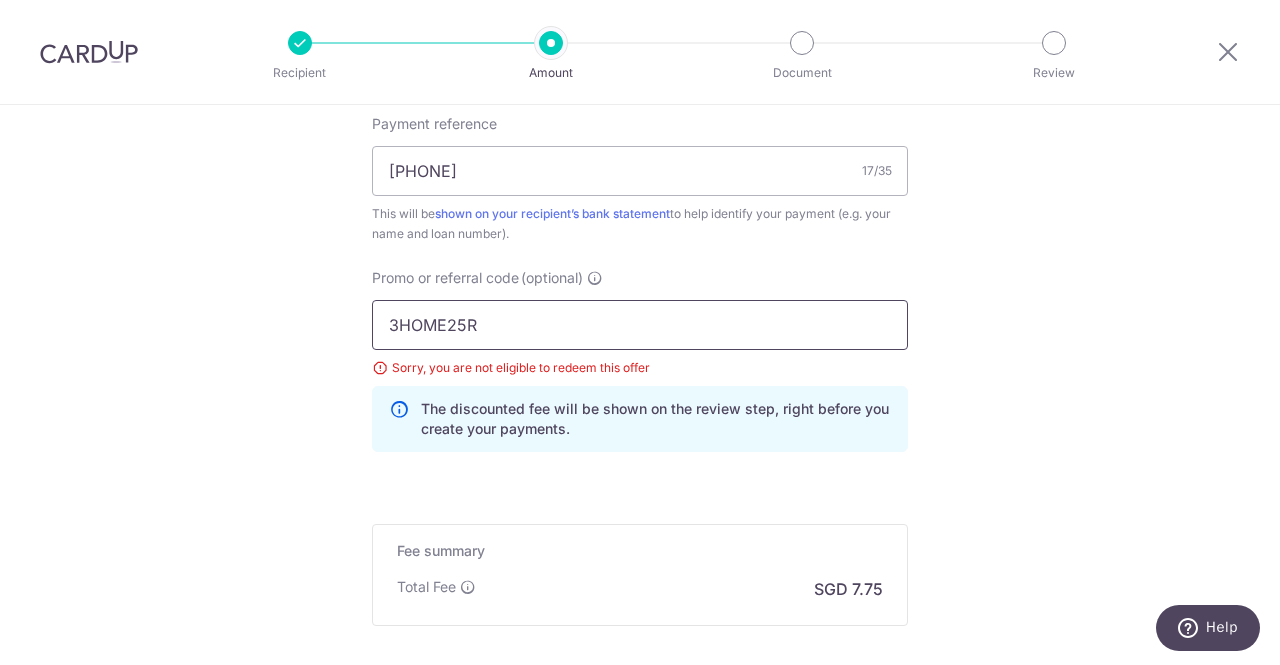 drag, startPoint x: 474, startPoint y: 324, endPoint x: 235, endPoint y: 317, distance: 239.1025 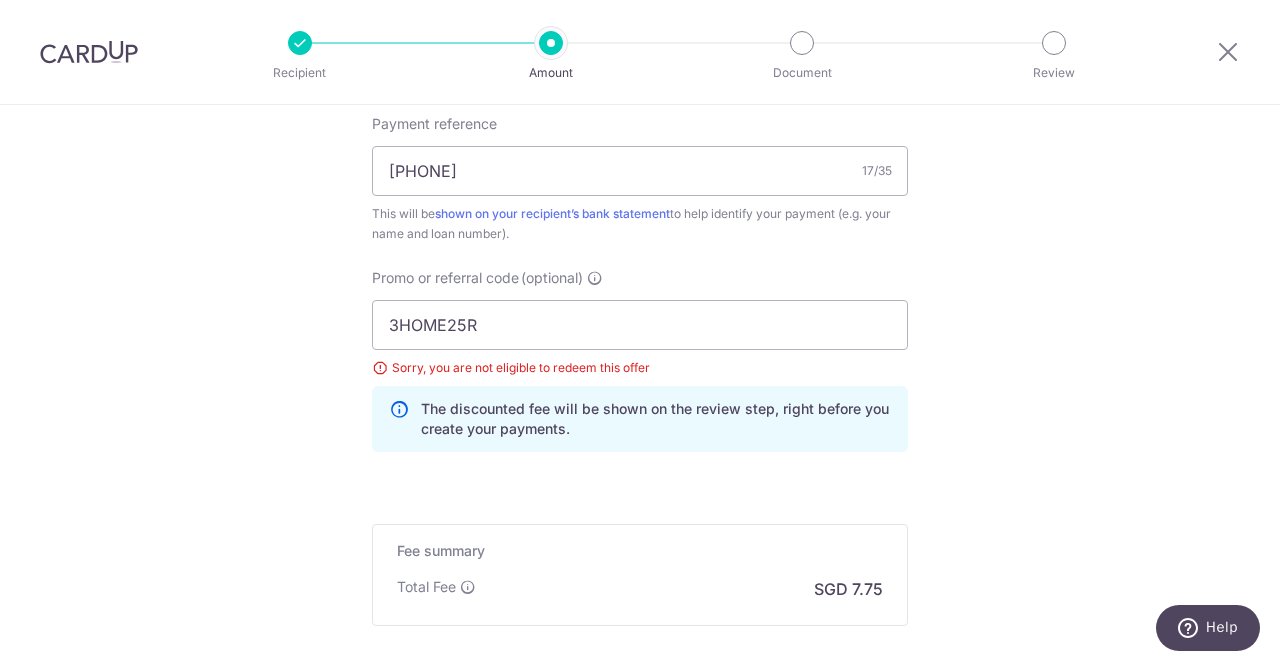 click on "Tell us more about your payment
Select Card
**** [CREDIT CARD NUMBER]
Add credit card
Your Cards
**** [CREDIT CARD NUMBER]
**** [CREDIT CARD NUMBER]
**** [CREDIT CARD NUMBER]
Secure 256-bit SSL
Text
New card details
Card" at bounding box center (640, -157) 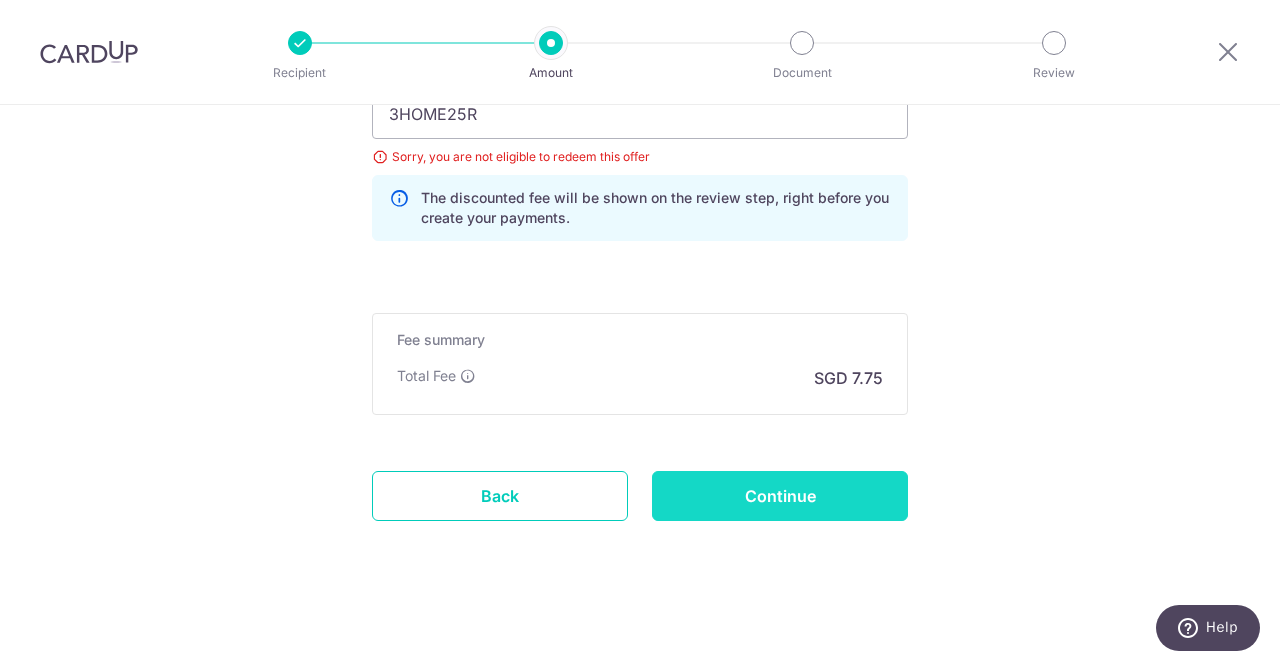 click on "Continue" at bounding box center (780, 496) 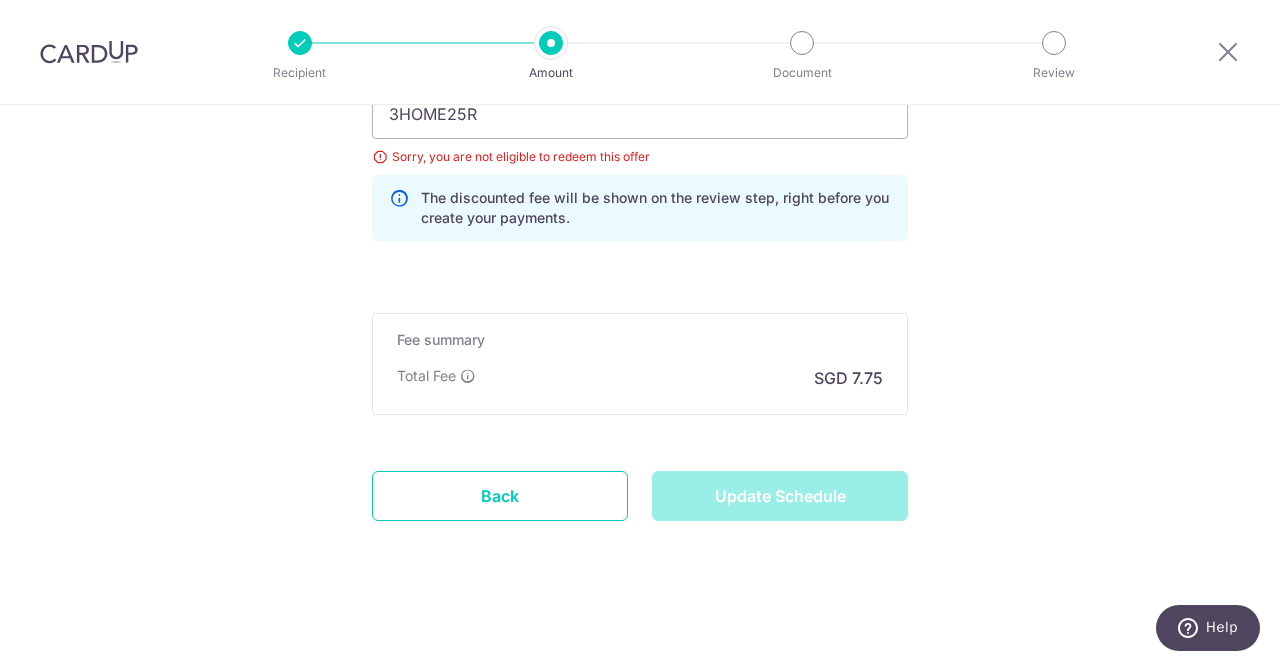 type on "Update Schedule" 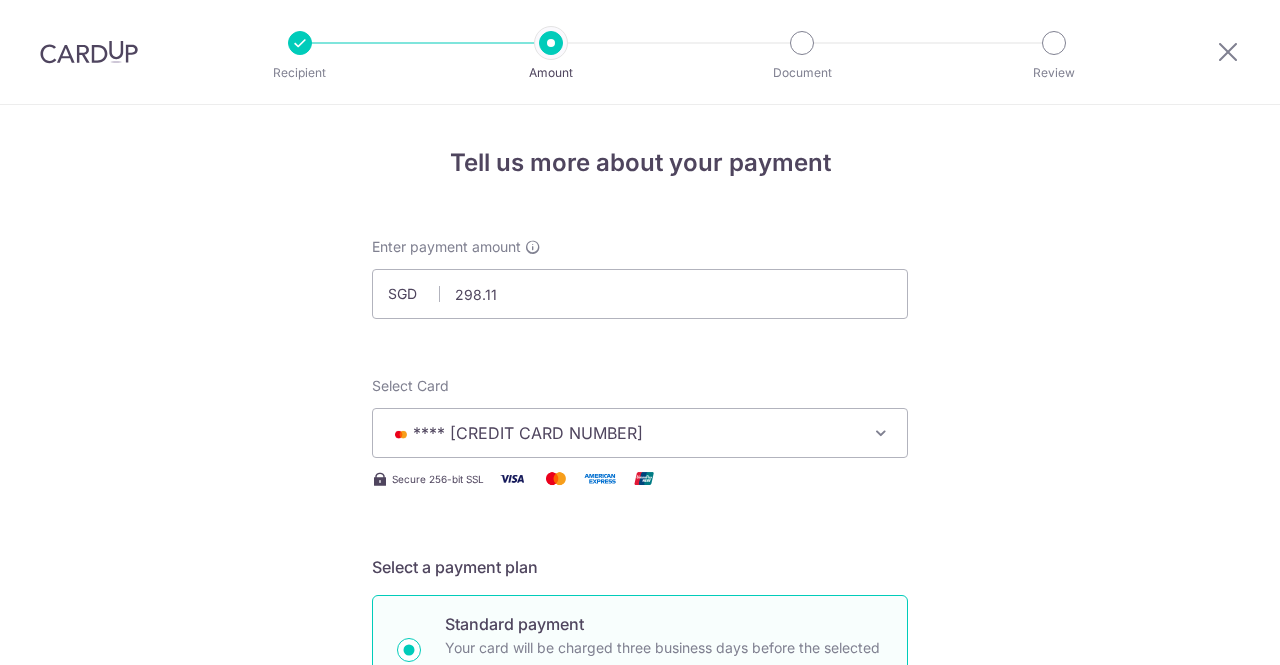 scroll, scrollTop: 0, scrollLeft: 0, axis: both 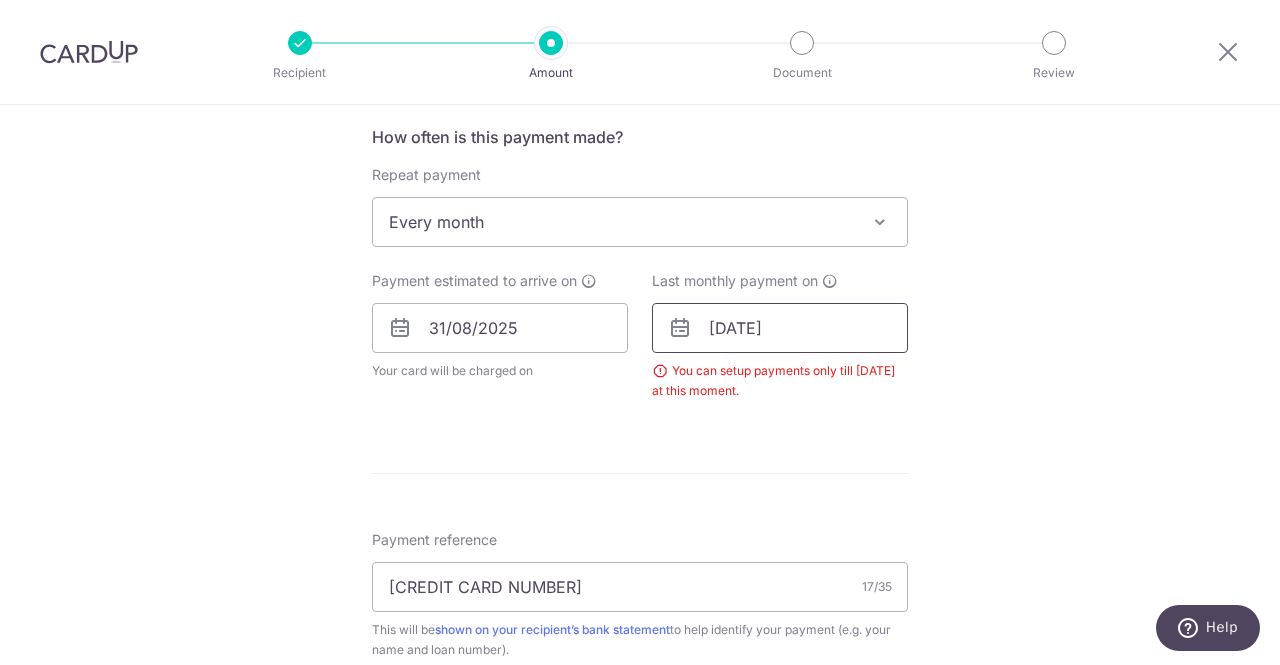 click on "[DATE]" at bounding box center [780, 328] 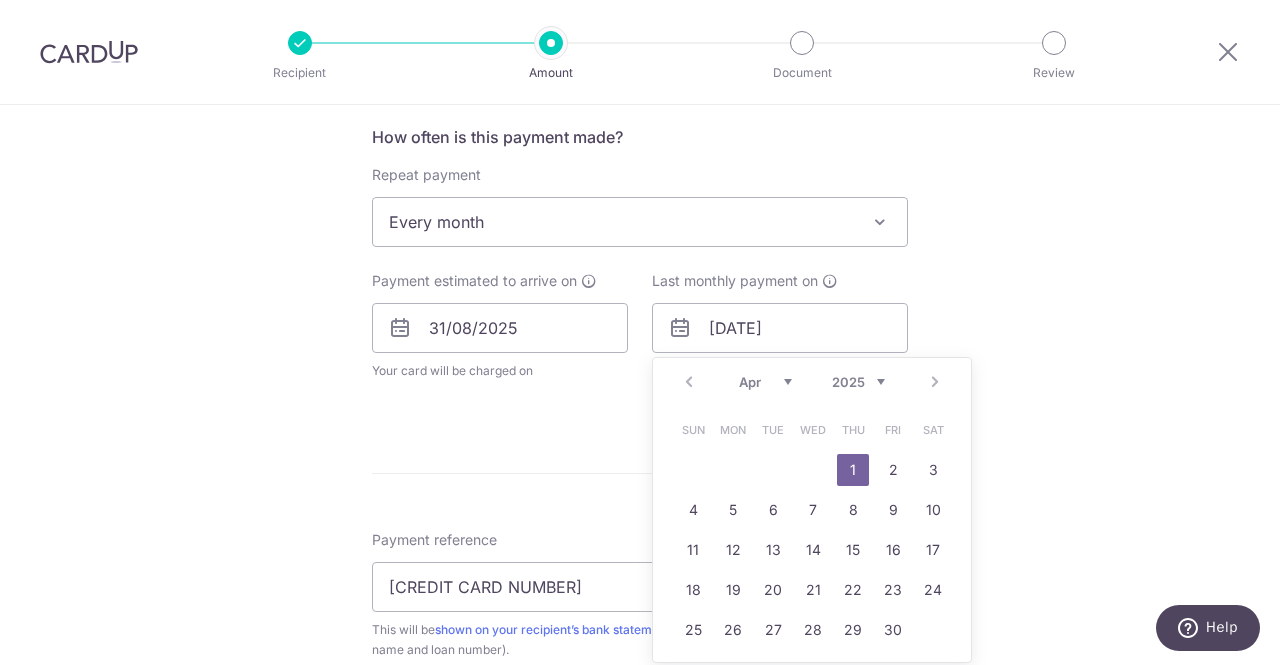 click on "2025 2026 2027 2028 2029 2030 2031 2032 2033 2034 2035" at bounding box center (858, 382) 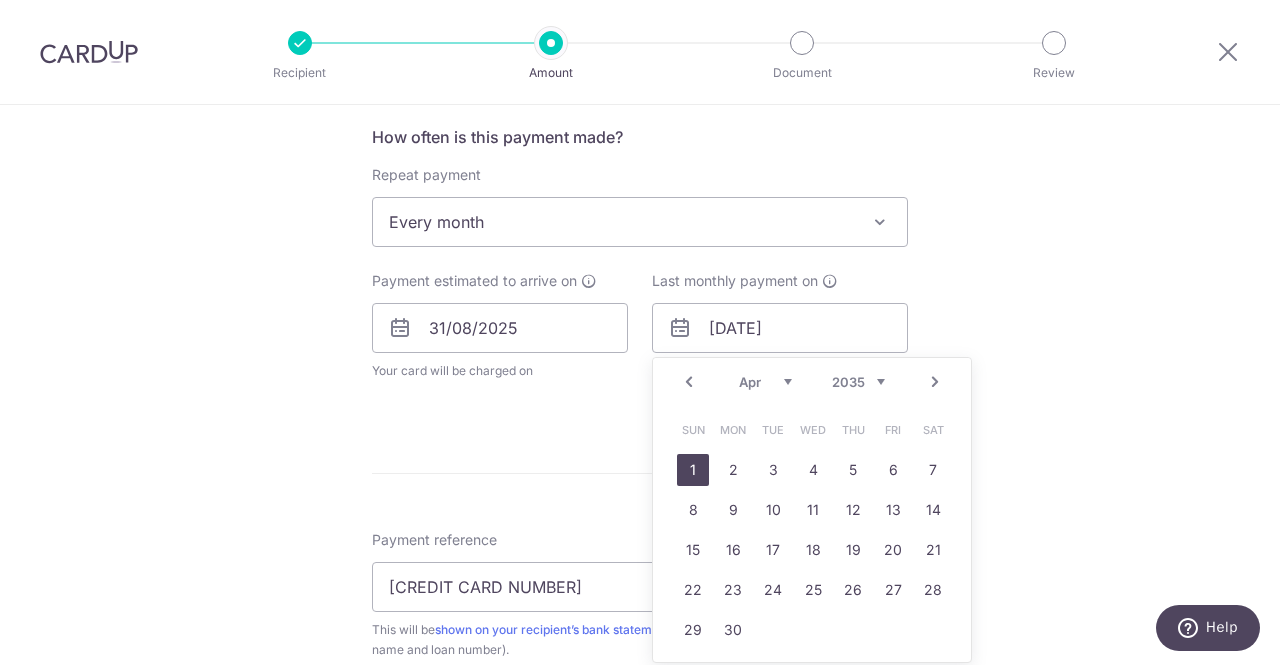 click on "1" at bounding box center [693, 470] 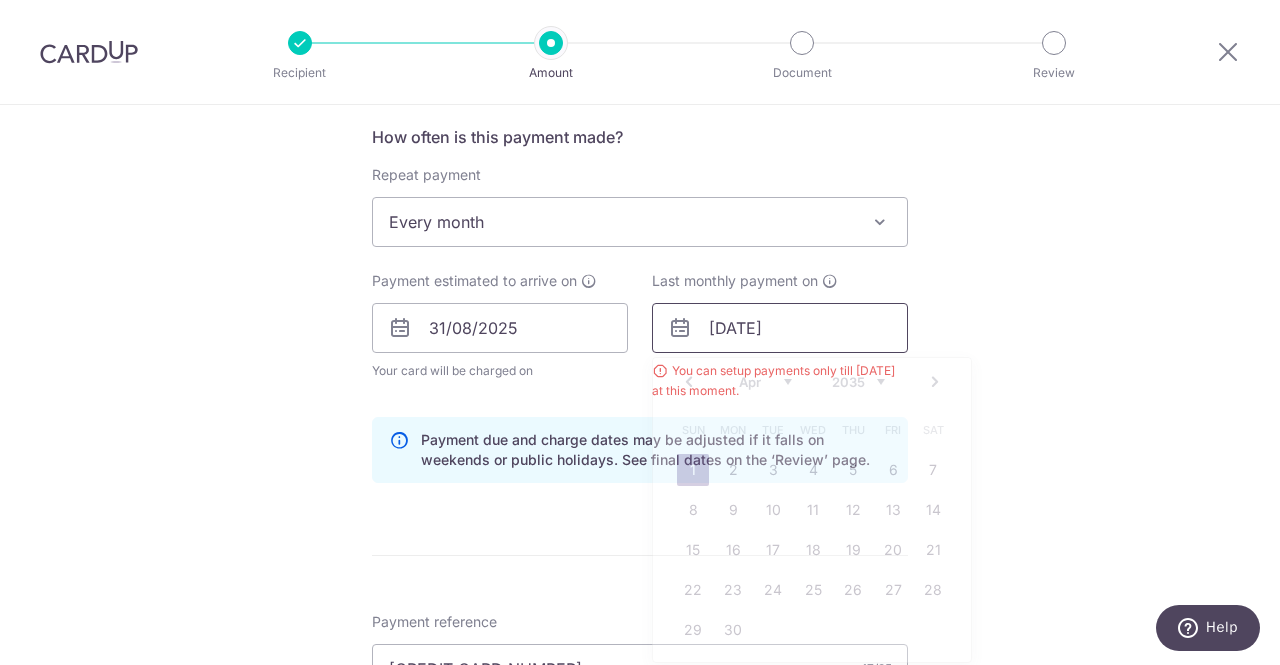 click on "[DATE]" at bounding box center [780, 328] 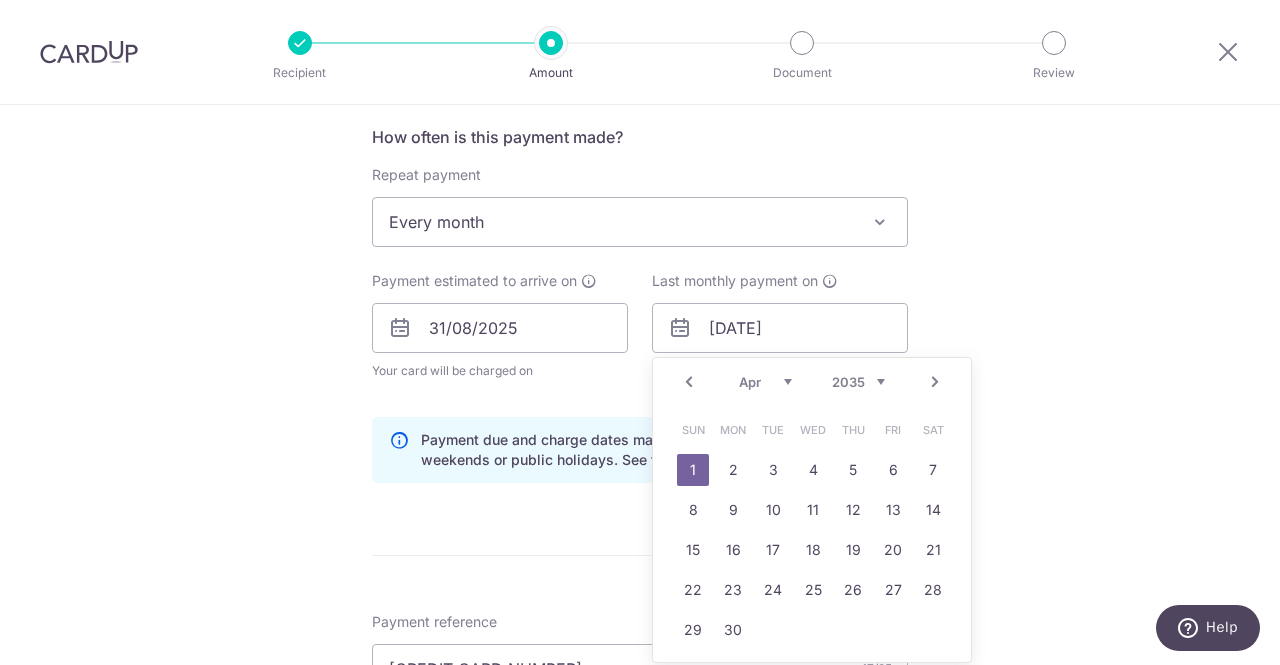 click on "Prev" at bounding box center (689, 382) 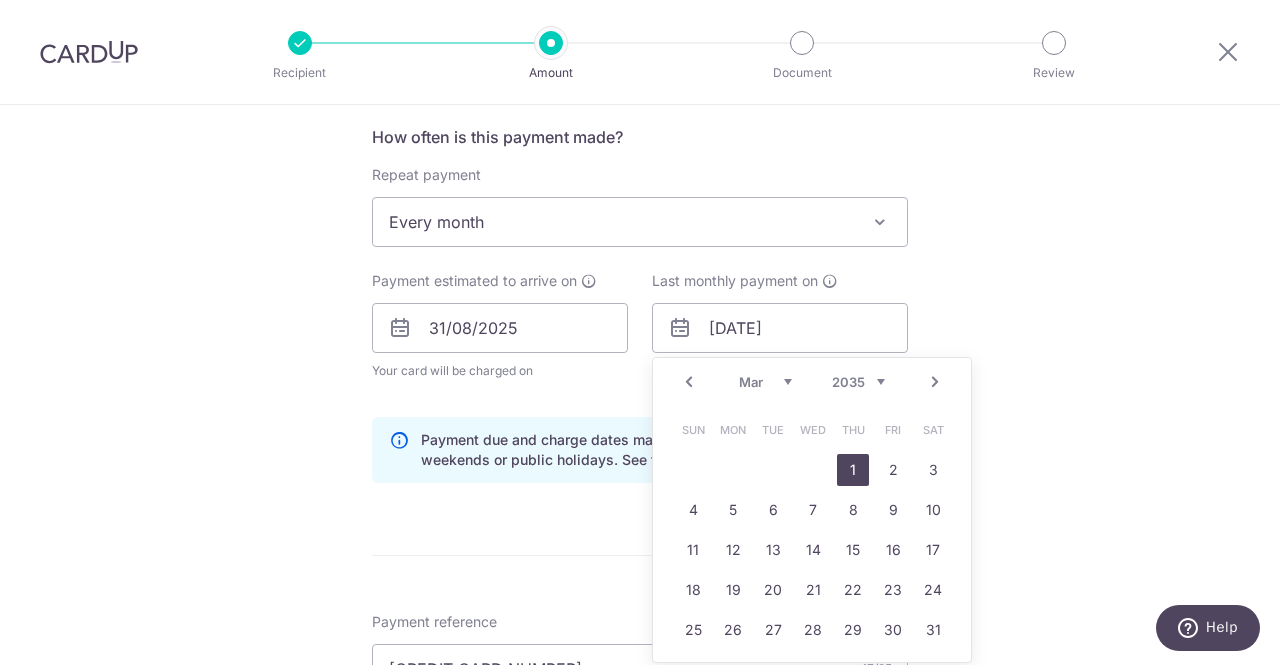 click on "1" at bounding box center (853, 470) 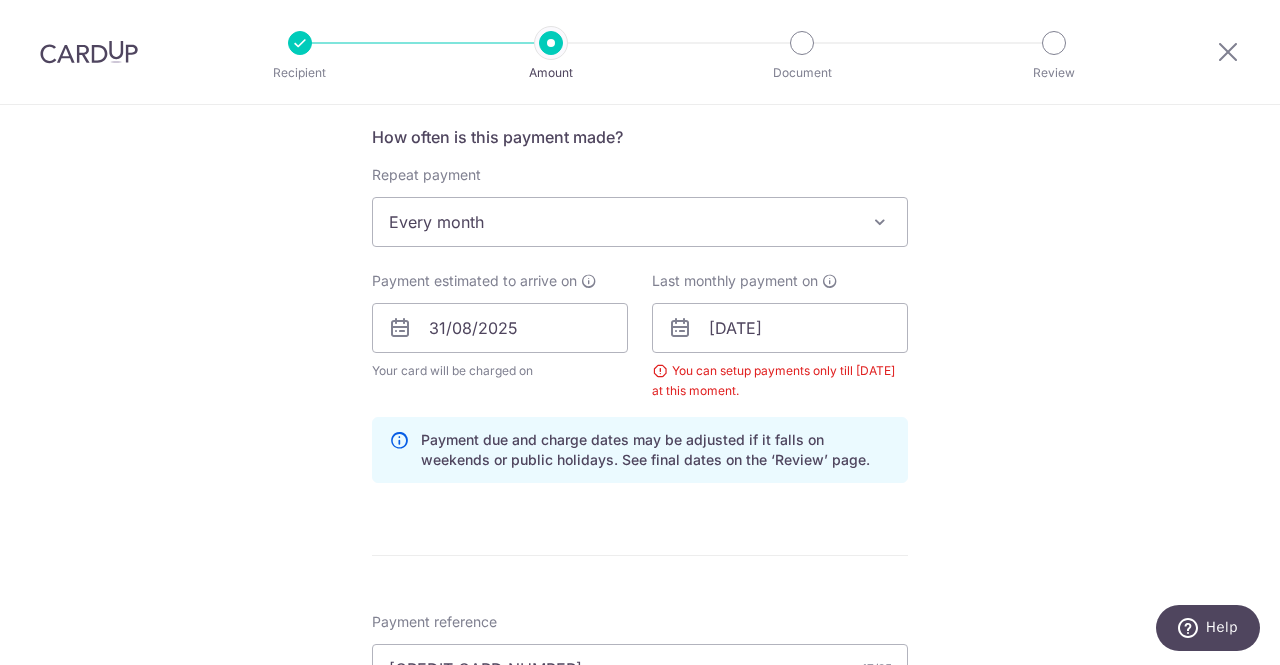 click on "Tell us more about your payment
Select Card
**** [CREDIT CARD NUMBER]
Add credit card
Your Cards
**** [CREDIT CARD NUMBER]
**** [CREDIT CARD NUMBER]
**** [CREDIT CARD NUMBER]
Secure 256-bit SSL
Text
New card details
Card" at bounding box center [640, 327] 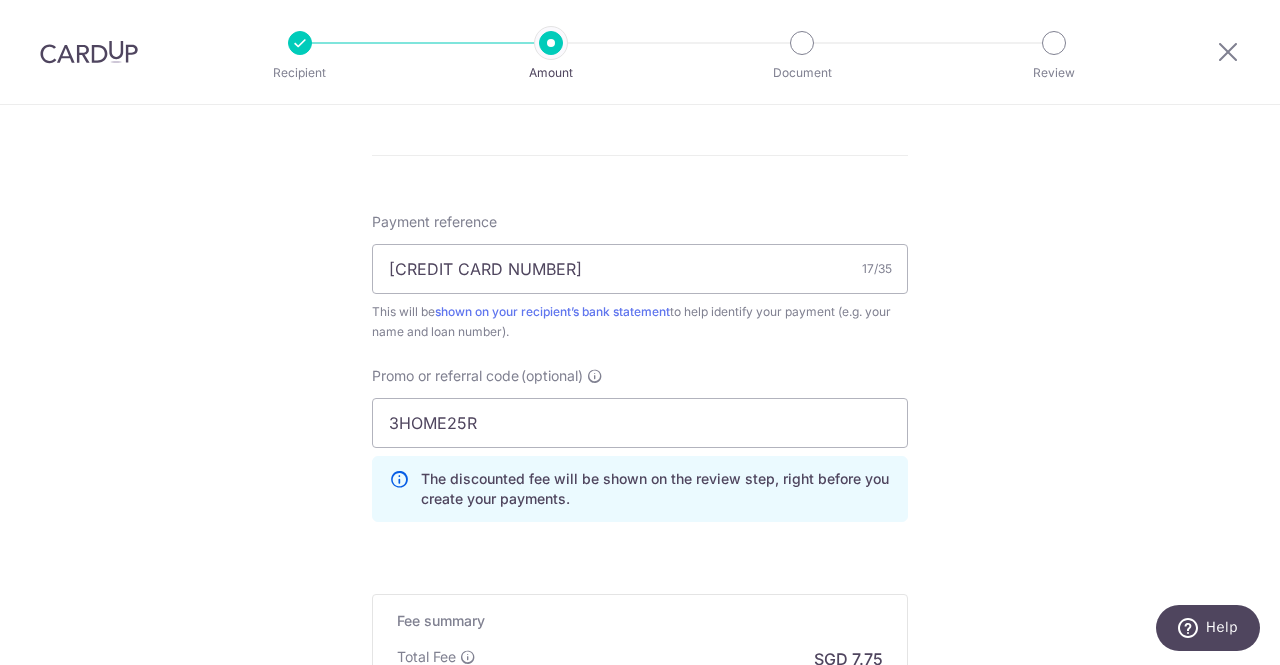 scroll, scrollTop: 902, scrollLeft: 0, axis: vertical 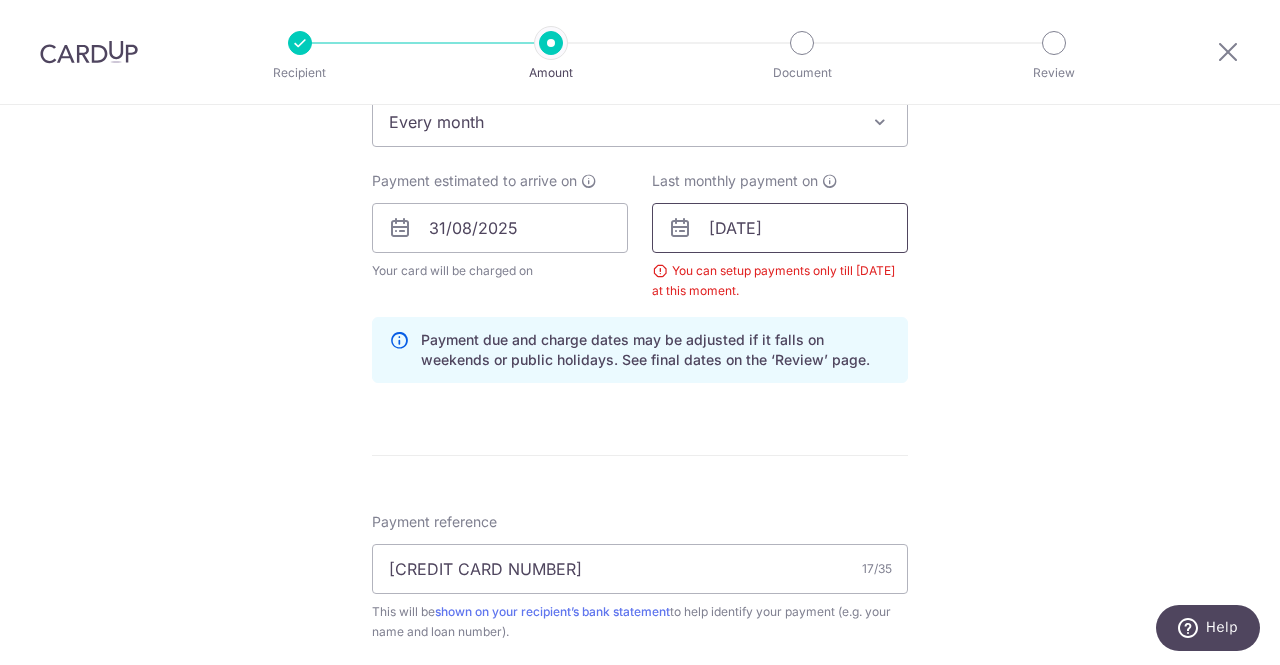click on "[DATE]" at bounding box center (780, 228) 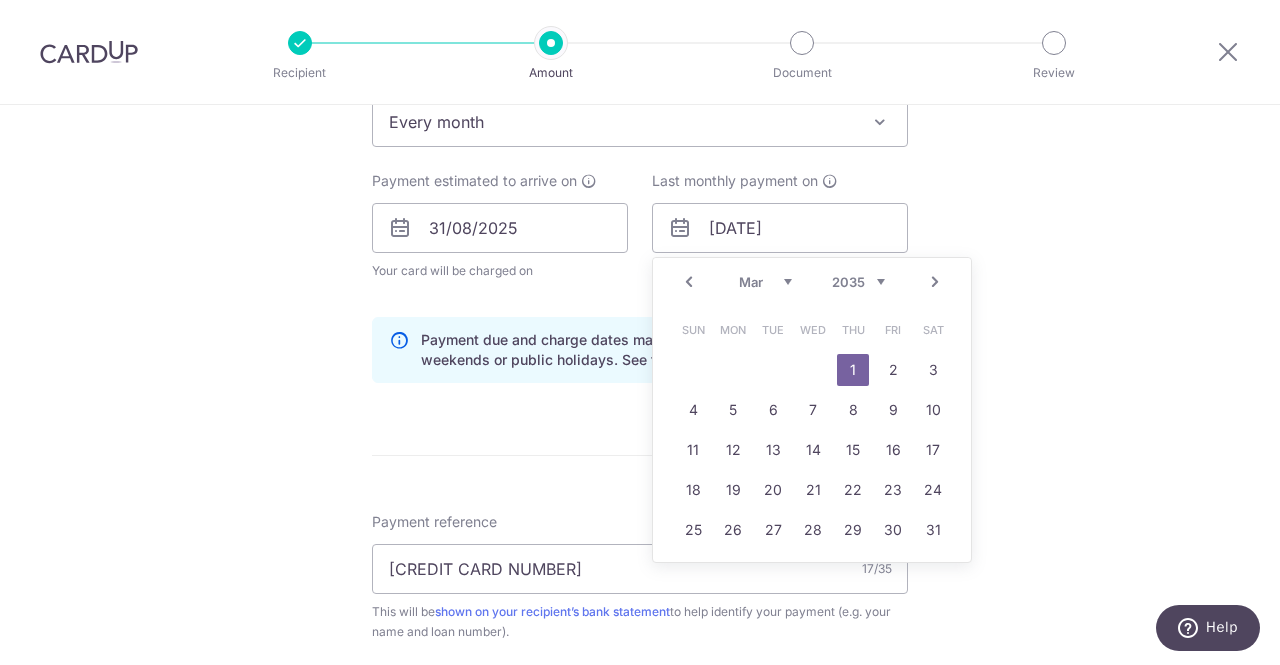 click on "Next" at bounding box center [935, 282] 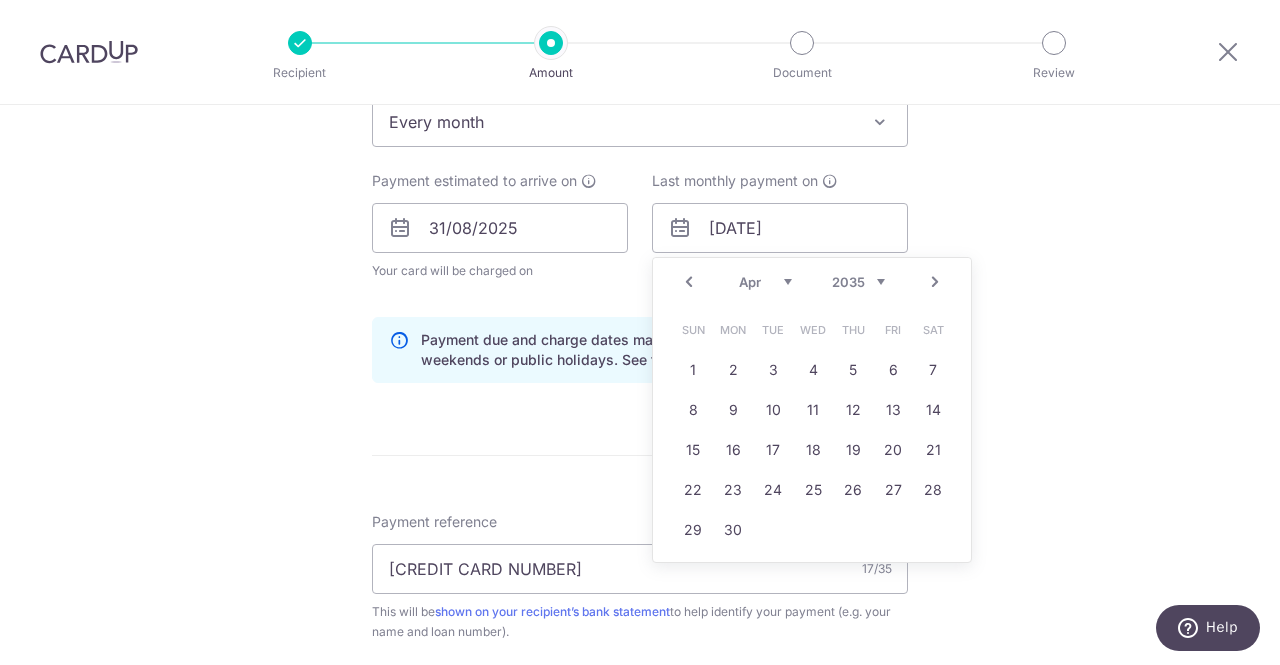 click on "1" at bounding box center [693, 370] 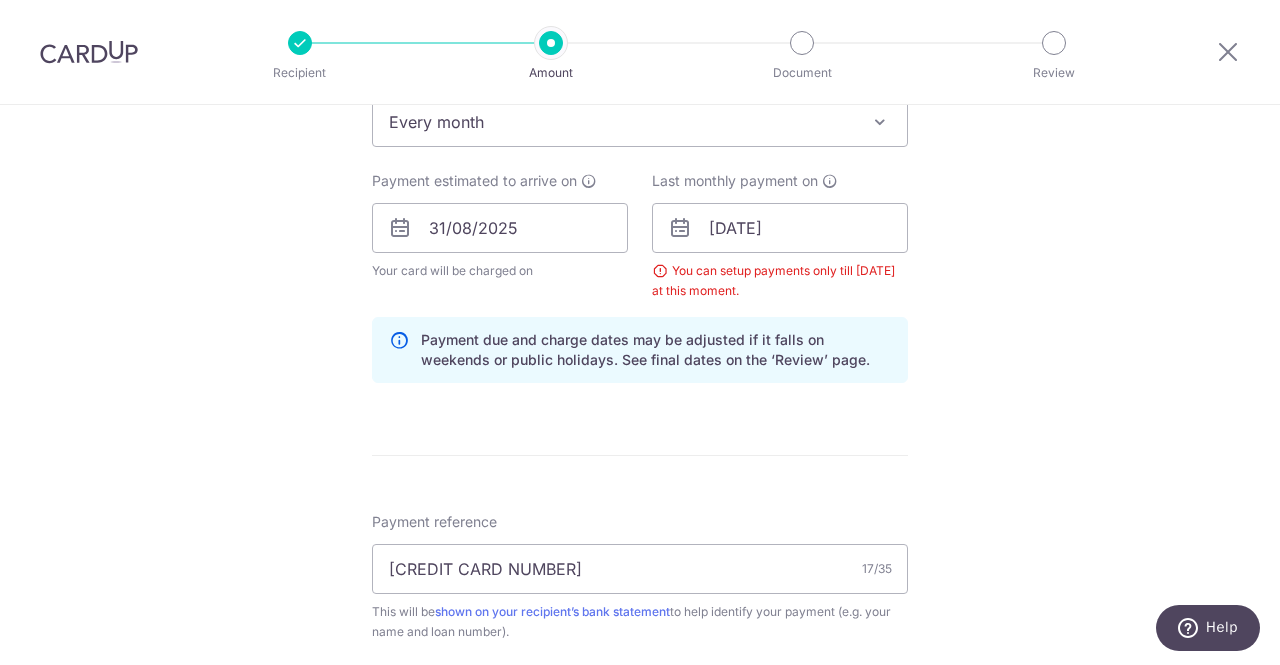 click on "Tell us more about your payment
Select Card
**** [CREDIT CARD NUMBER]
Add credit card
Your Cards
**** [CREDIT CARD NUMBER]
**** [CREDIT CARD NUMBER]
**** [CREDIT CARD NUMBER]
Secure 256-bit SSL
Text
New card details
Card" at bounding box center (640, 227) 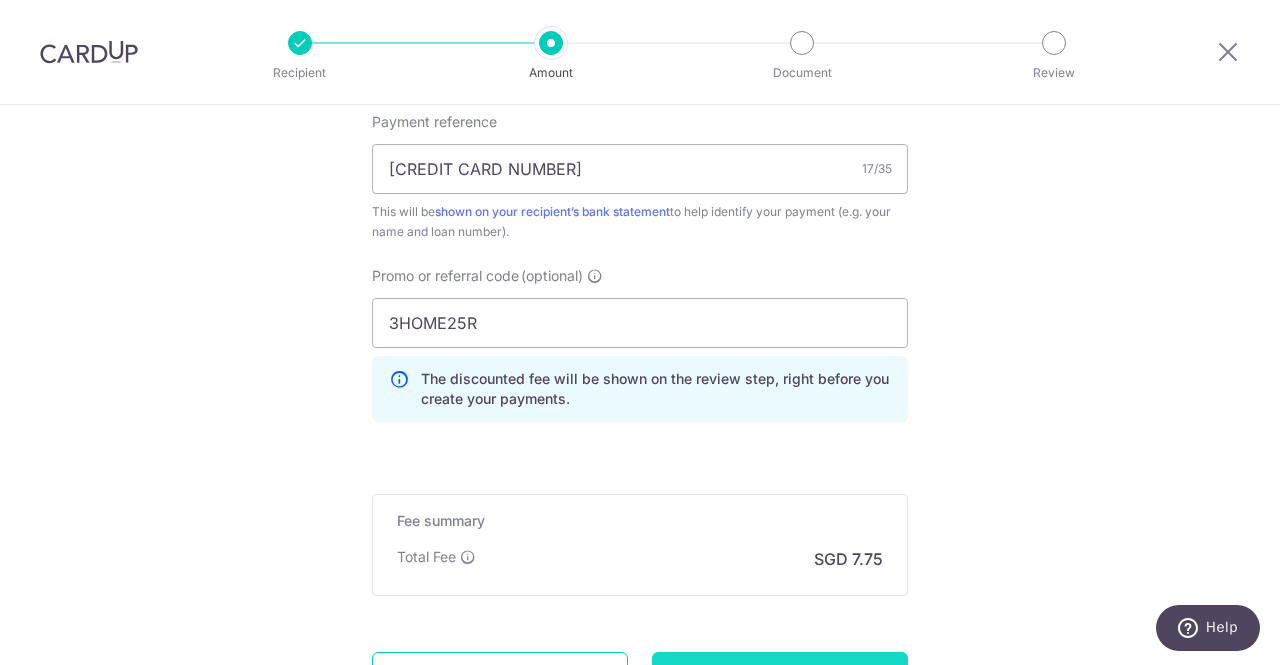 scroll, scrollTop: 1483, scrollLeft: 0, axis: vertical 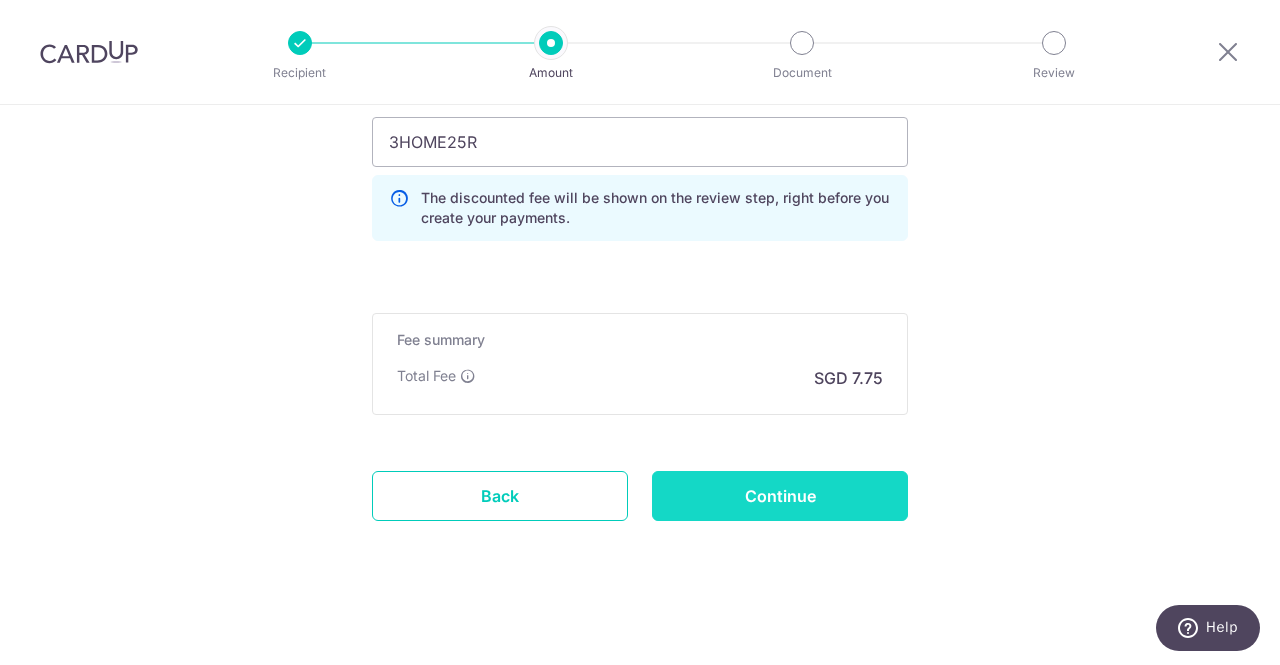 click on "Continue" at bounding box center (780, 496) 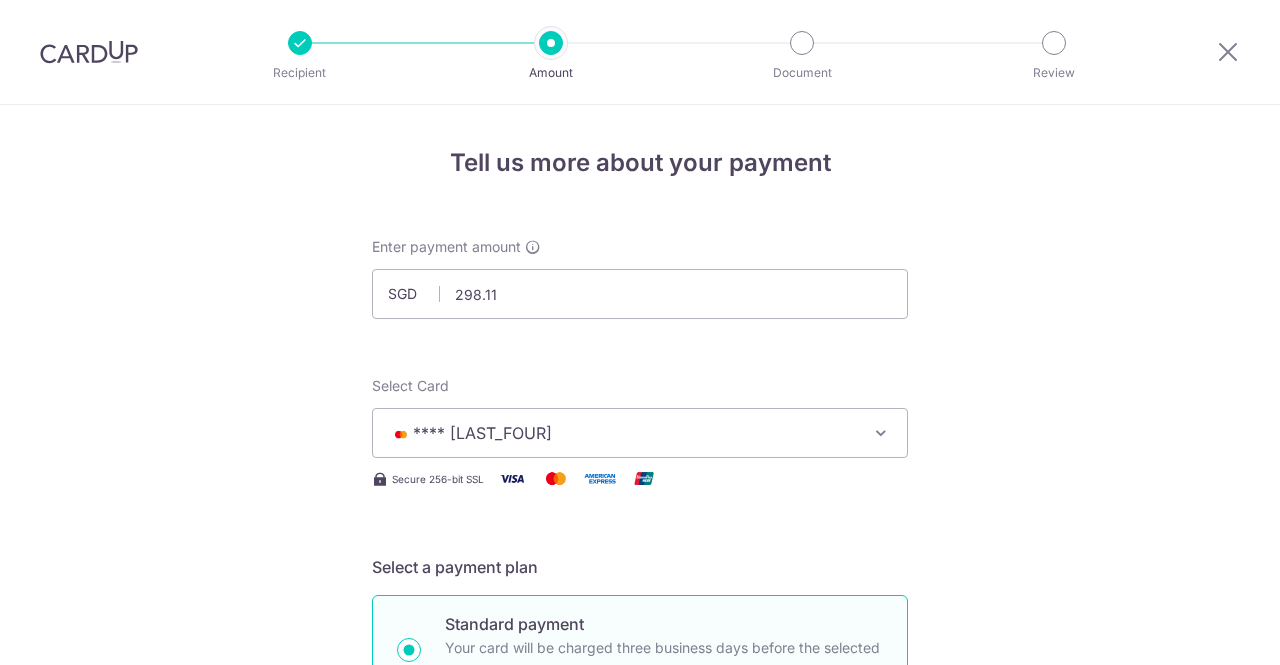 scroll, scrollTop: 0, scrollLeft: 0, axis: both 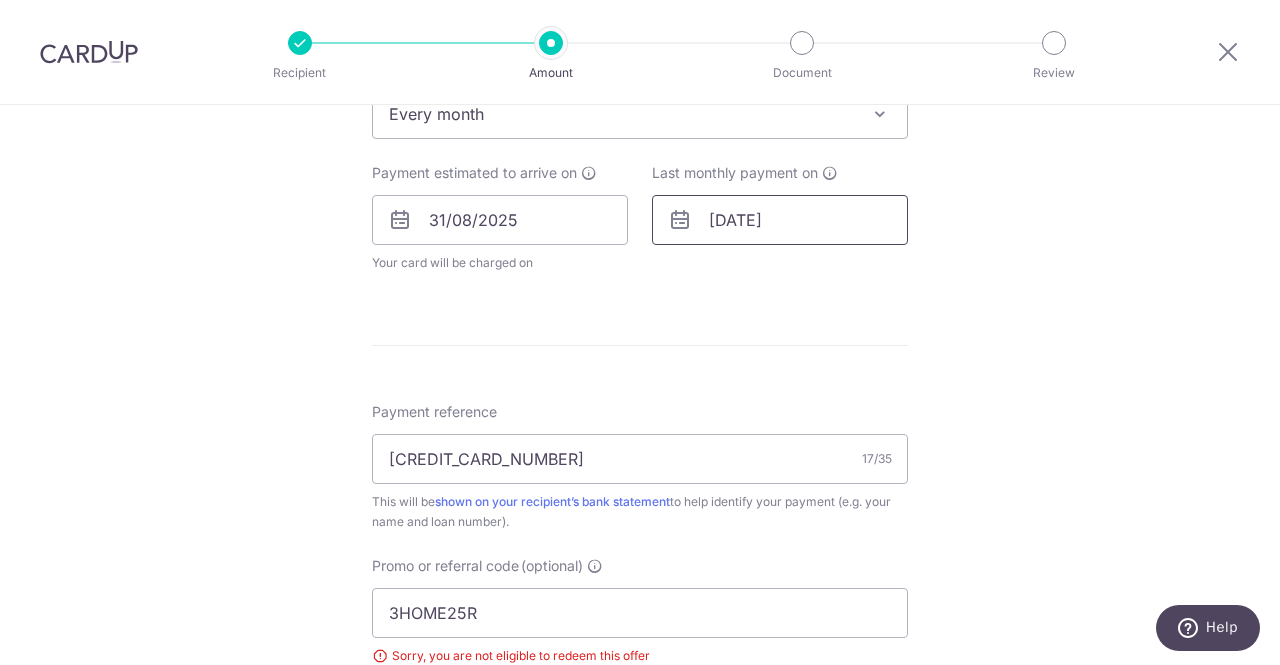 click on "01/04/2035" at bounding box center (780, 220) 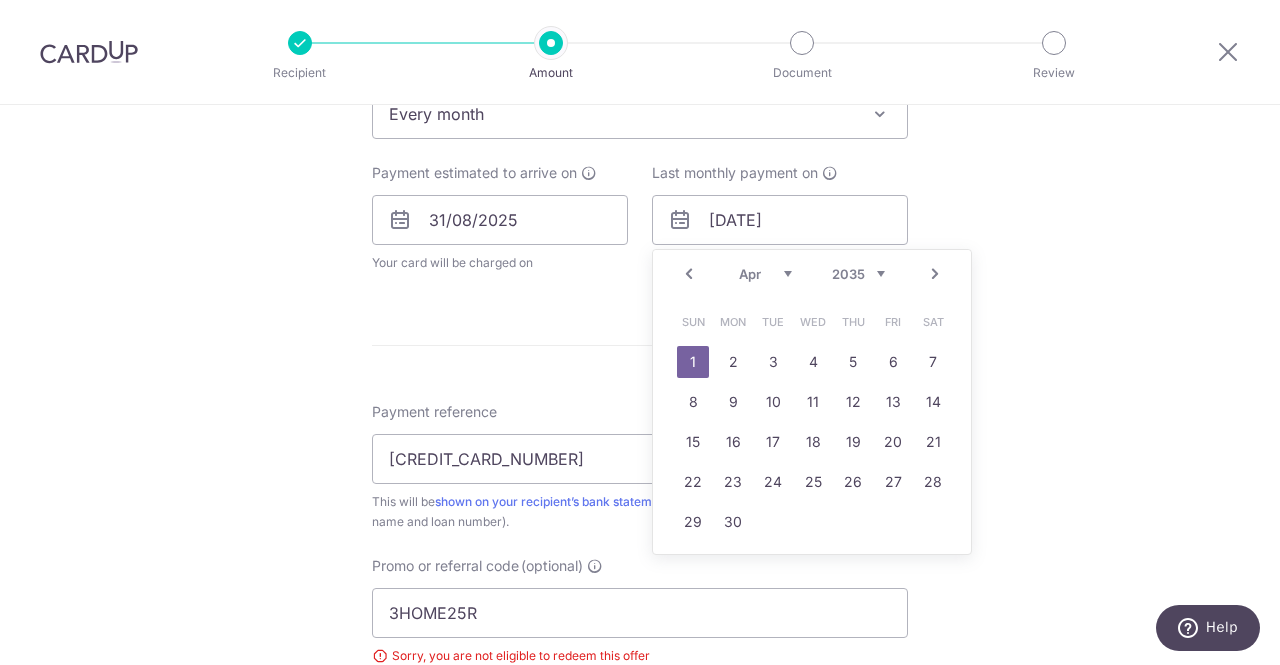 click on "2025 2026 2027 2028 2029 2030 2031 2032 2033 2034 2035" at bounding box center (858, 274) 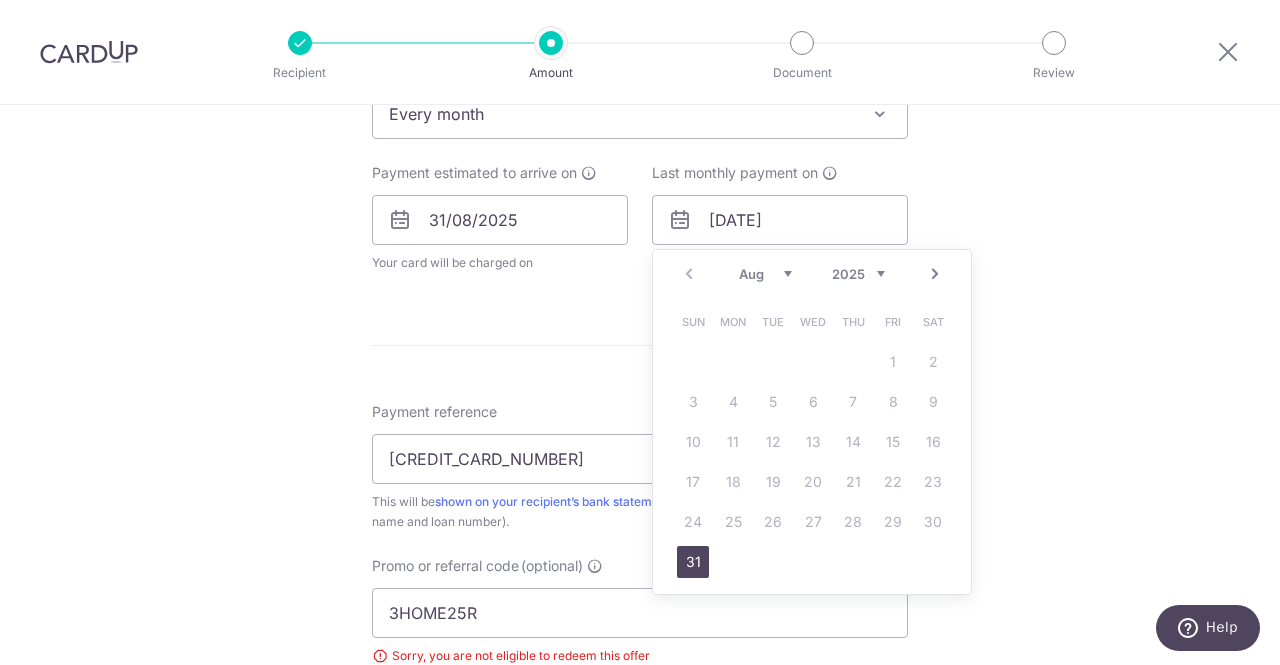 click on "Next" at bounding box center [935, 274] 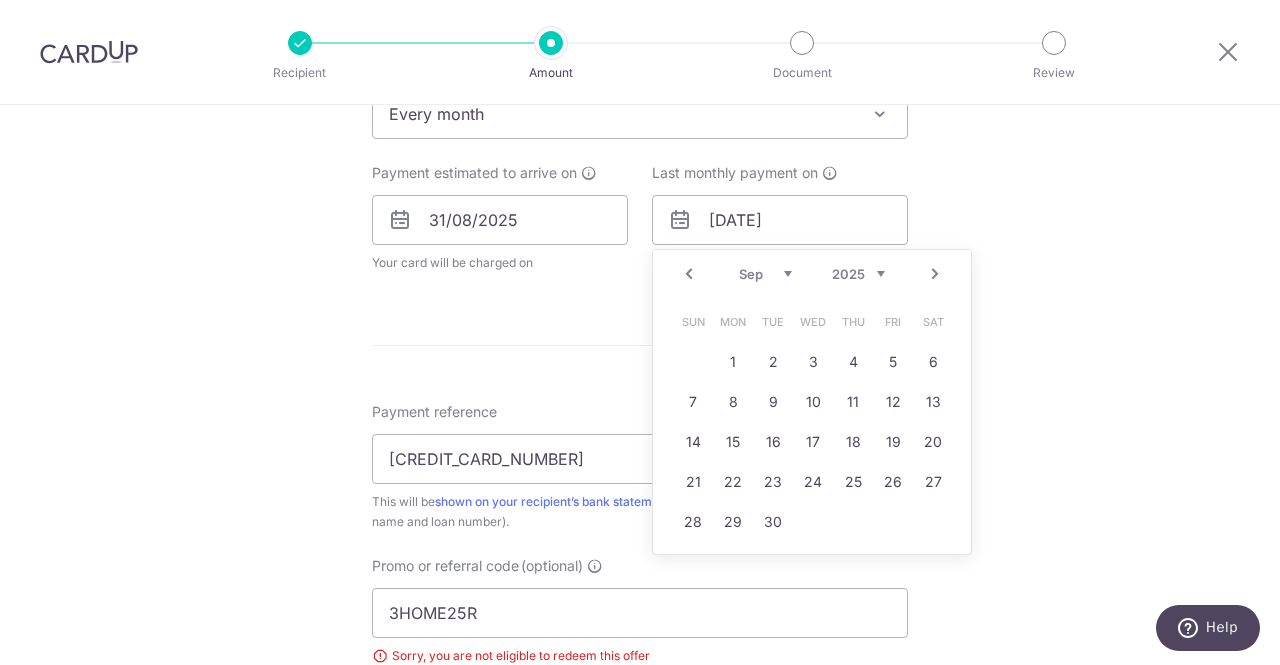 click on "Next" at bounding box center (935, 274) 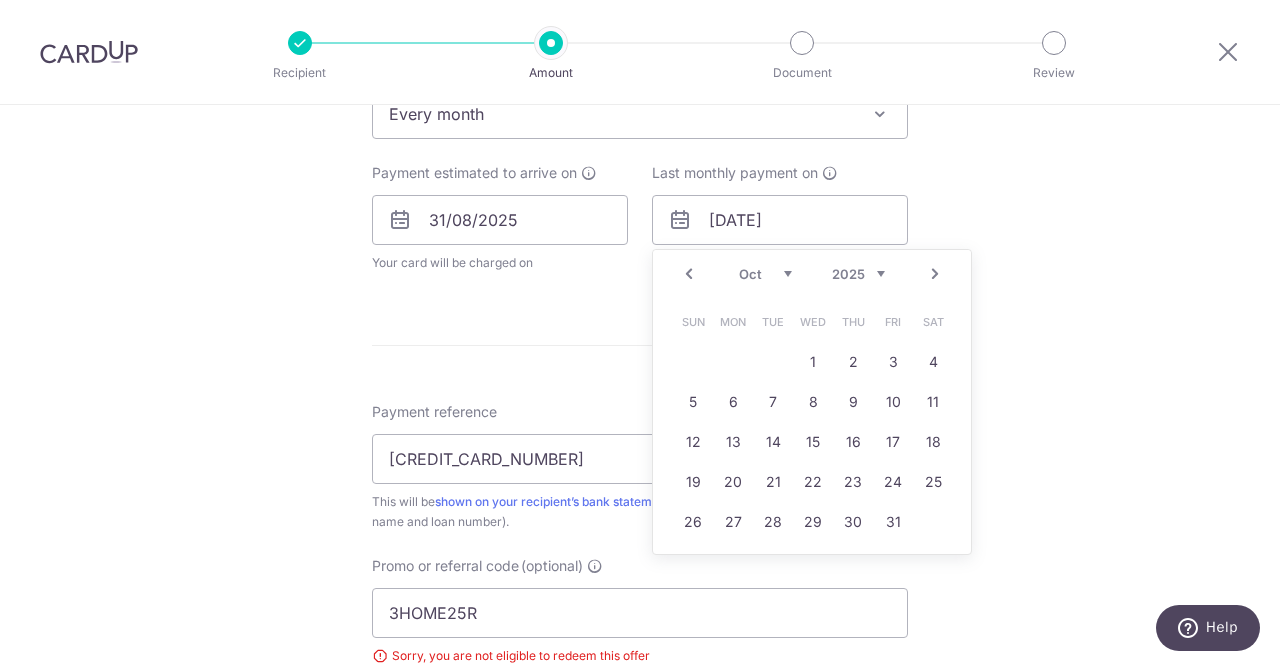 click on "Next" at bounding box center [935, 274] 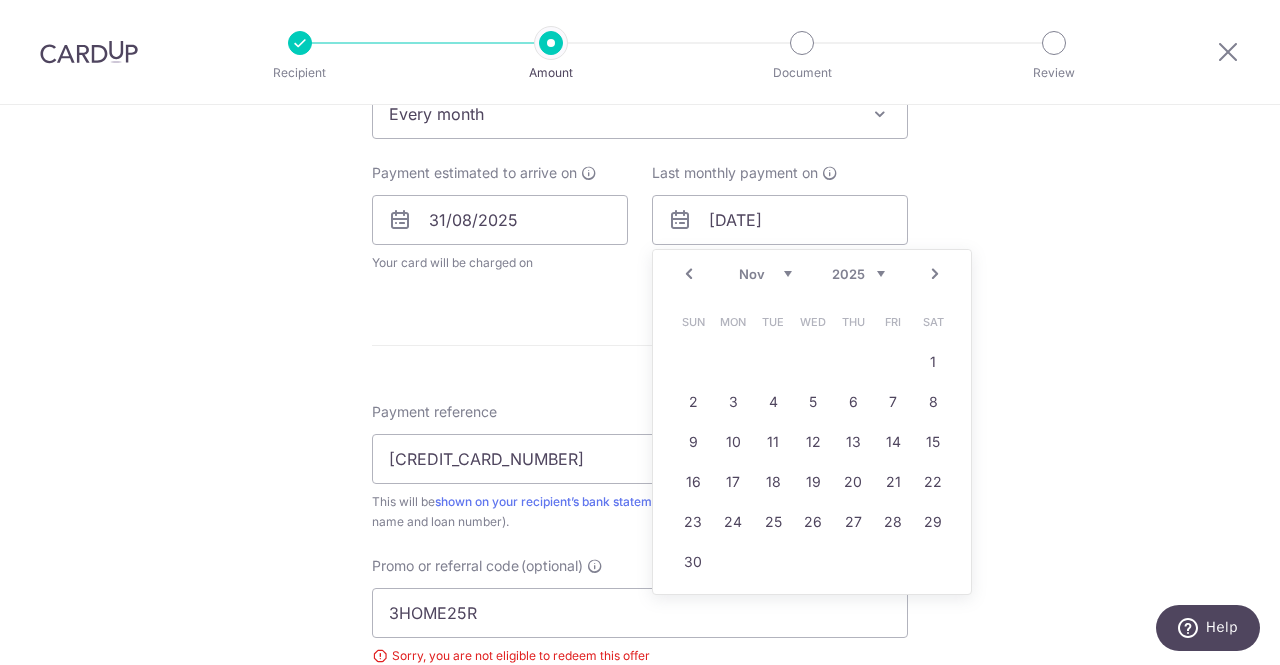 click on "Next" at bounding box center (935, 274) 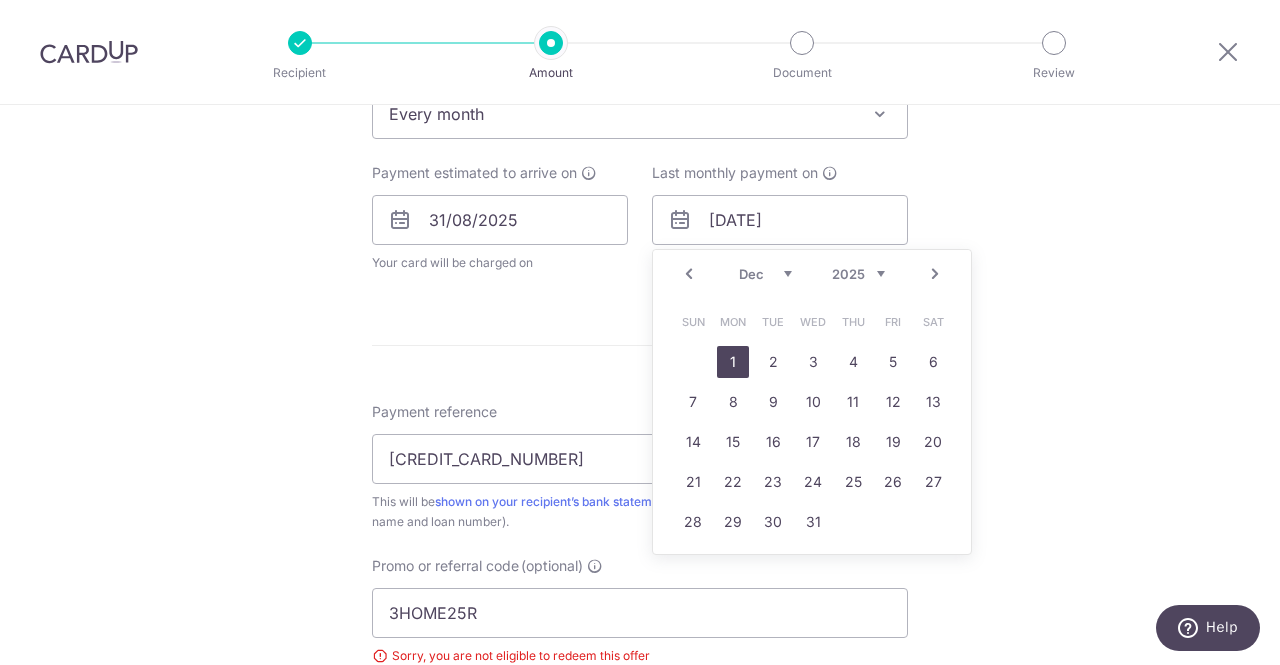click on "1" at bounding box center [733, 362] 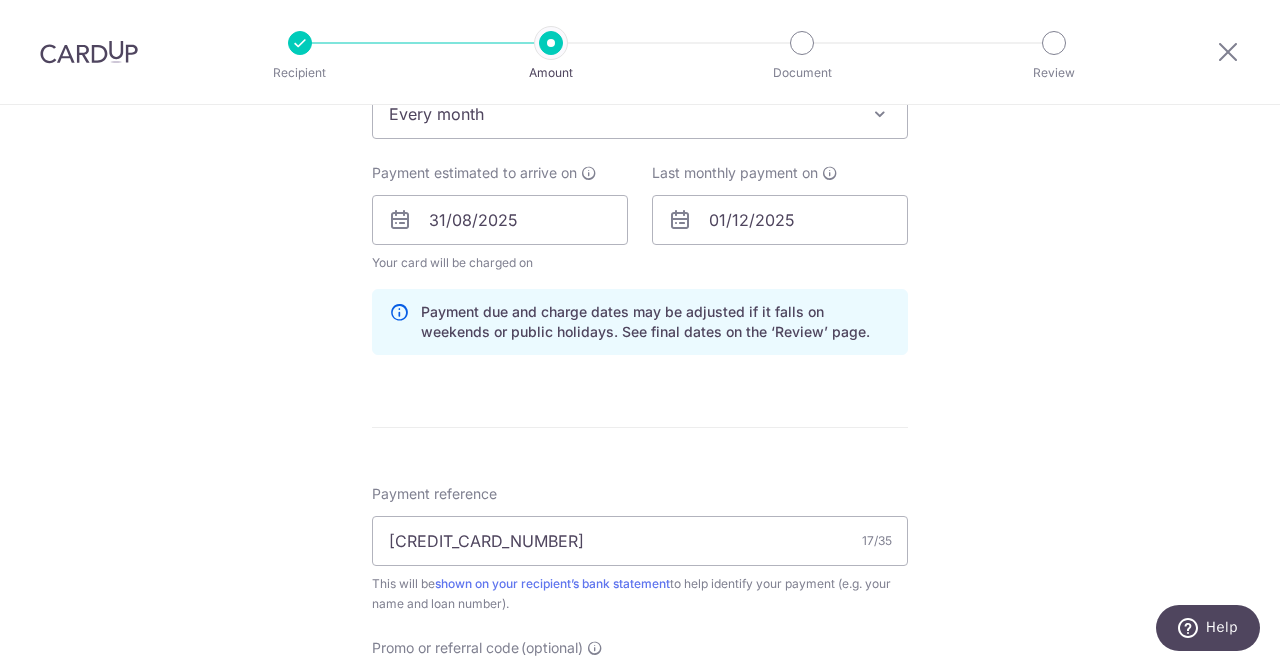click on "Enter payment amount
SGD
298.11
298.11
Select Card
**** 4338
Add credit card
Your Cards
**** 7751
**** 4397
**** 4338
Secure 256-bit SSL
Text
New card details
Card
Secure 256-bit SSL" at bounding box center (640, 242) 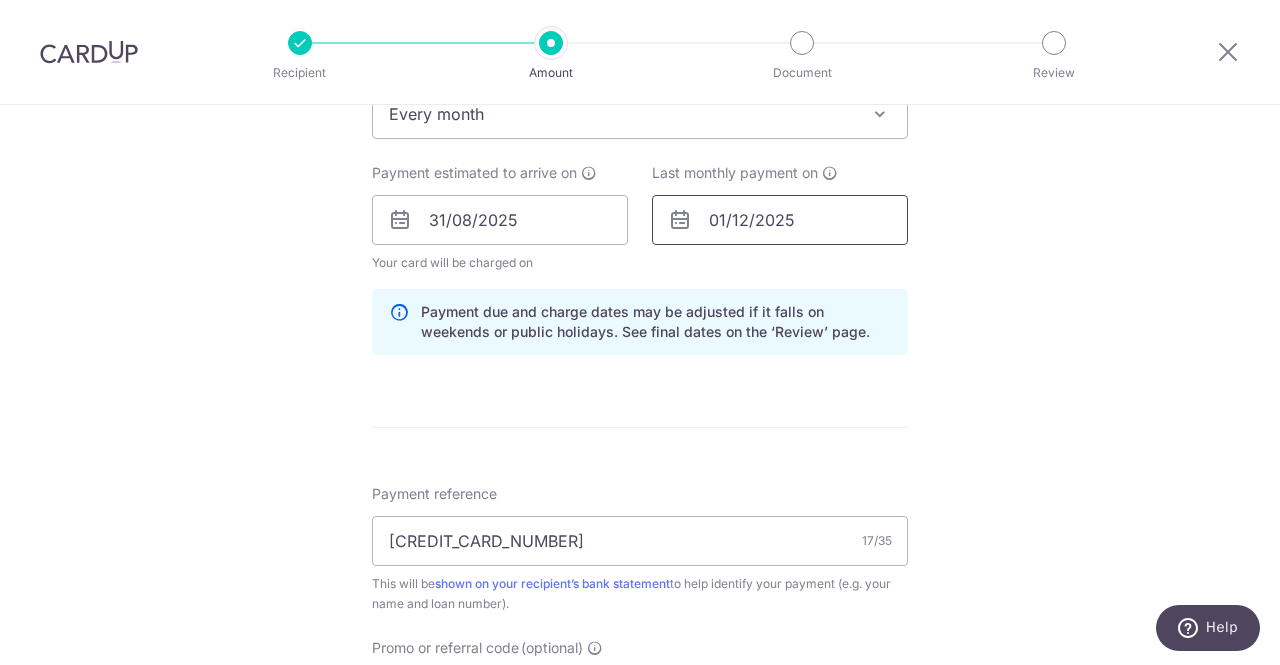 click on "01/12/2025" at bounding box center [780, 220] 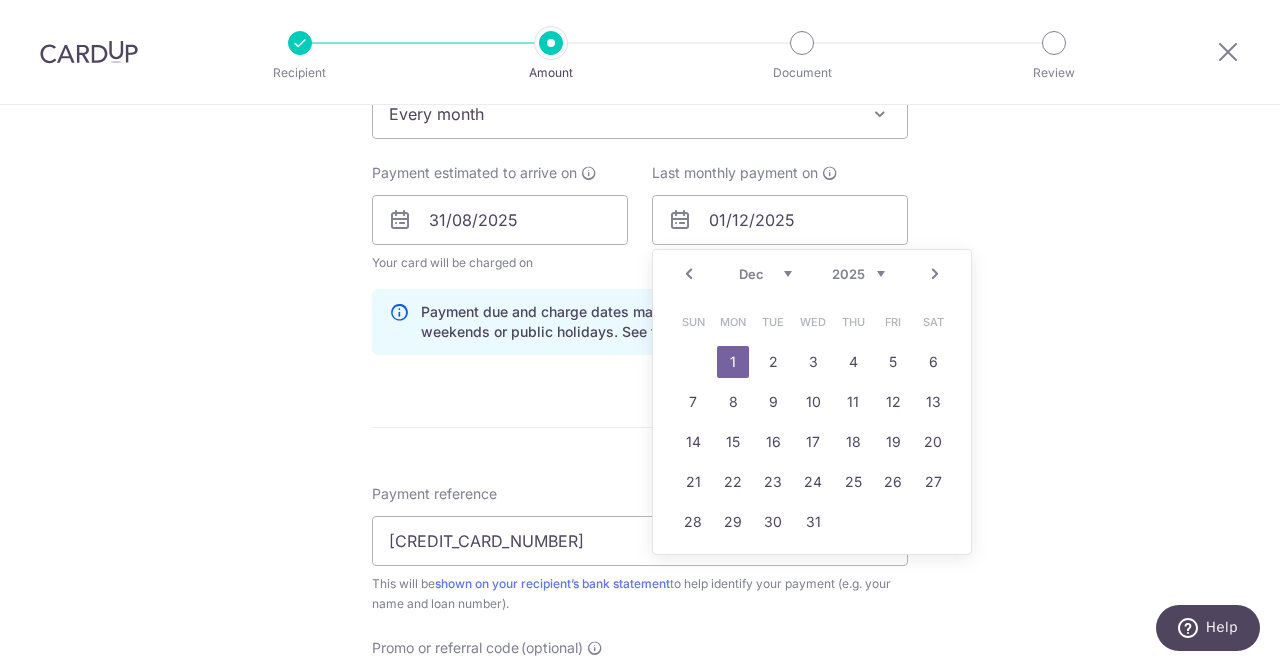 click on "Prev" at bounding box center (689, 274) 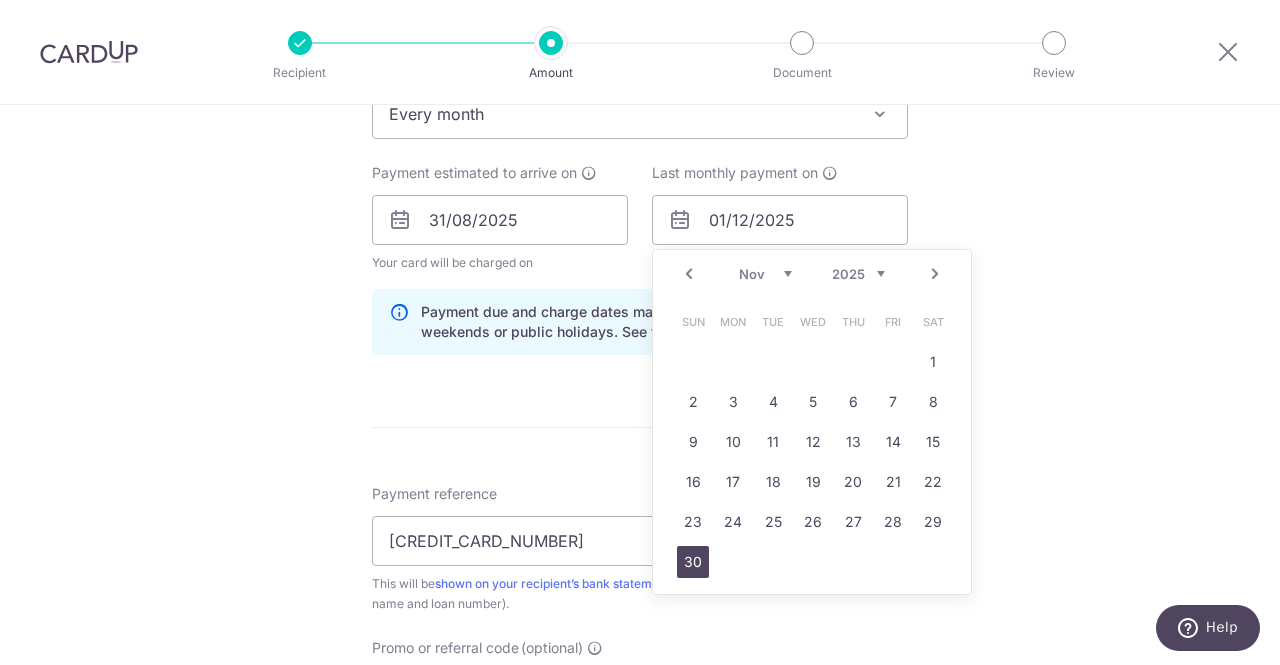 click on "30" at bounding box center (693, 562) 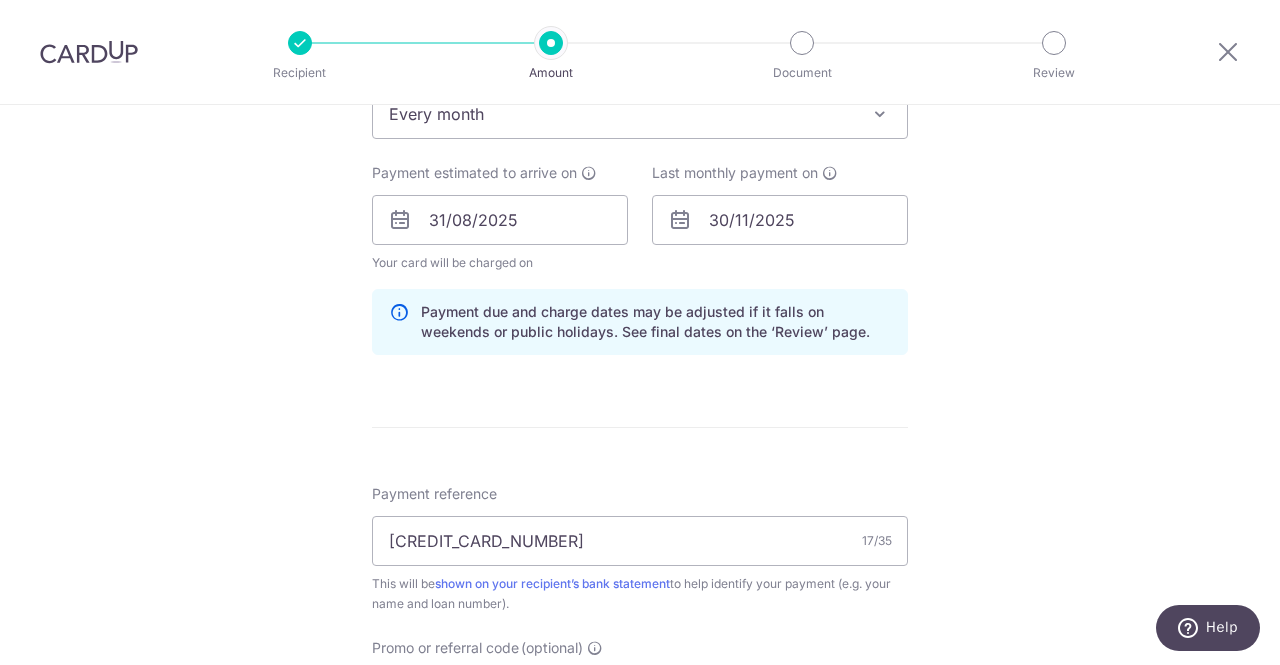click on "Tell us more about your payment
Enter payment amount
SGD
298.11
298.11
Select Card
**** 4338
Add credit card
Your Cards
**** 7751
**** 4397
**** 4338
Secure 256-bit SSL
Text
New card details
Card" at bounding box center [640, 223] 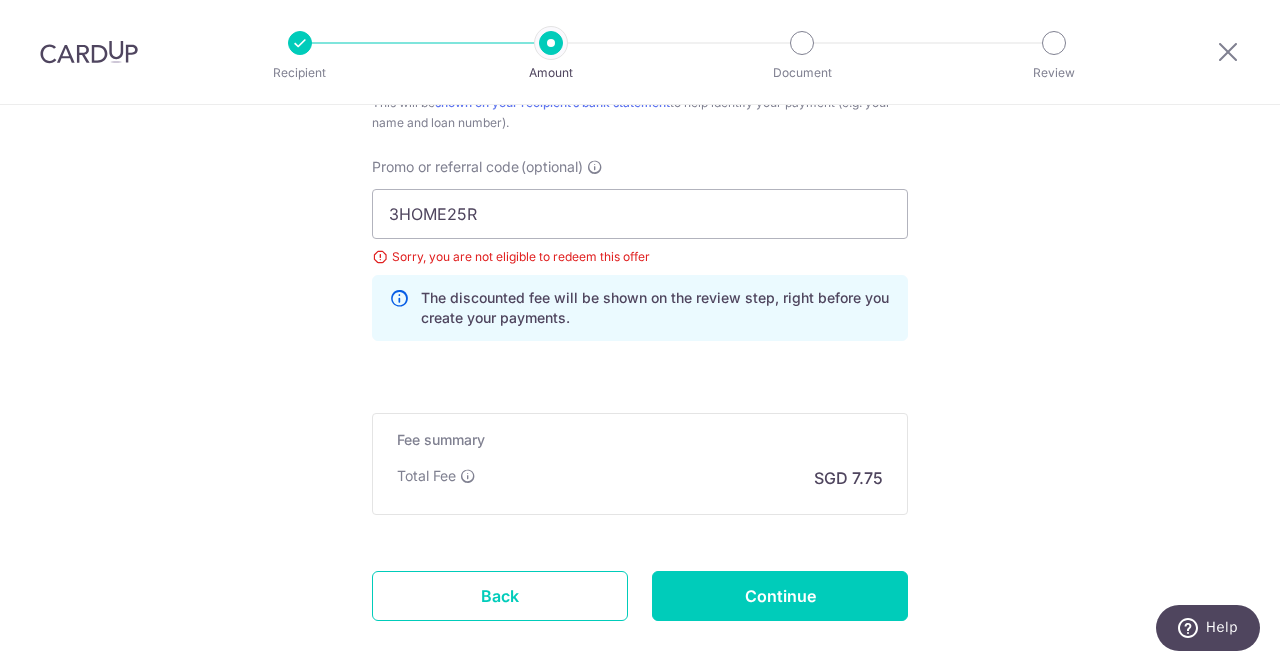 scroll, scrollTop: 1491, scrollLeft: 0, axis: vertical 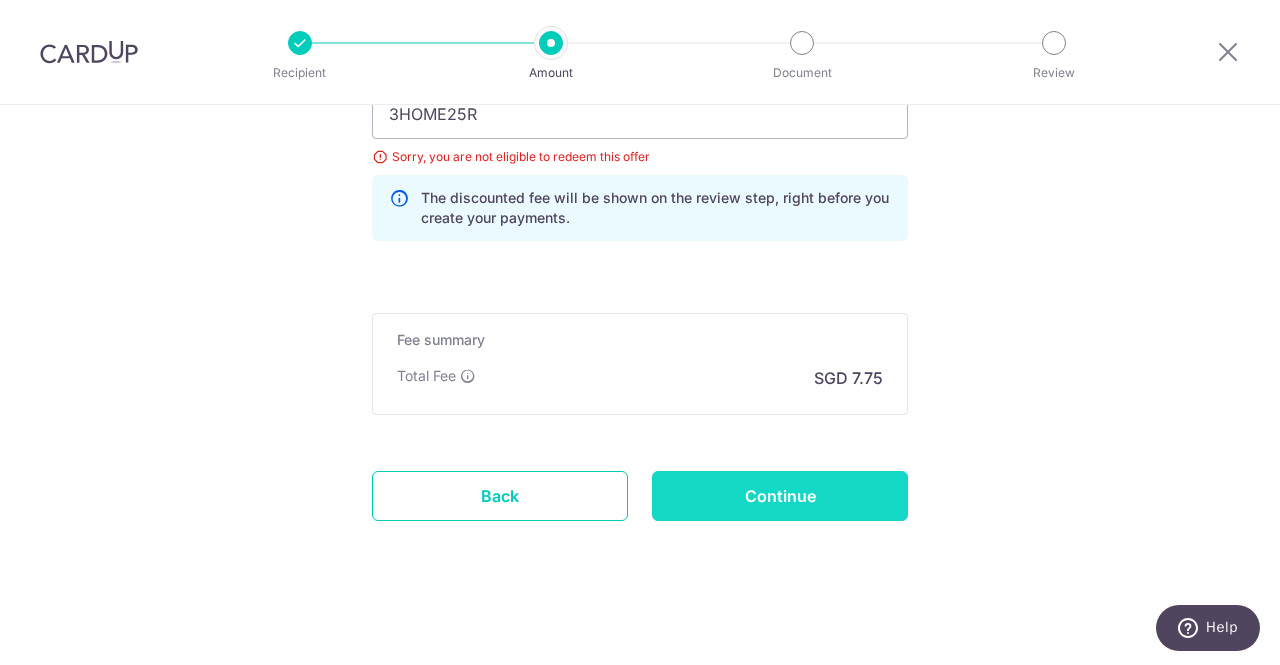 click on "Continue" at bounding box center (780, 496) 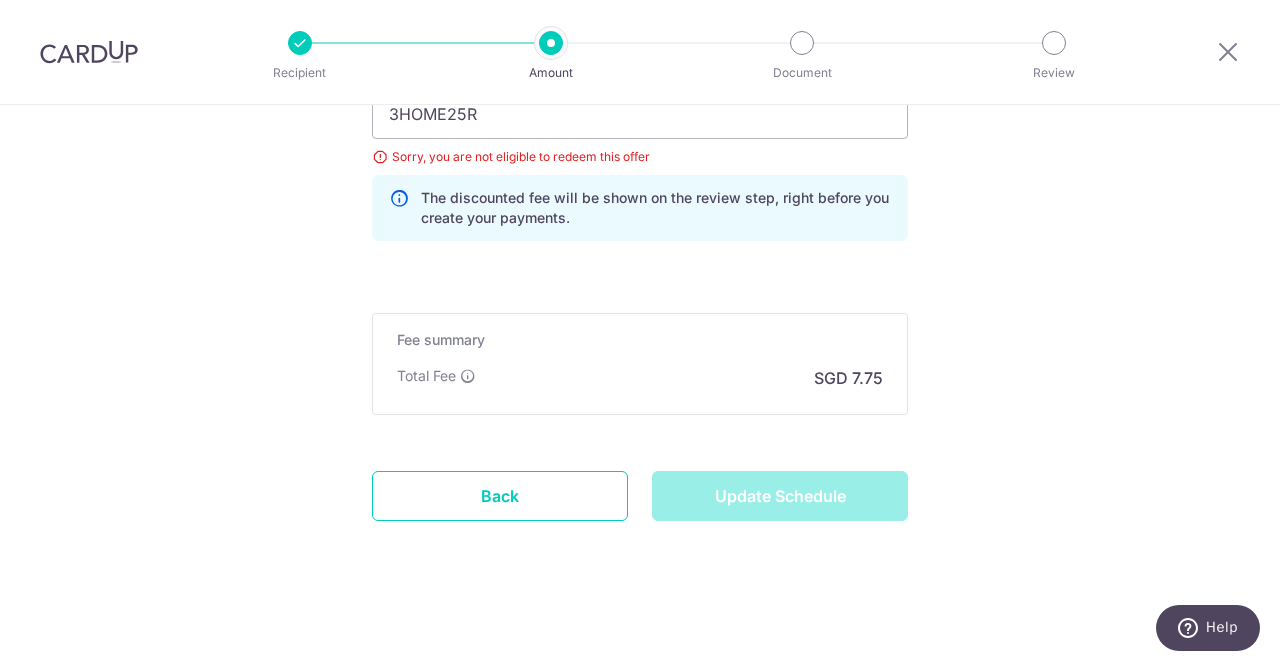 type on "Update Schedule" 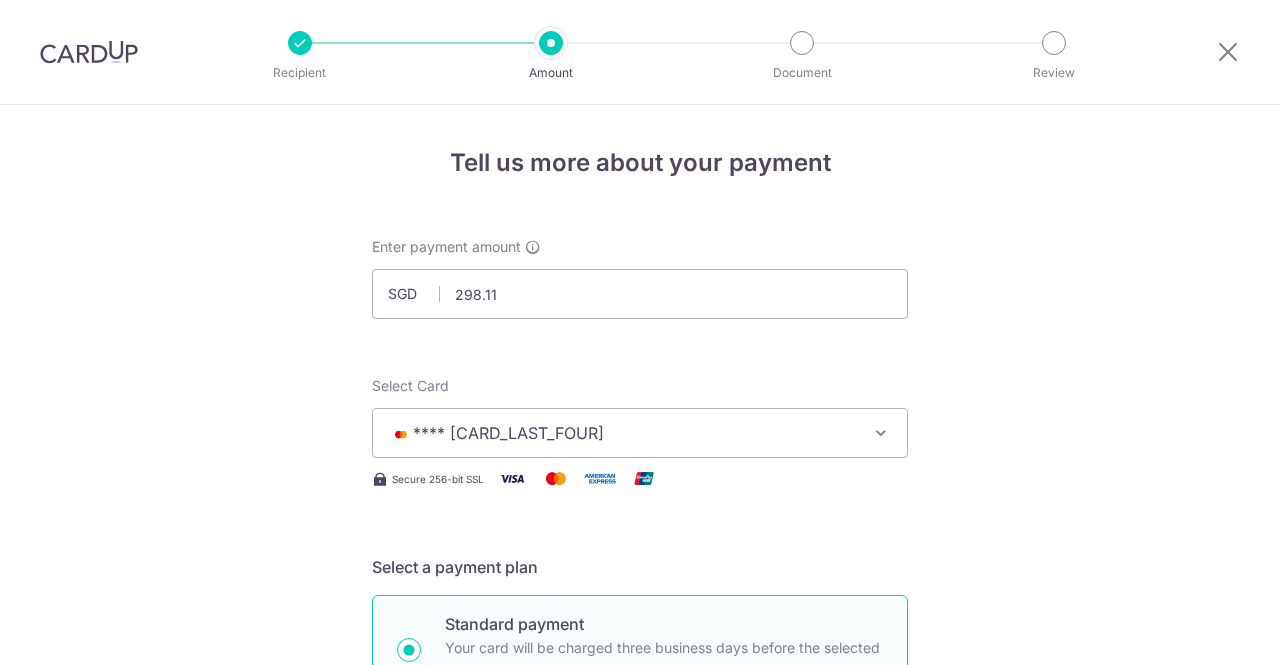 scroll, scrollTop: 0, scrollLeft: 0, axis: both 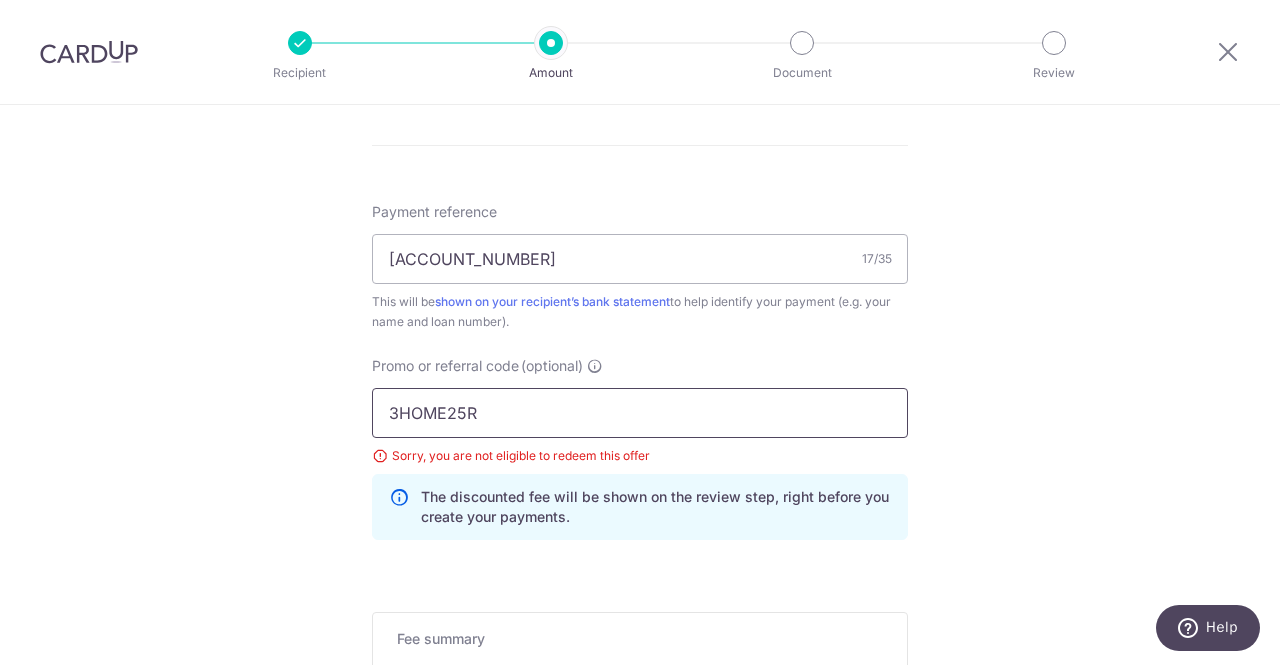 drag, startPoint x: 528, startPoint y: 406, endPoint x: 331, endPoint y: 407, distance: 197.00253 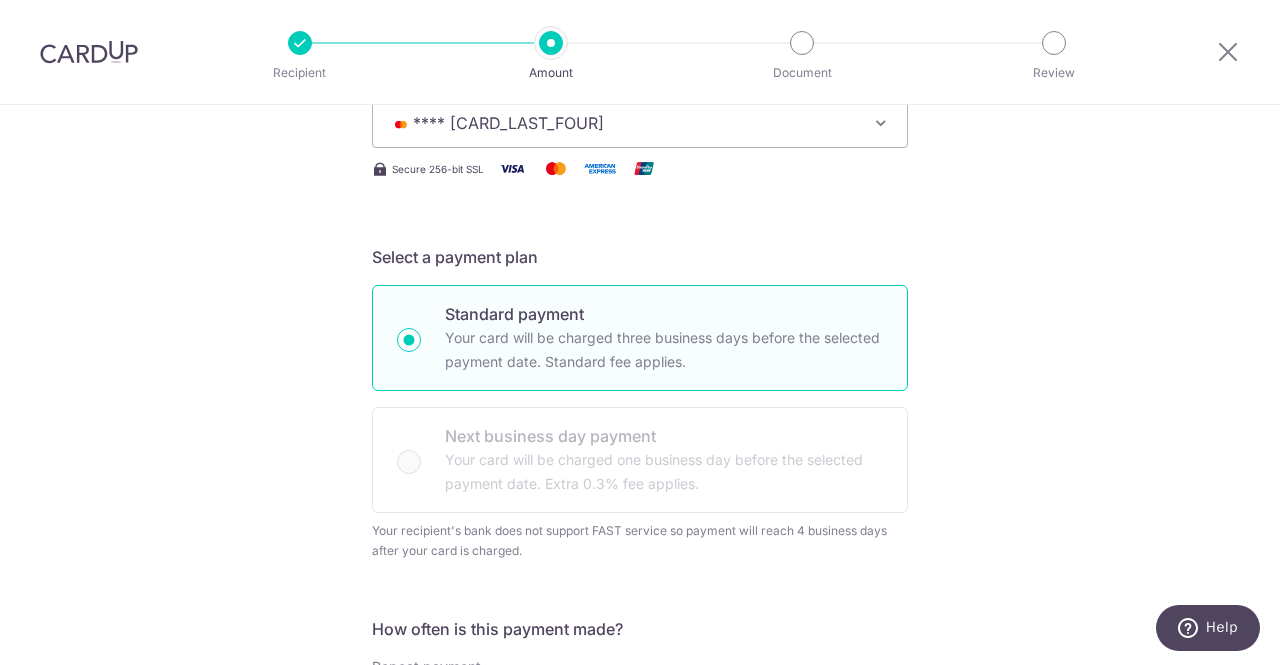 scroll, scrollTop: 110, scrollLeft: 0, axis: vertical 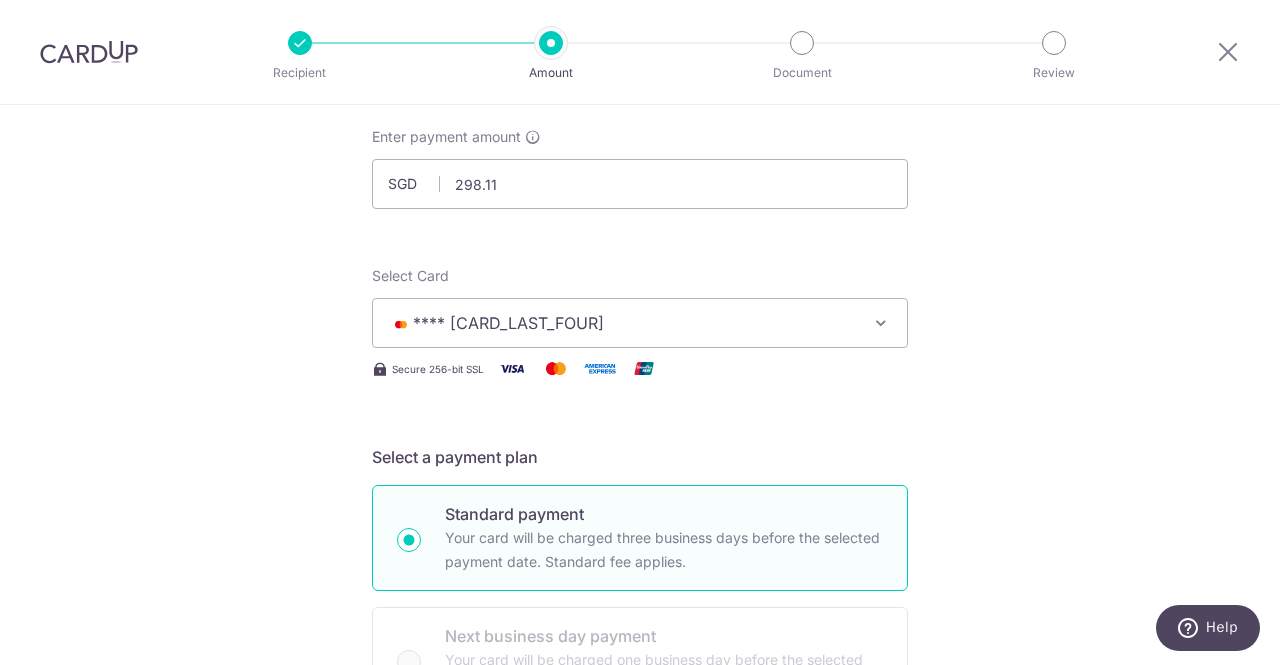 type 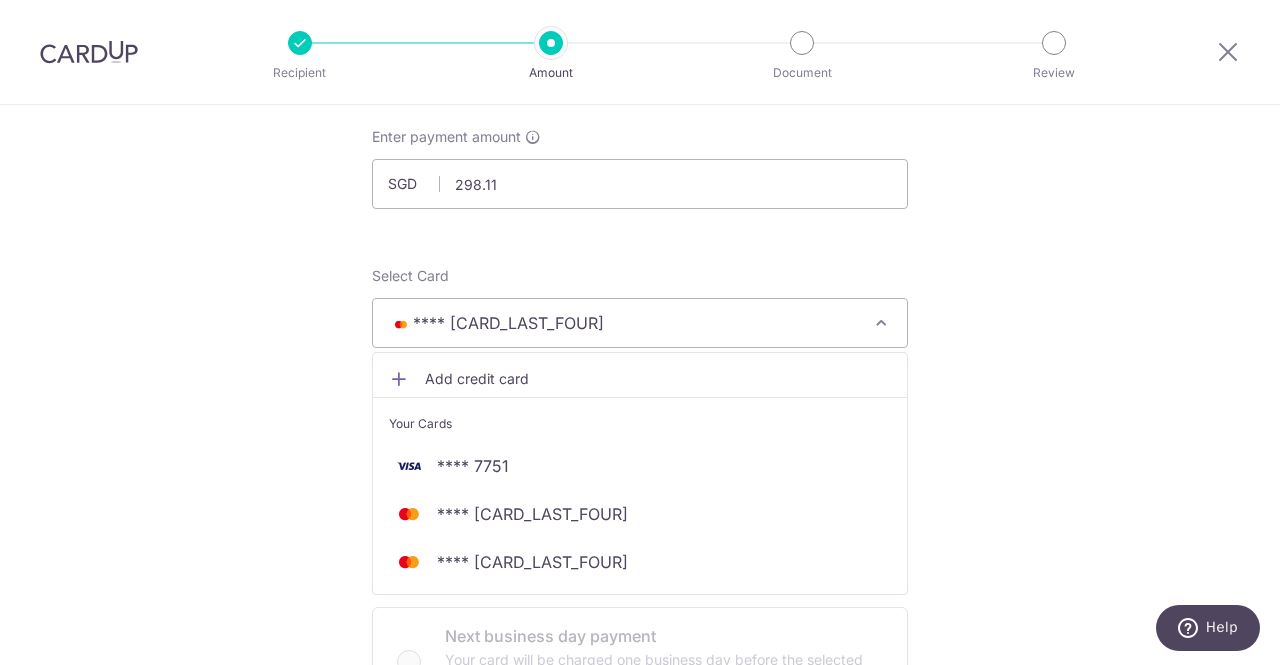 click on "Add credit card" at bounding box center (658, 379) 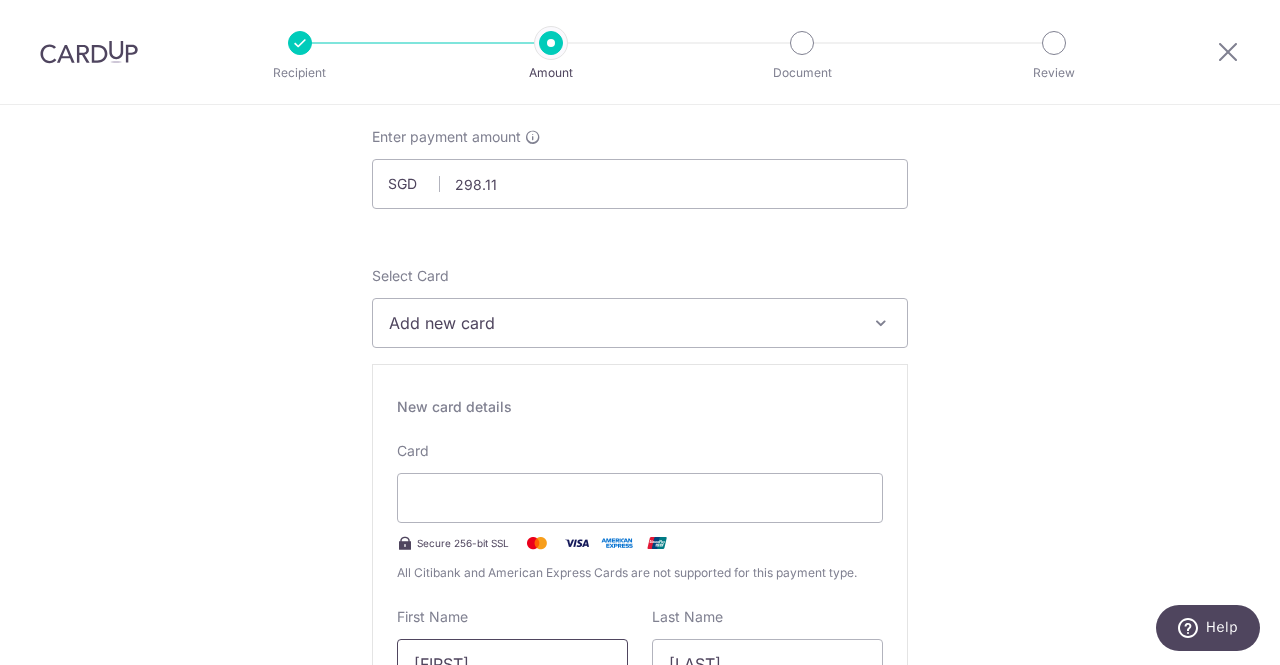 scroll, scrollTop: 410, scrollLeft: 0, axis: vertical 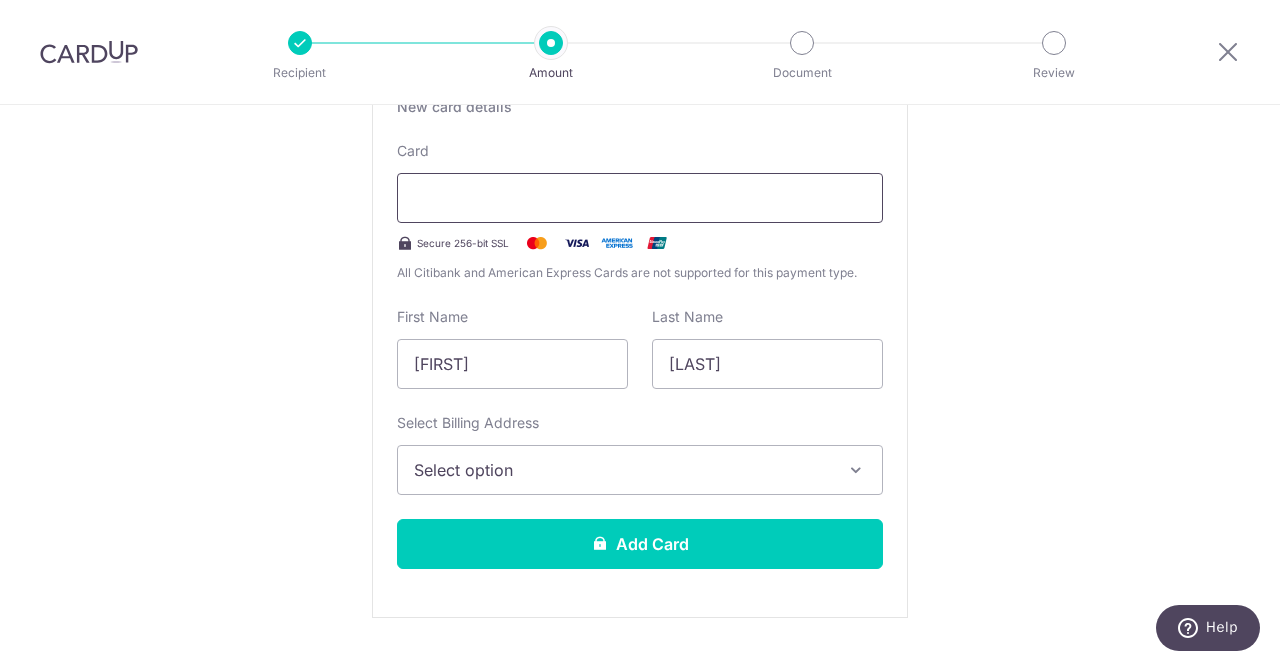 click at bounding box center [640, 198] 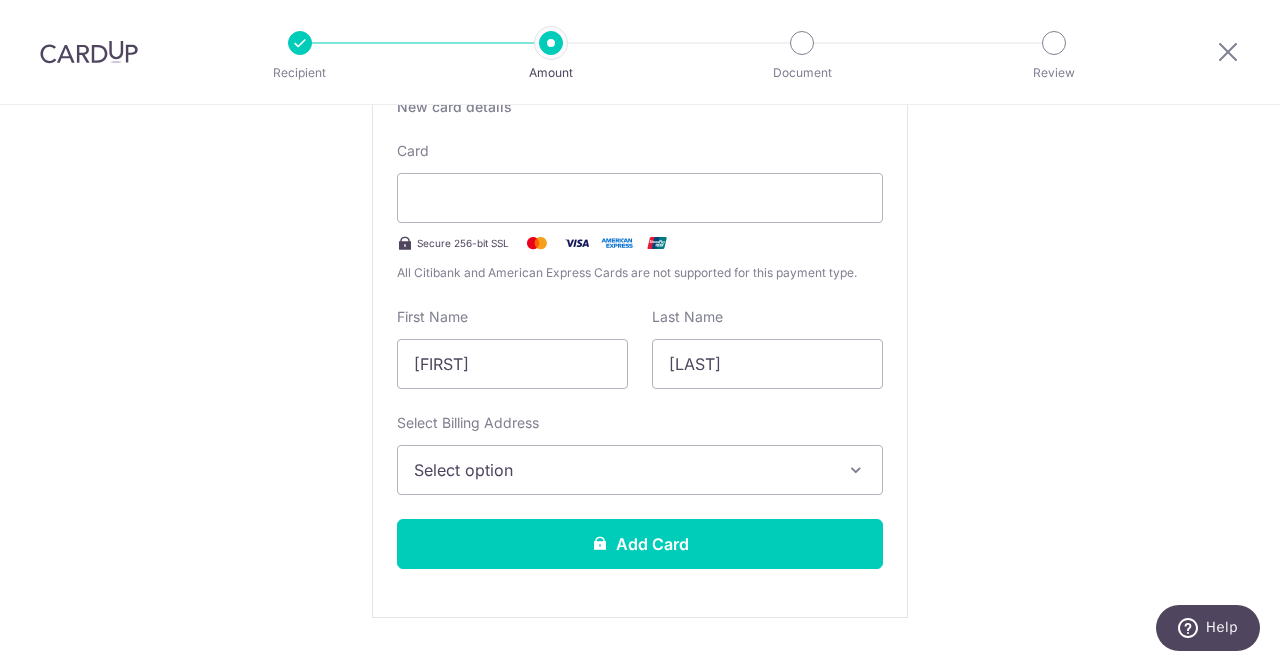 scroll, scrollTop: 610, scrollLeft: 0, axis: vertical 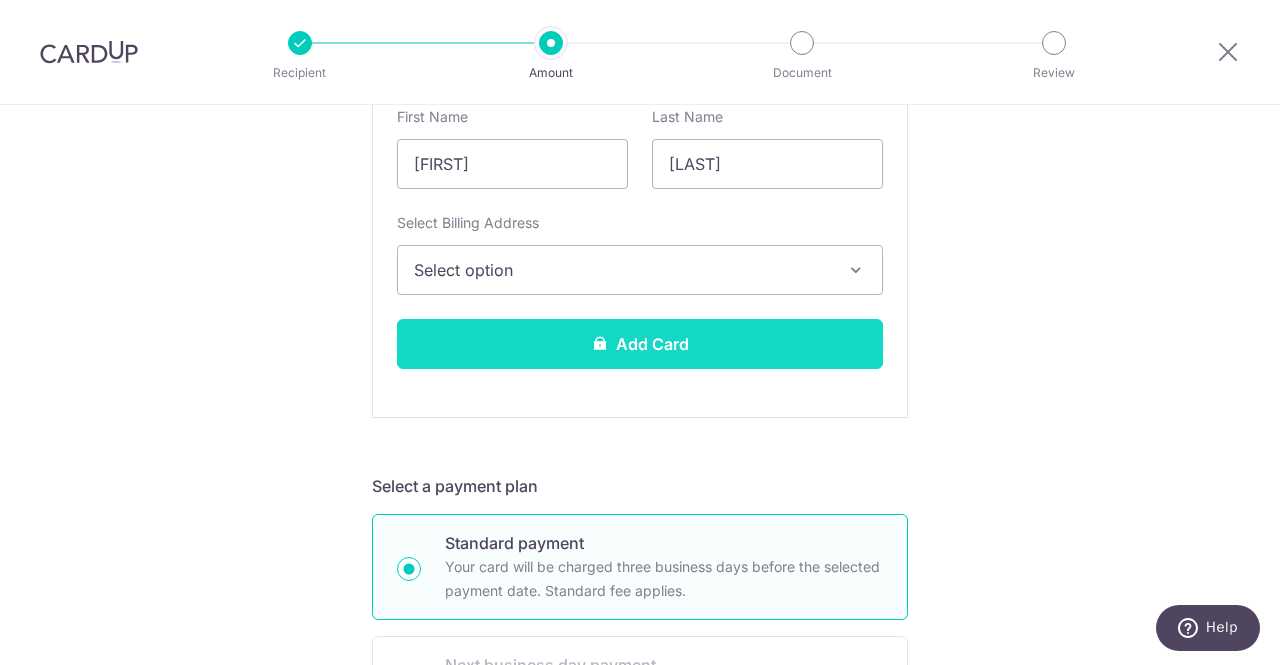 click on "Add Card" at bounding box center (640, 344) 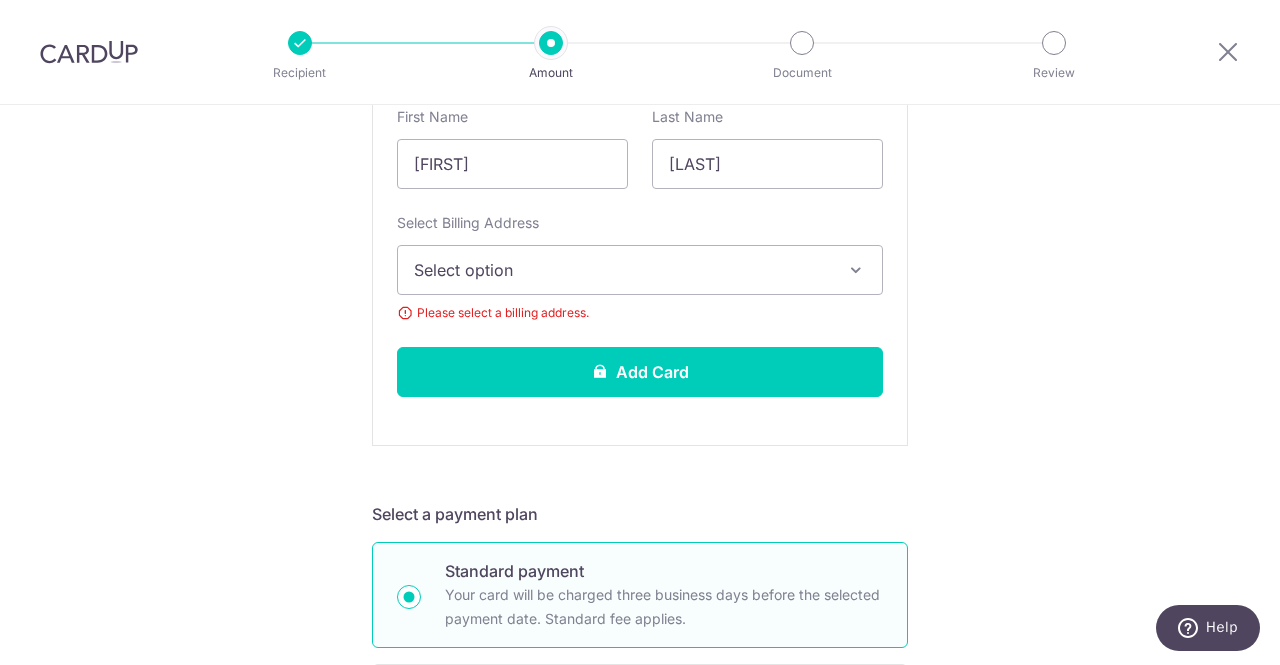 click on "Select option" at bounding box center (622, 270) 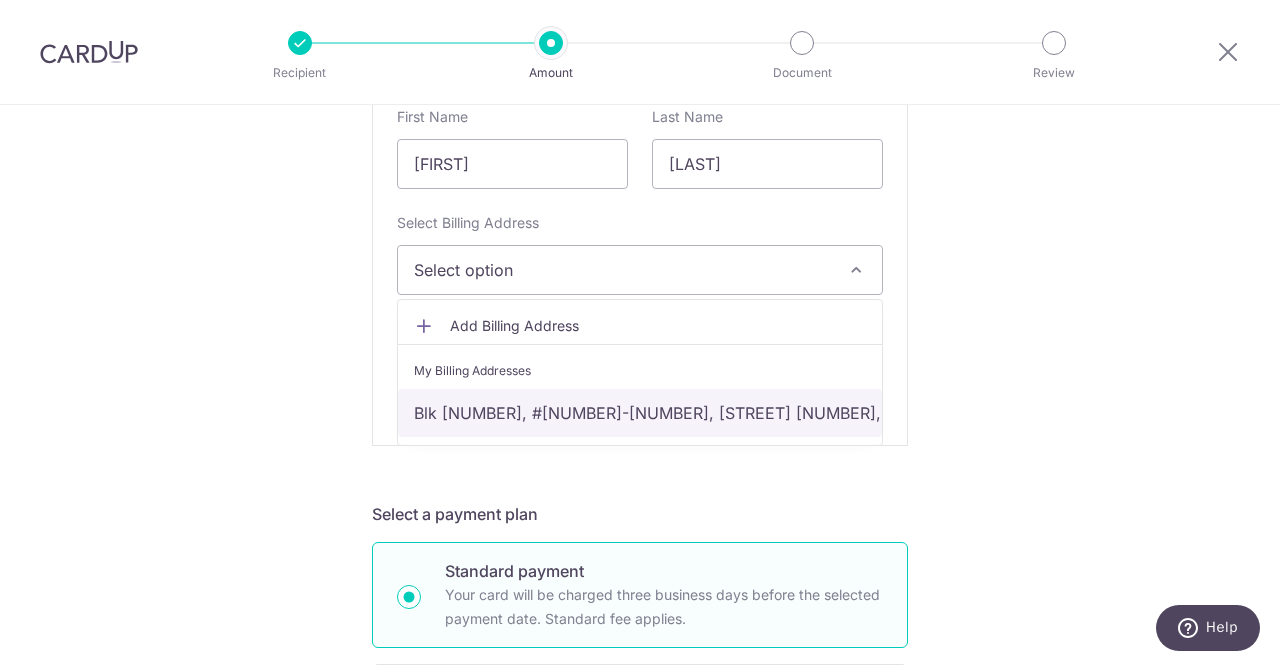 click on "Blk 204, #13-431, Bishan Street 23, Singapore, Singapore-570204" at bounding box center (640, 413) 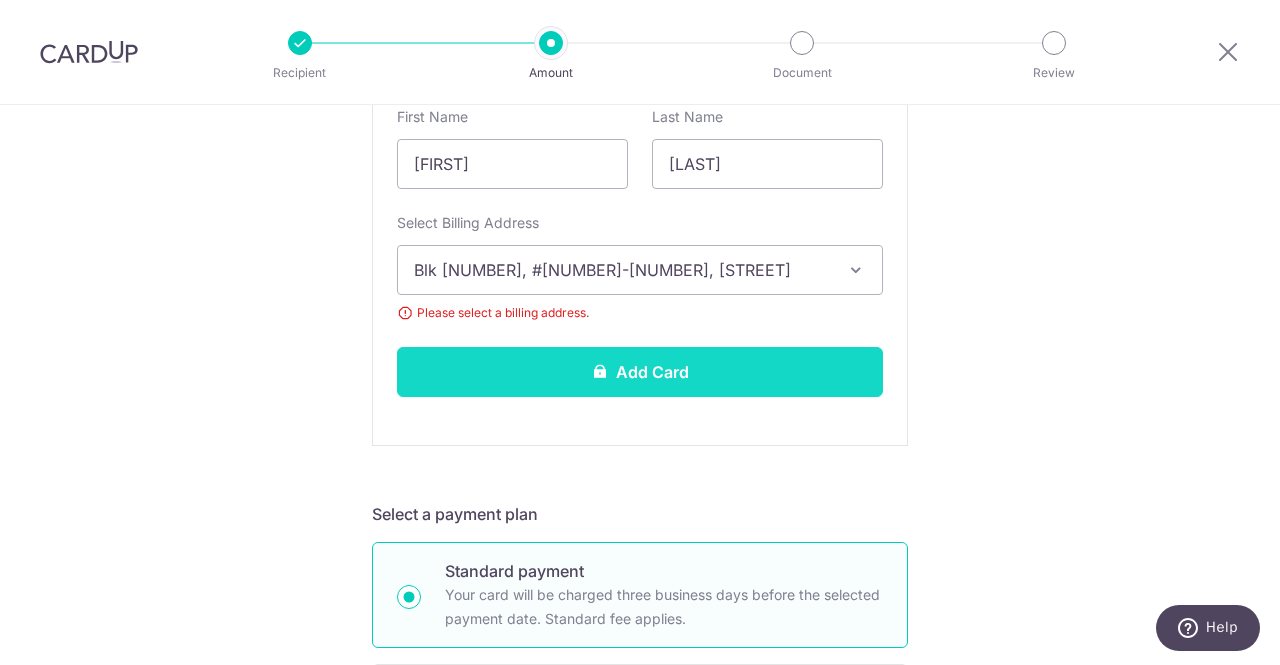 click on "Add Card" at bounding box center (640, 372) 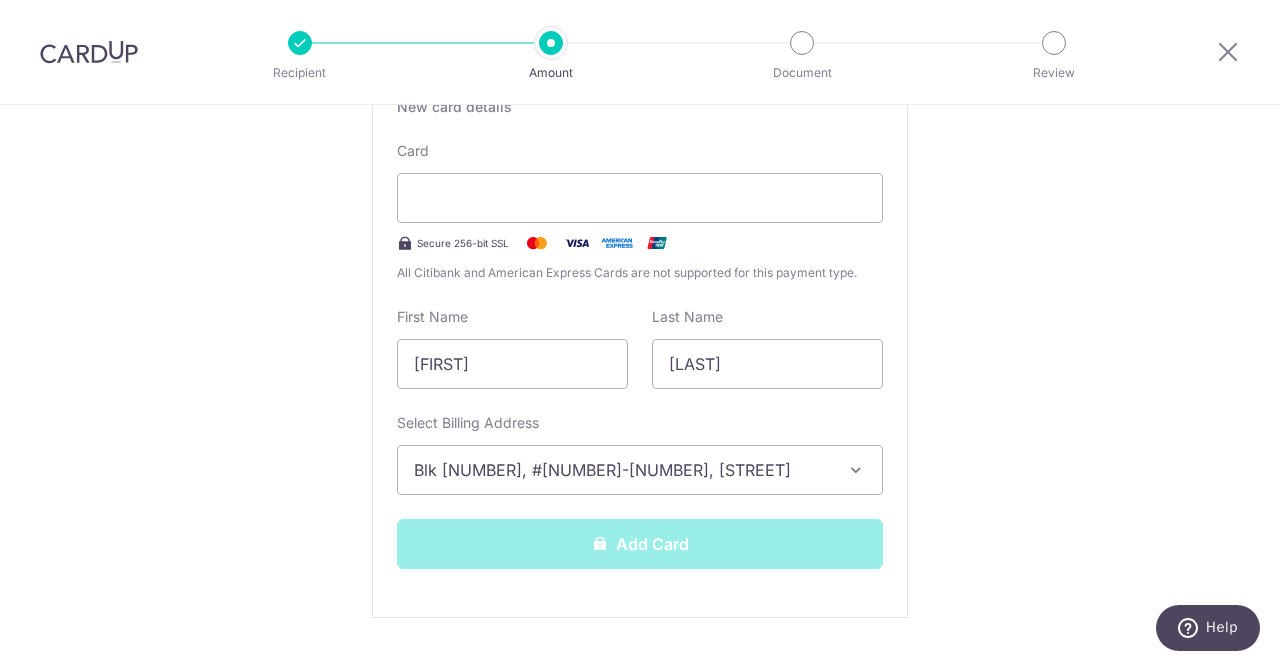 scroll, scrollTop: 210, scrollLeft: 0, axis: vertical 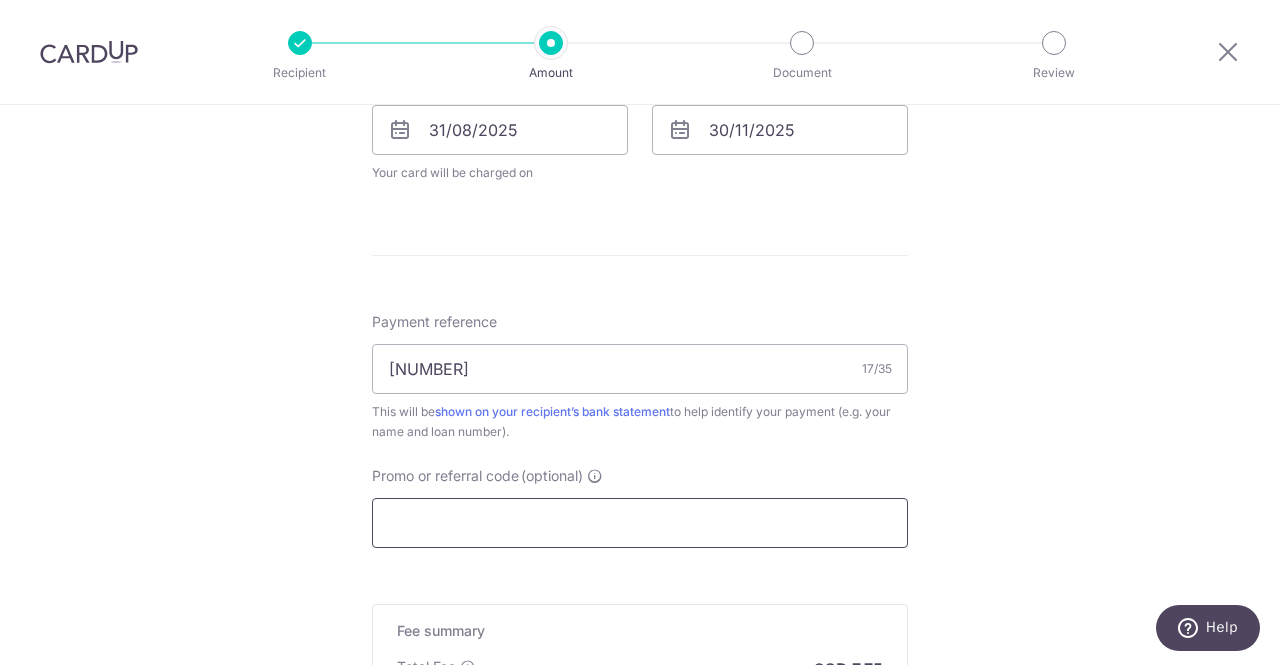click on "Promo or referral code
(optional)" at bounding box center (640, 523) 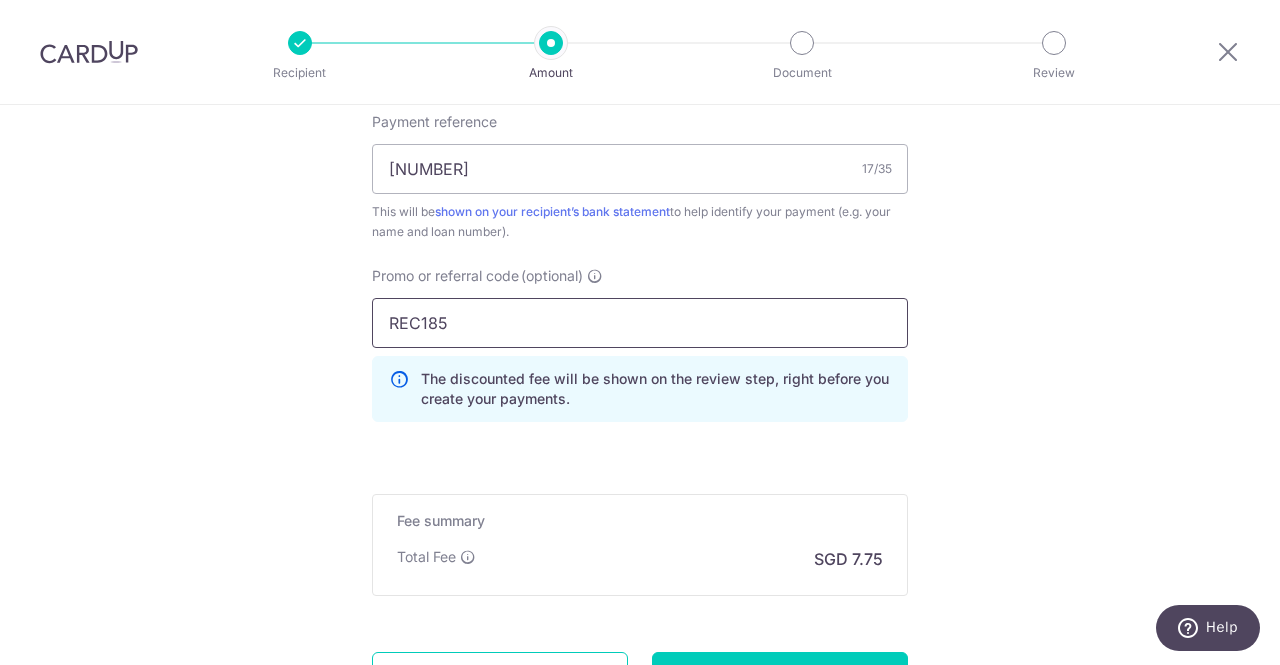 scroll, scrollTop: 1300, scrollLeft: 0, axis: vertical 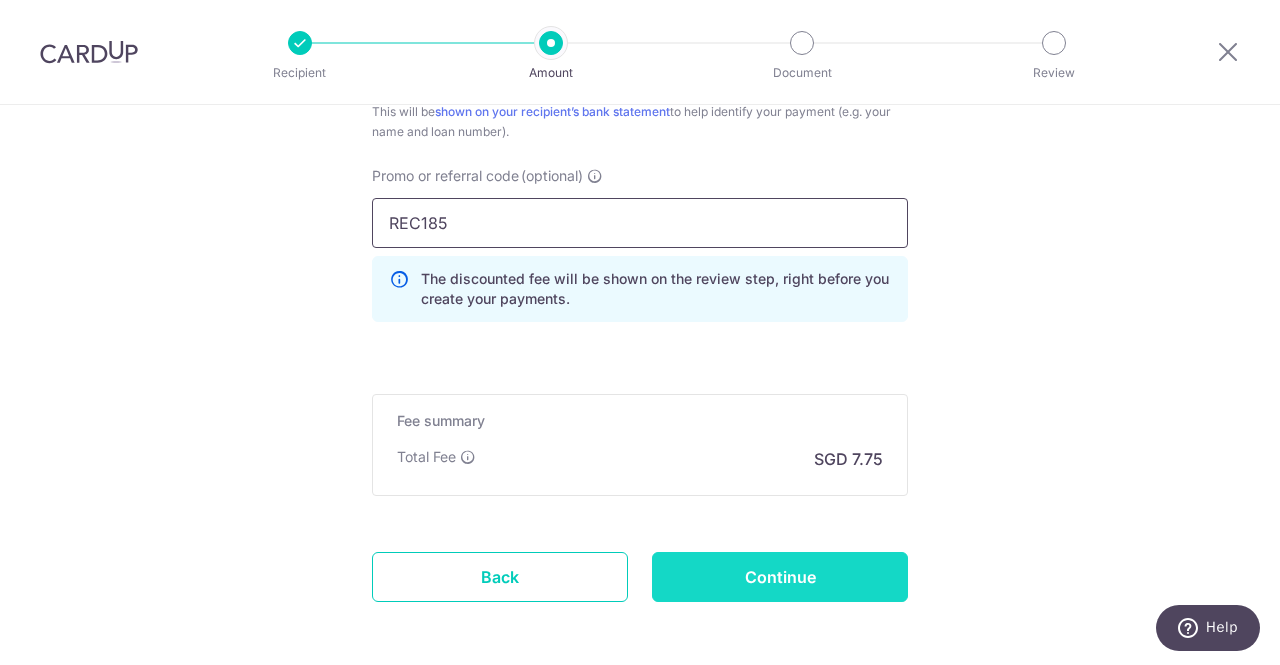 type on "REC185" 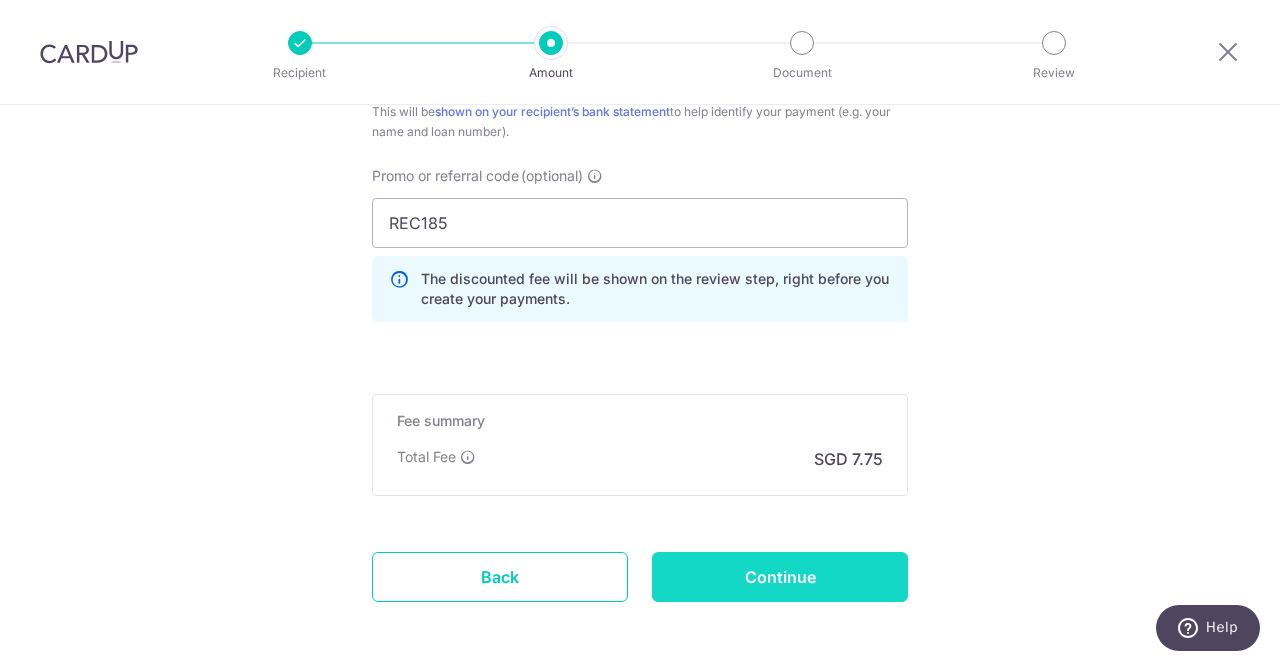 click on "Continue" at bounding box center [780, 577] 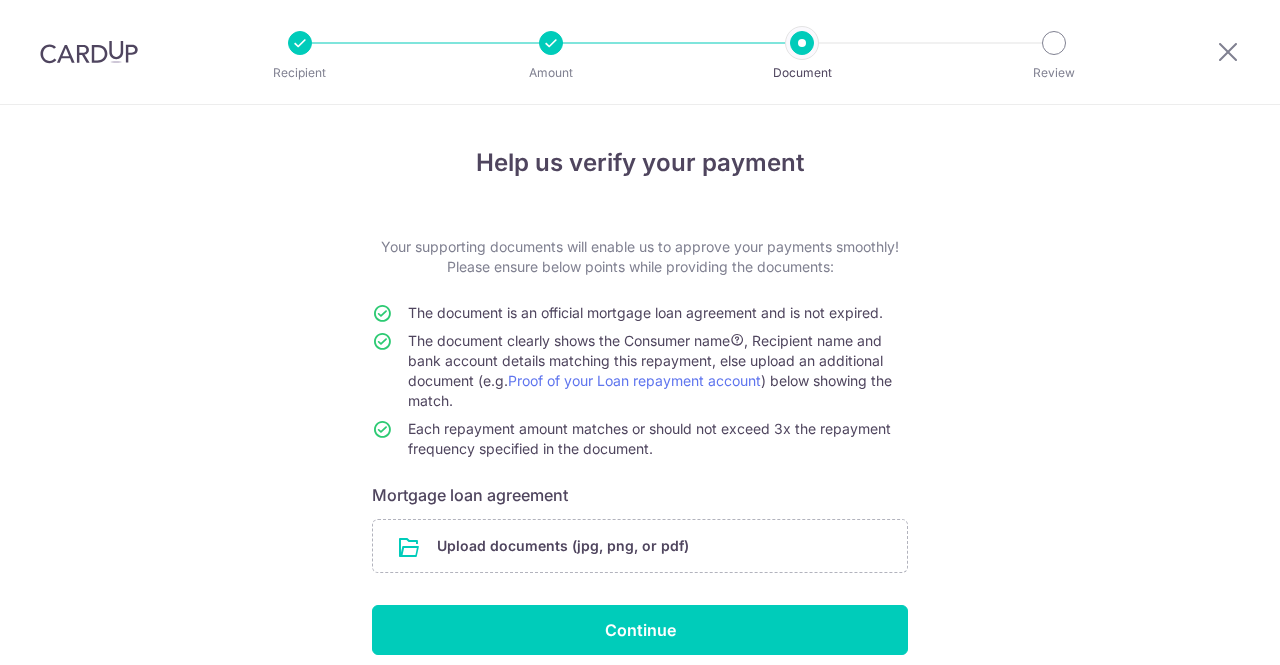 scroll, scrollTop: 0, scrollLeft: 0, axis: both 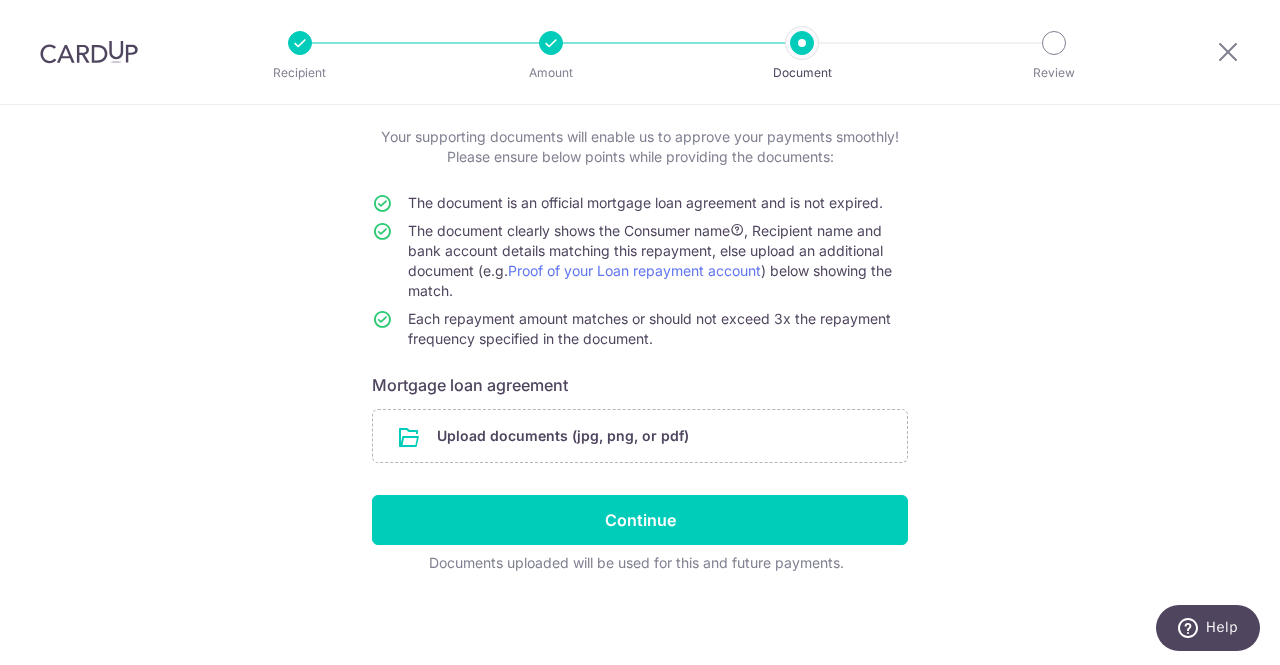 click at bounding box center [551, 43] 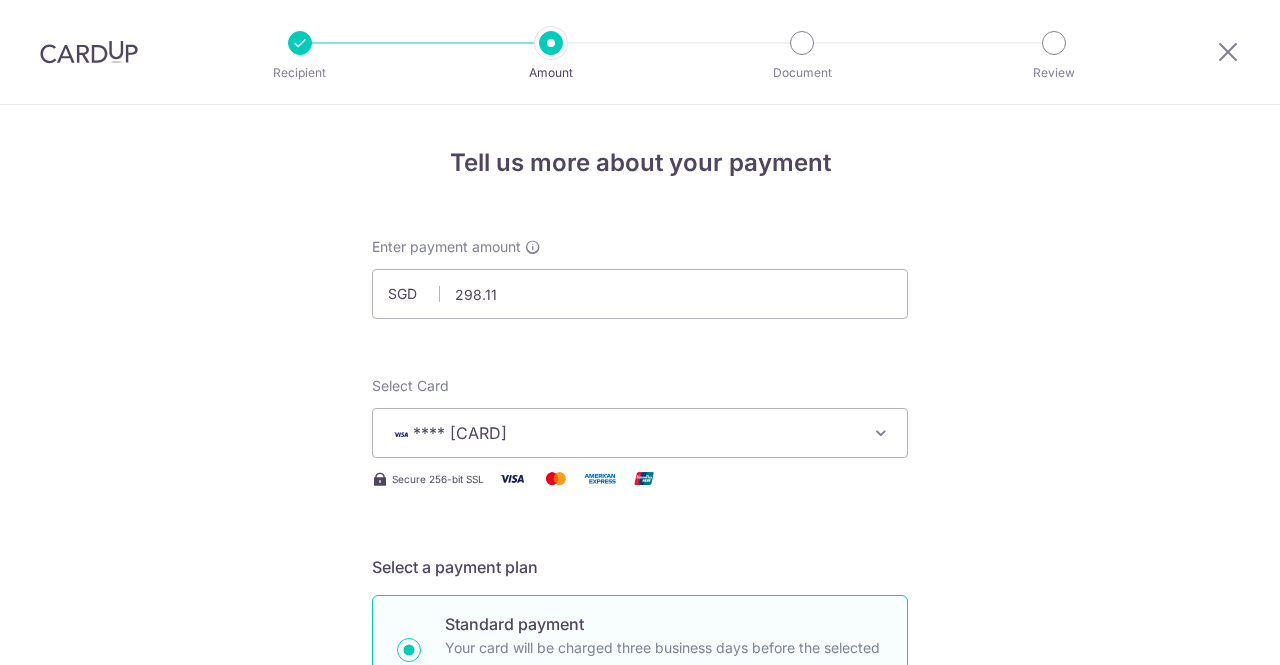 scroll, scrollTop: 0, scrollLeft: 0, axis: both 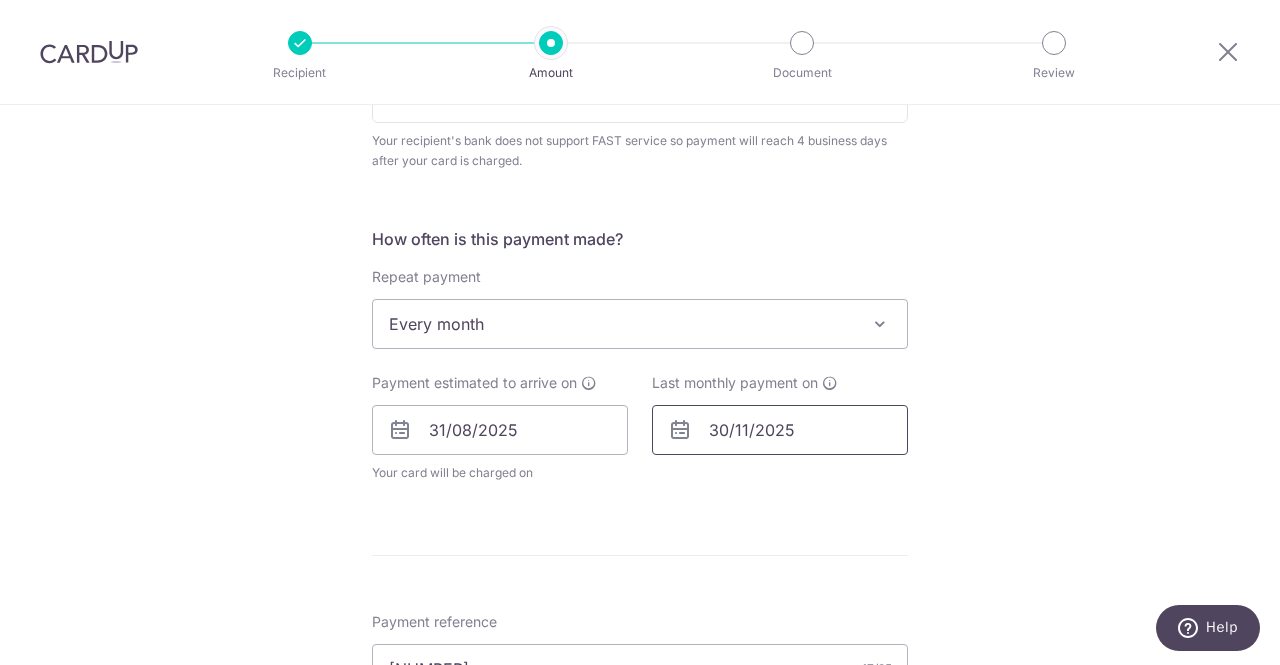 click on "30/11/2025" at bounding box center (780, 430) 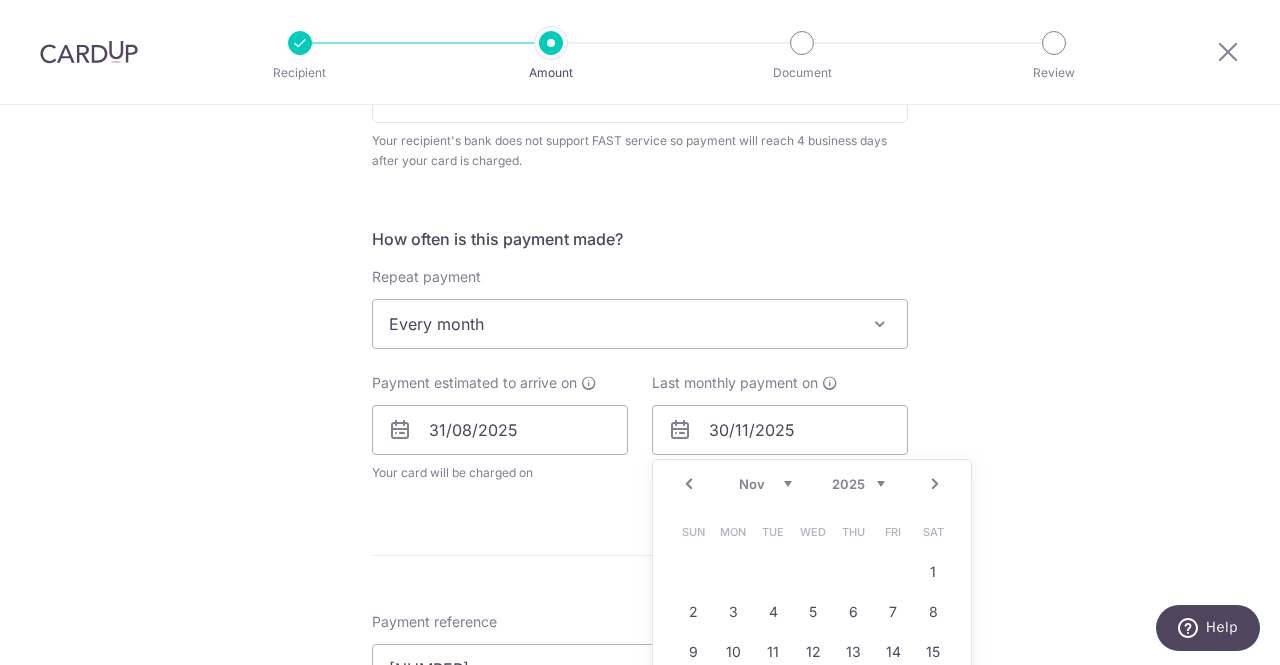 click on "2025 2026 2027 2028 2029 2030 2031 2032 2033 2034 2035" at bounding box center (858, 484) 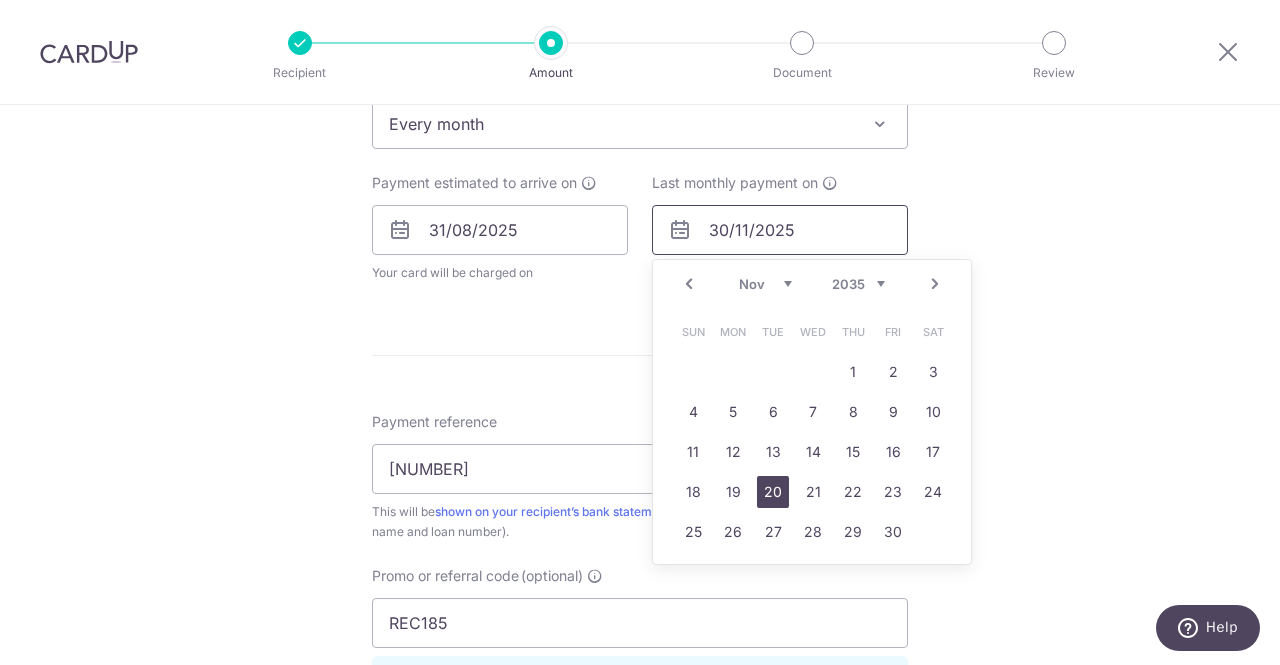 scroll, scrollTop: 1000, scrollLeft: 0, axis: vertical 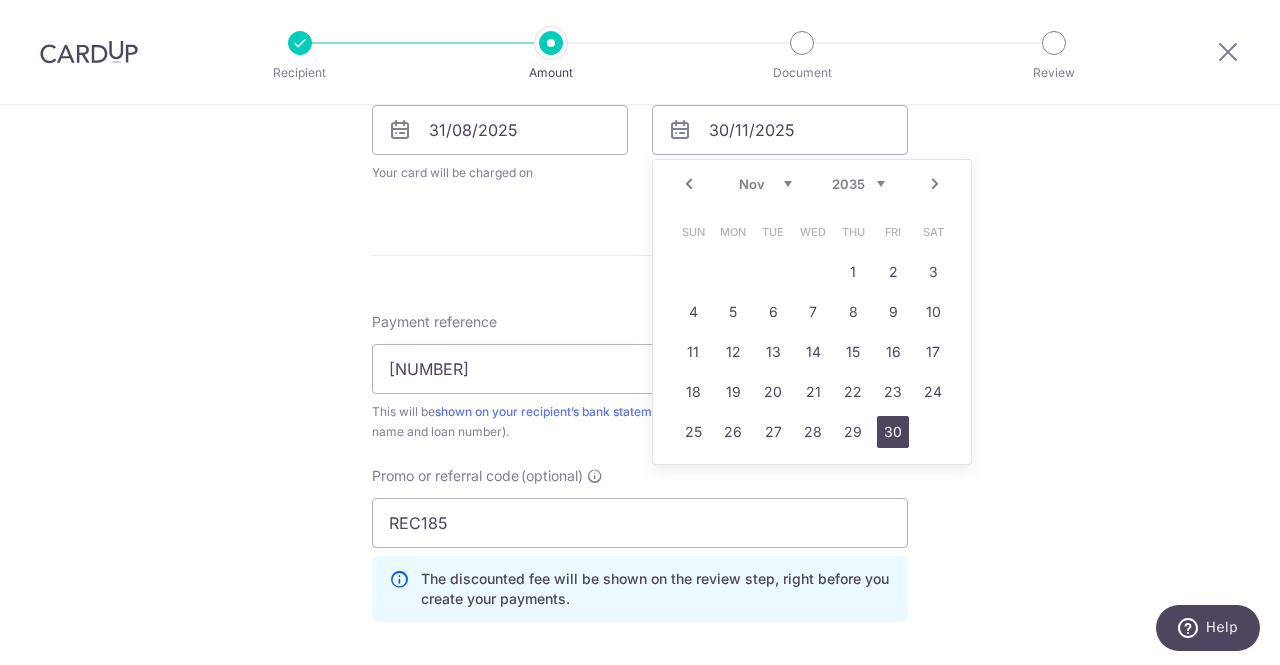 click on "30" at bounding box center (893, 432) 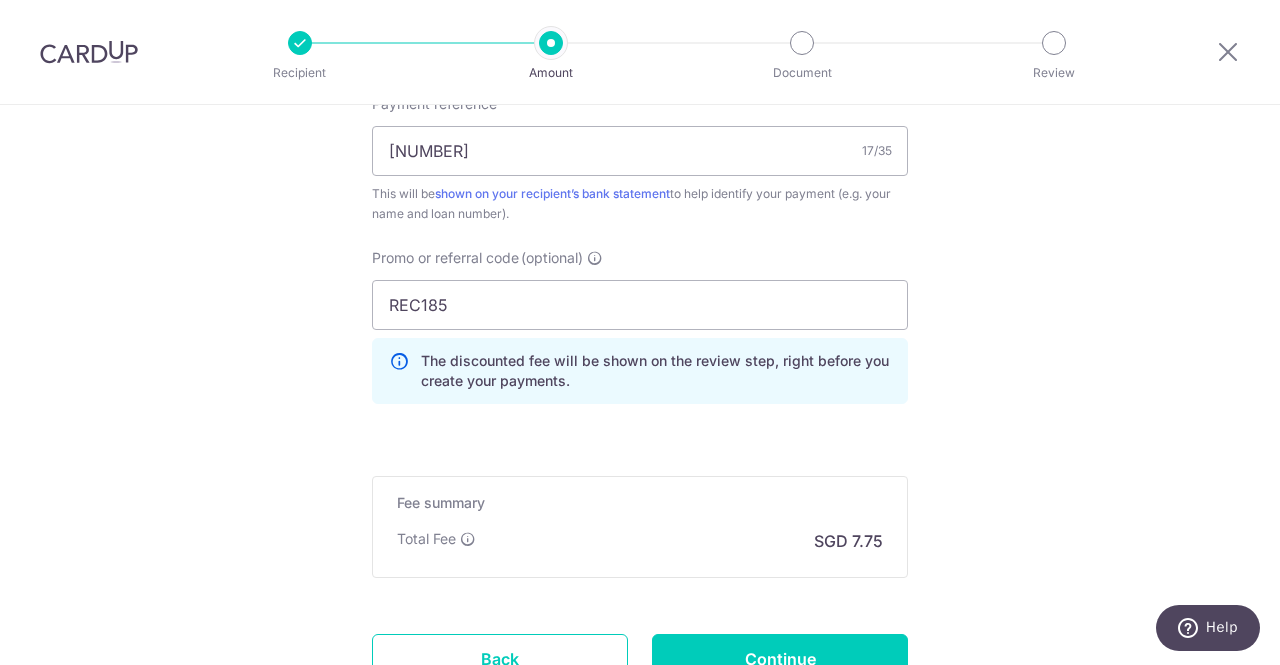 scroll, scrollTop: 1463, scrollLeft: 0, axis: vertical 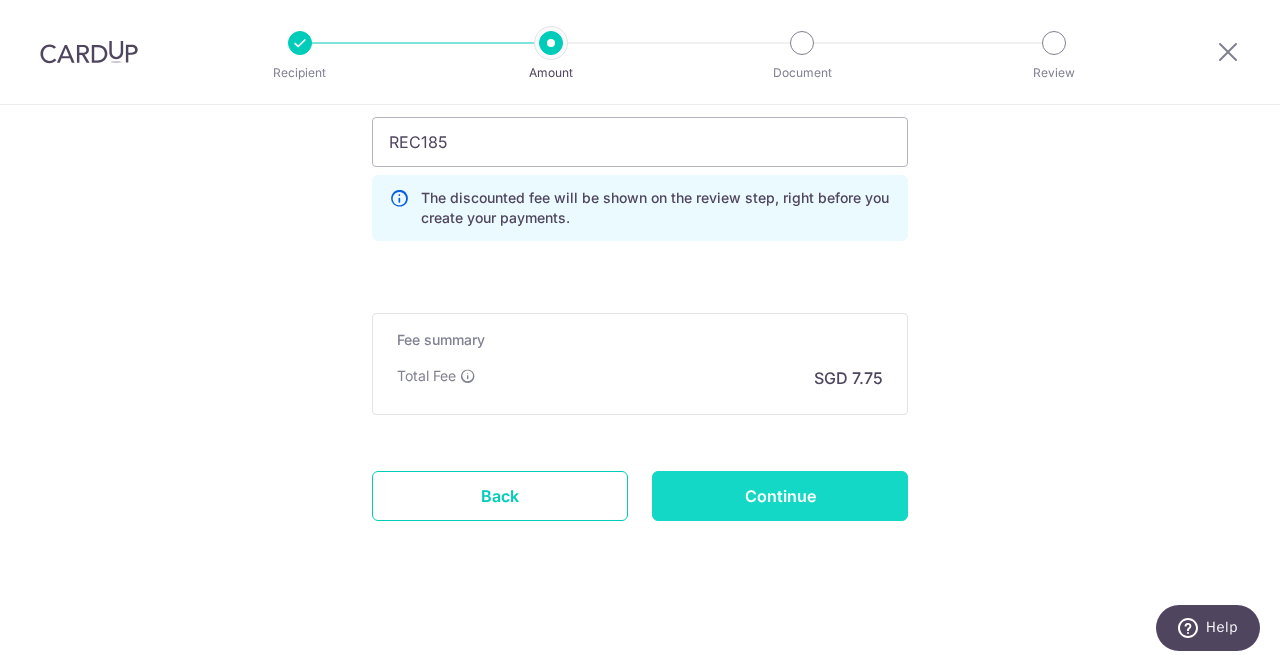 click on "Continue" at bounding box center (780, 496) 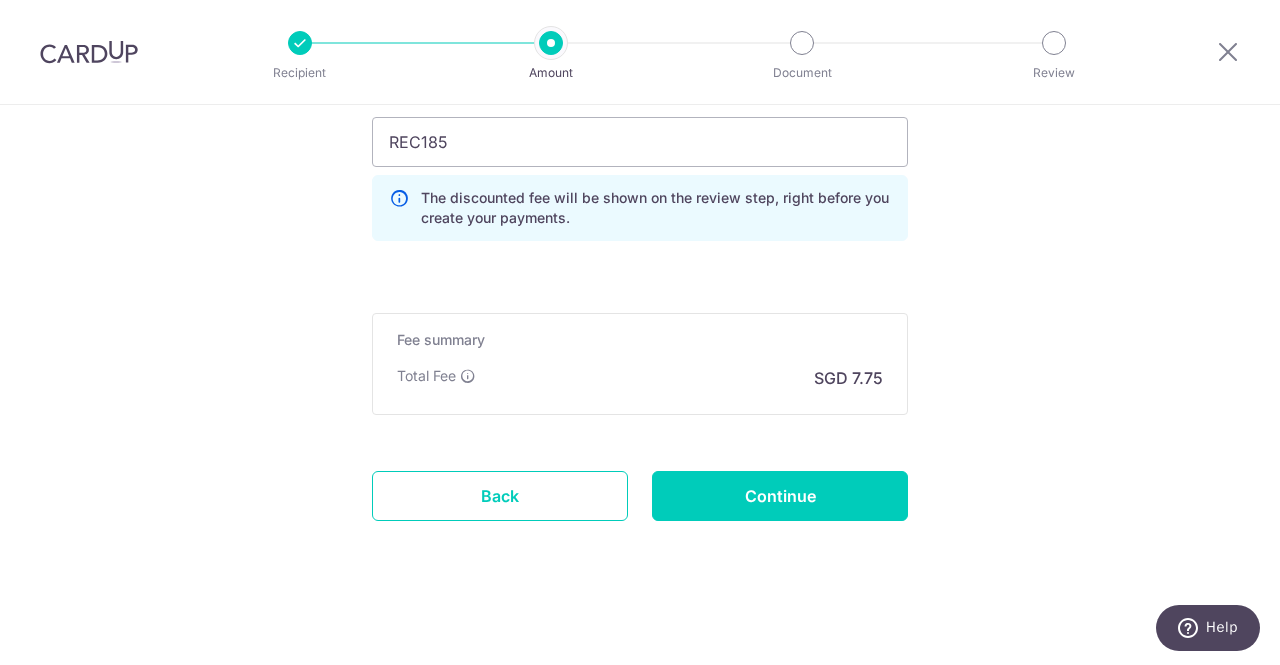 type on "Update Schedule" 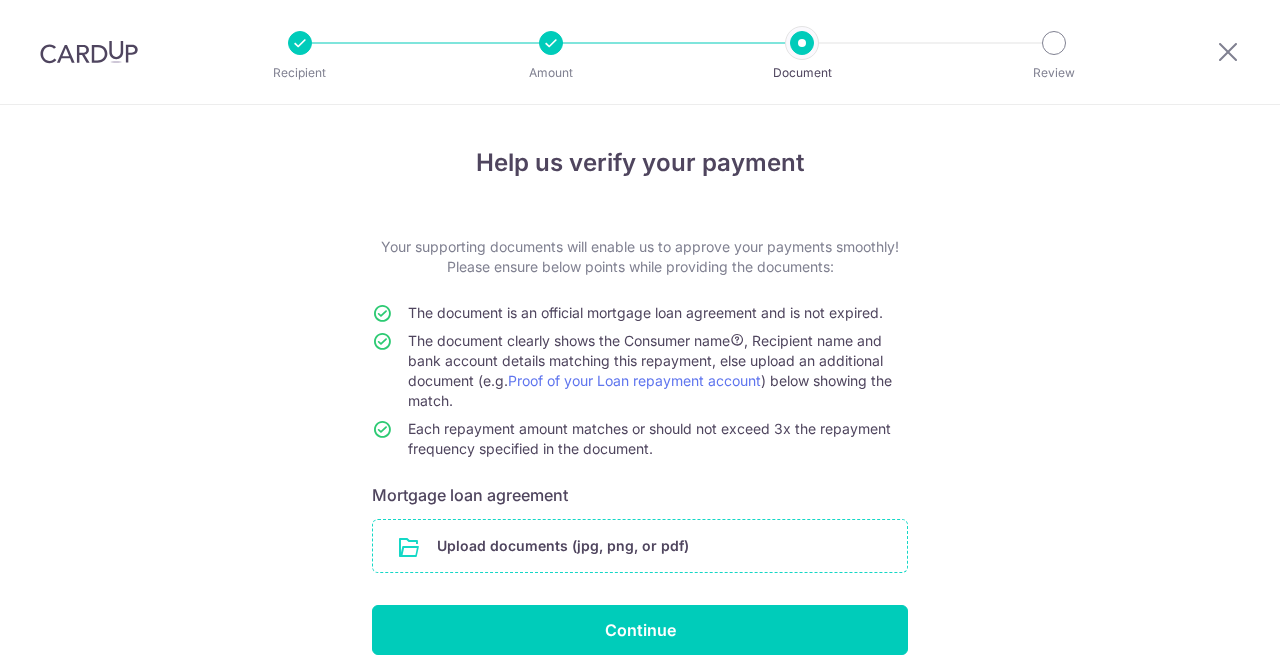 scroll, scrollTop: 0, scrollLeft: 0, axis: both 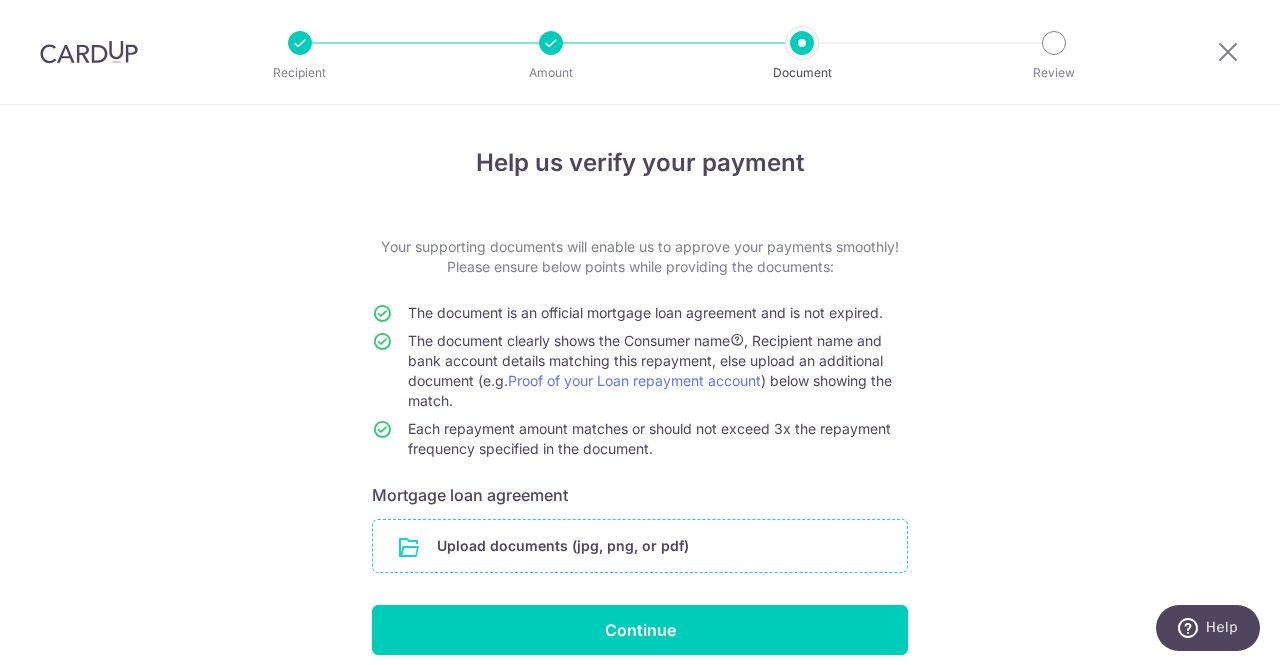 click at bounding box center (640, 546) 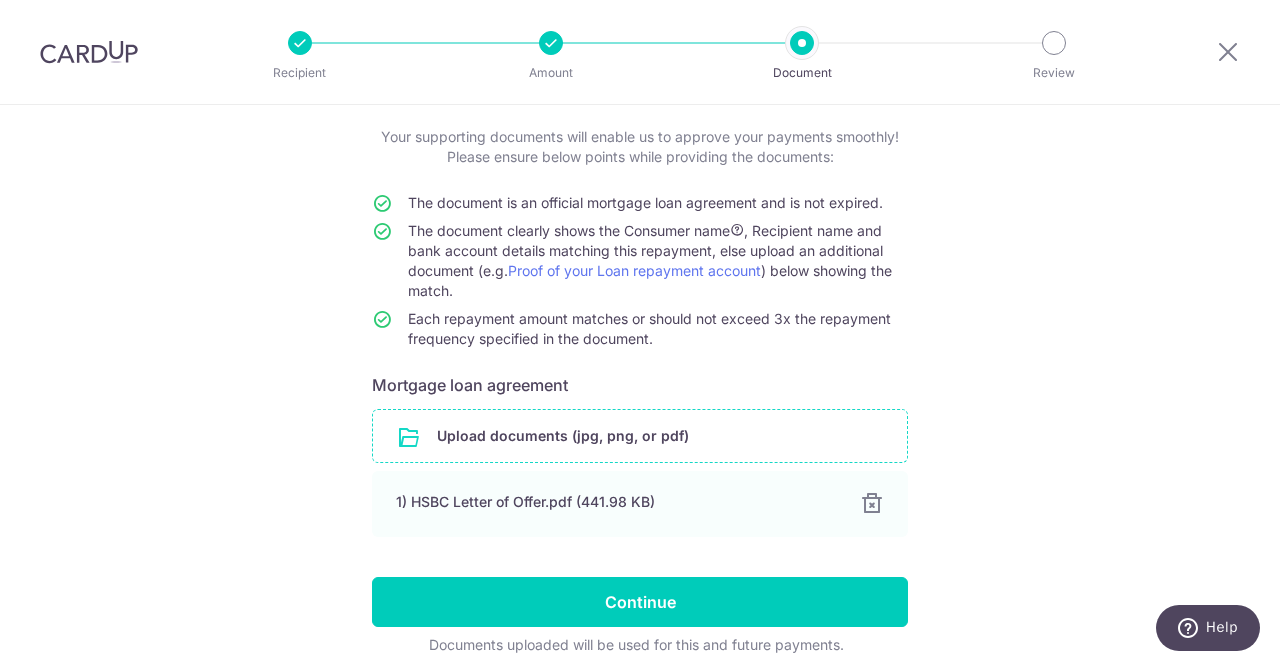 scroll, scrollTop: 192, scrollLeft: 0, axis: vertical 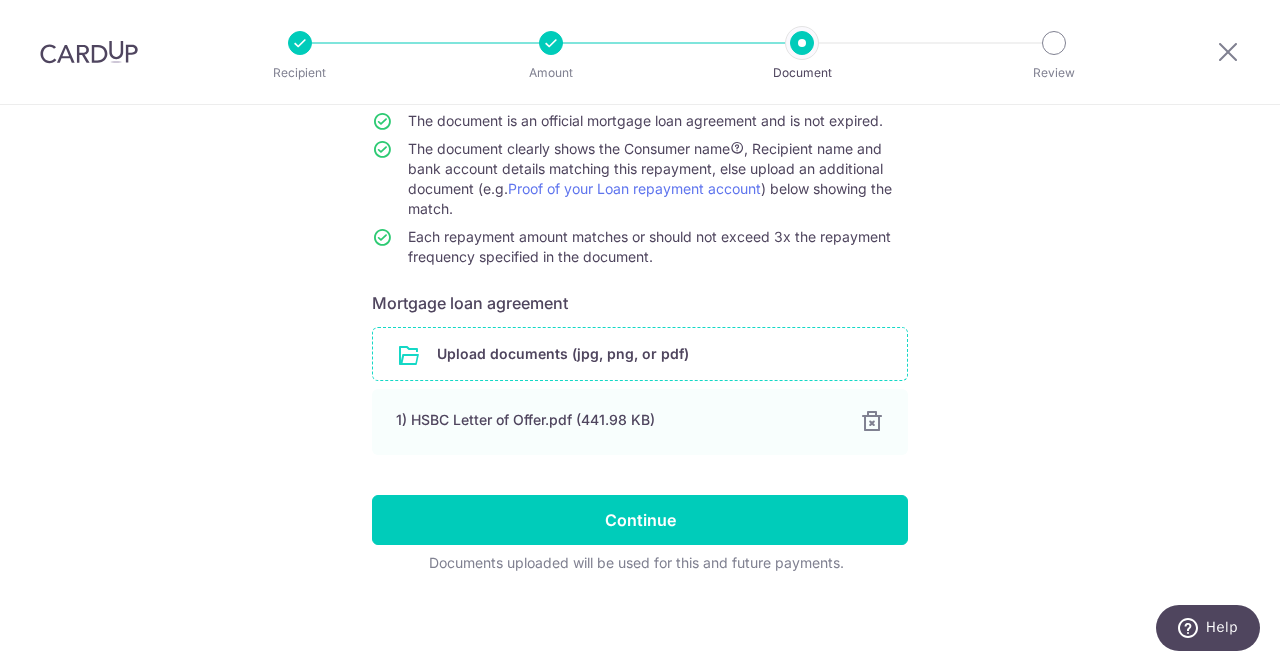 click at bounding box center (640, 354) 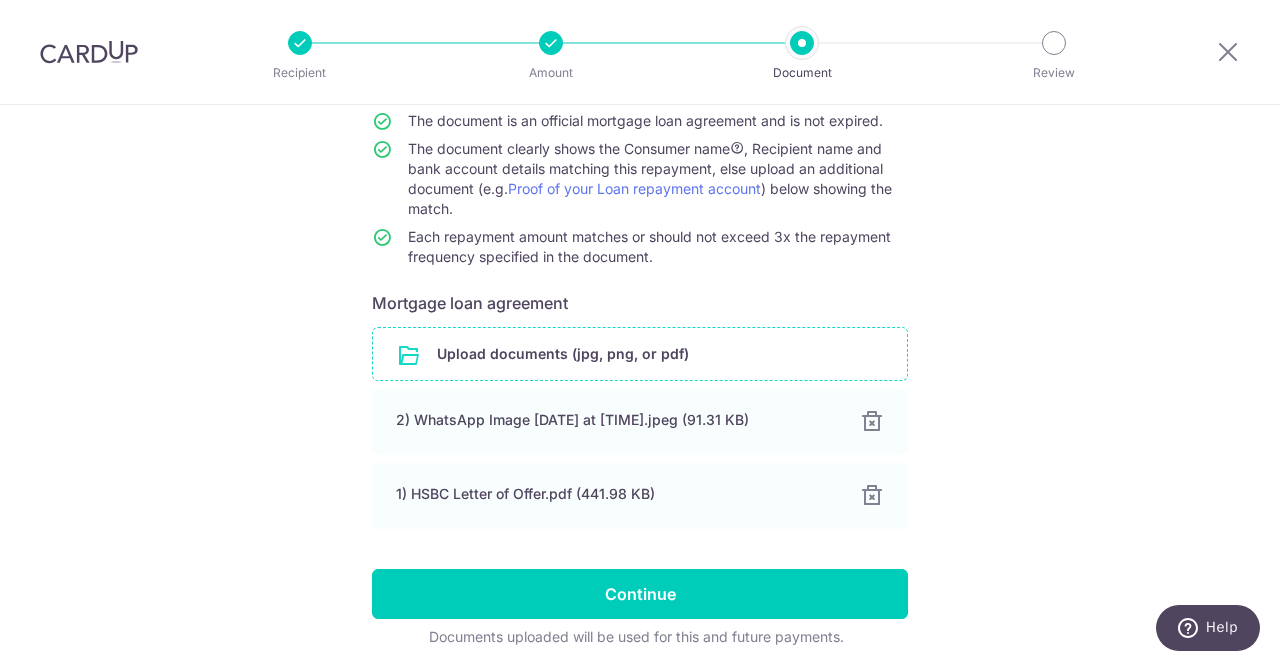 click at bounding box center (640, 354) 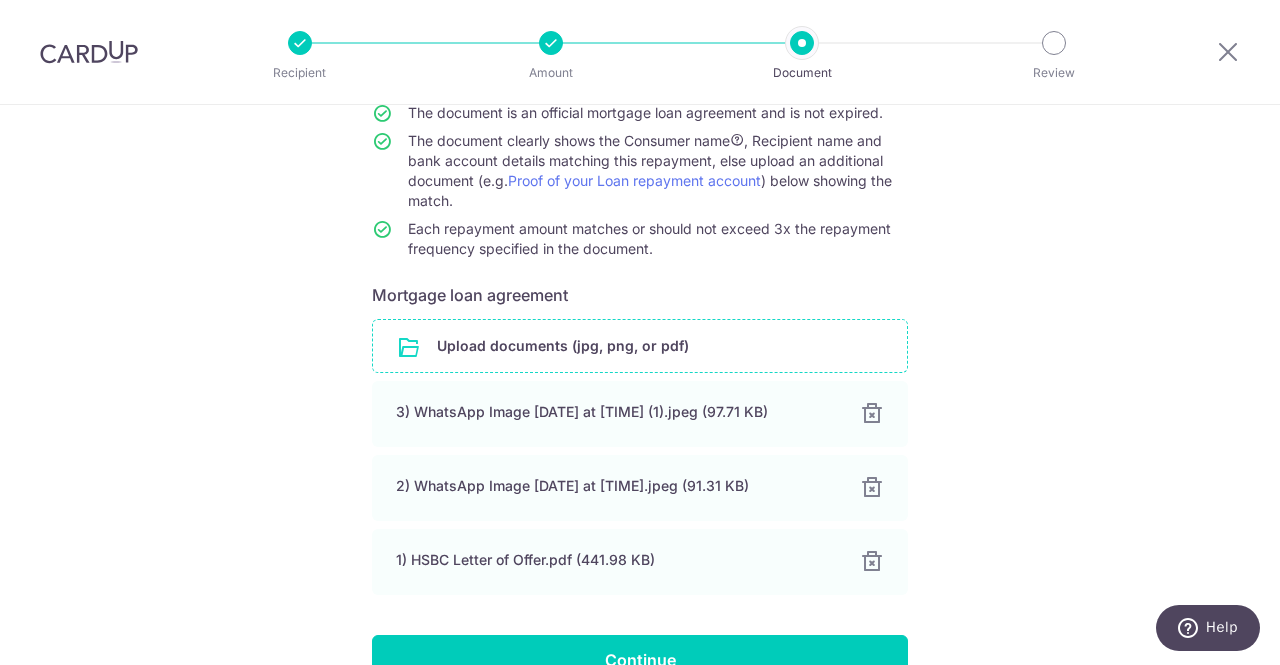 scroll, scrollTop: 340, scrollLeft: 0, axis: vertical 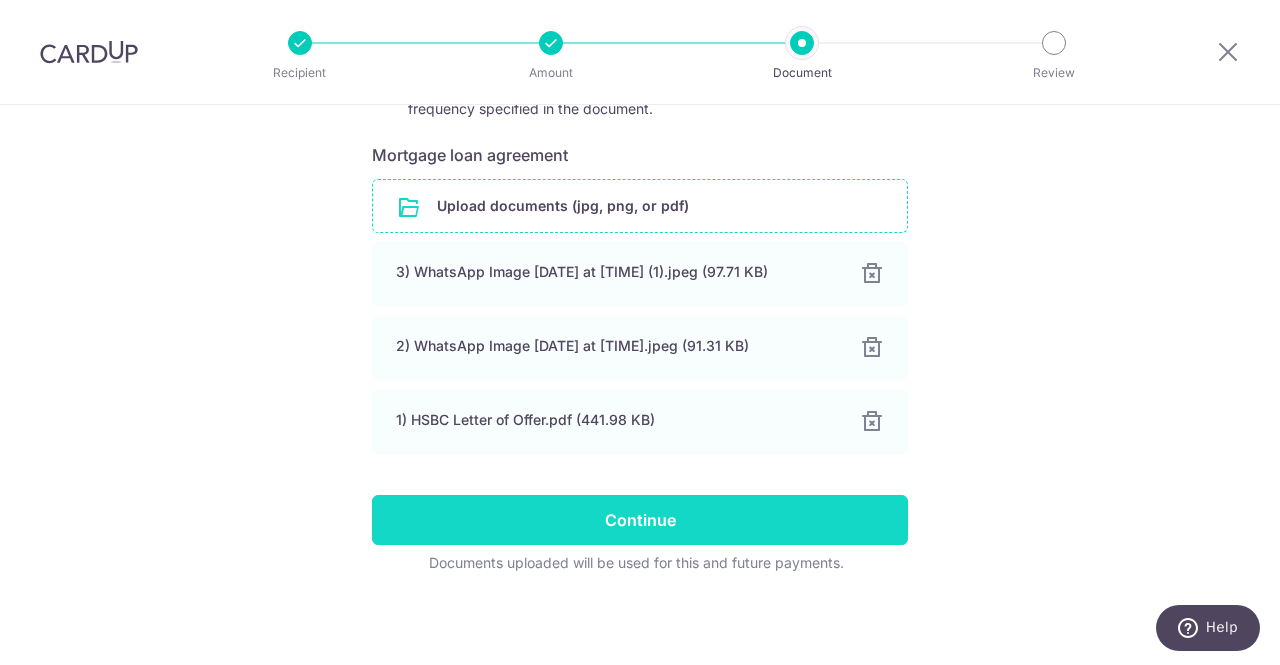 click on "Continue" at bounding box center (640, 520) 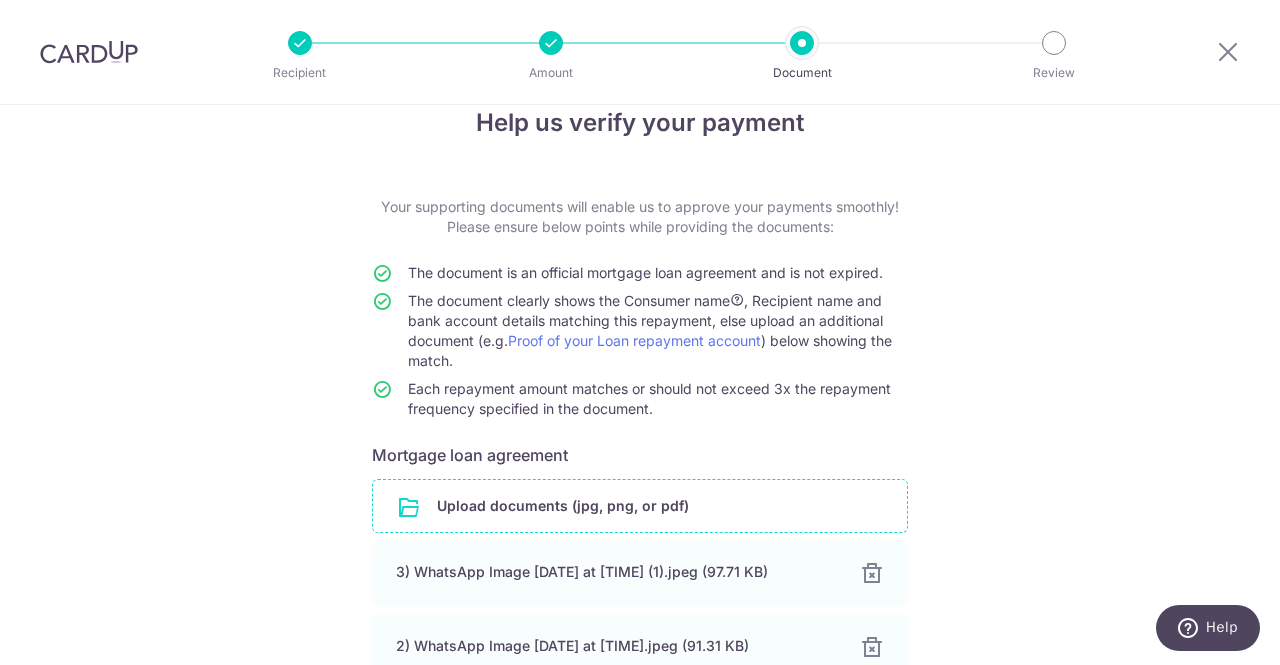 scroll, scrollTop: 0, scrollLeft: 0, axis: both 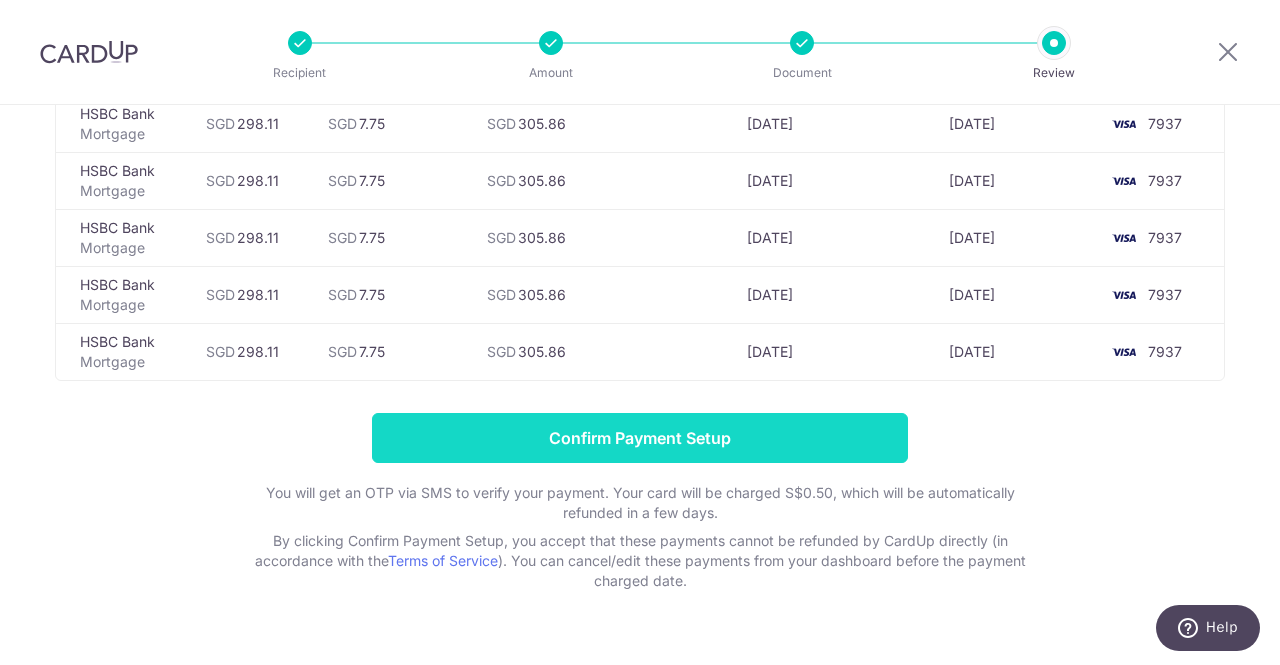 click on "Confirm Payment Setup" at bounding box center (640, 438) 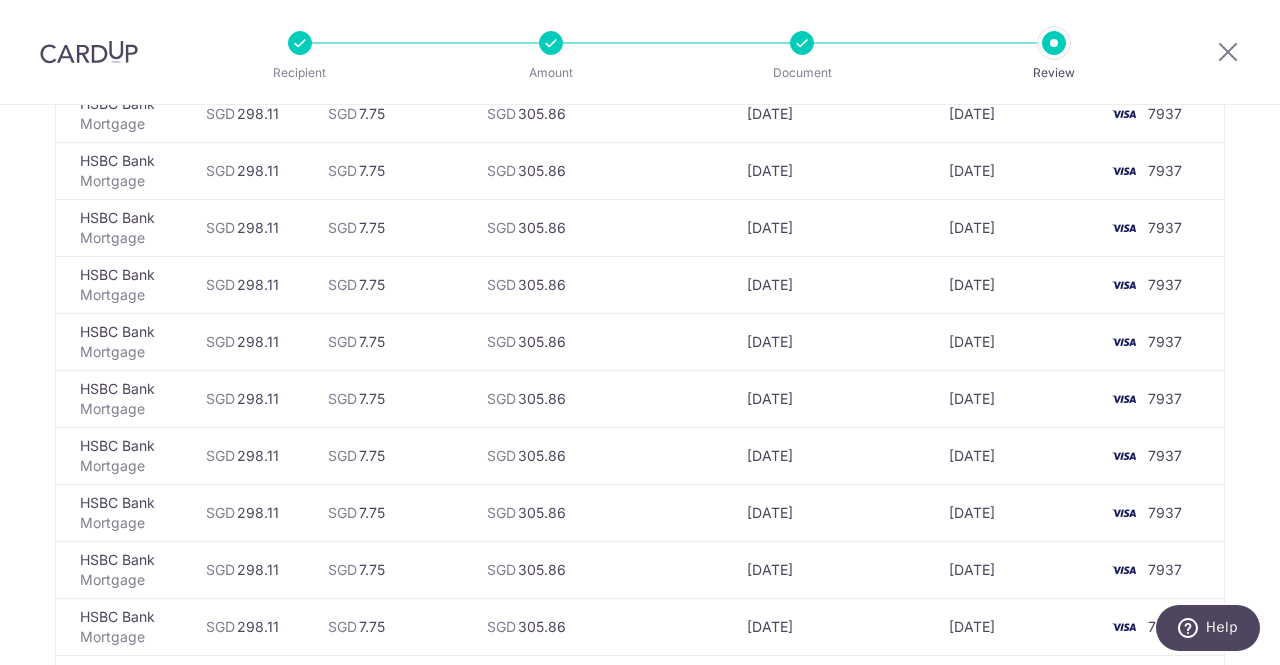 scroll, scrollTop: 4898, scrollLeft: 0, axis: vertical 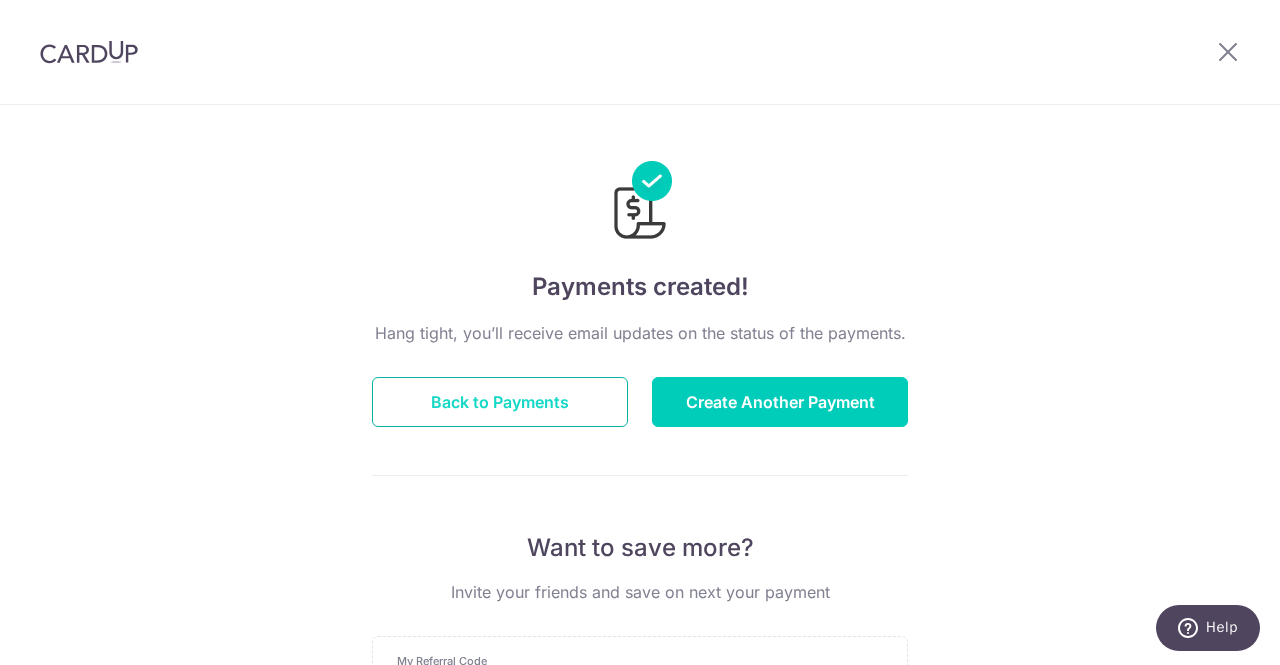 click on "Back to Payments" at bounding box center (500, 402) 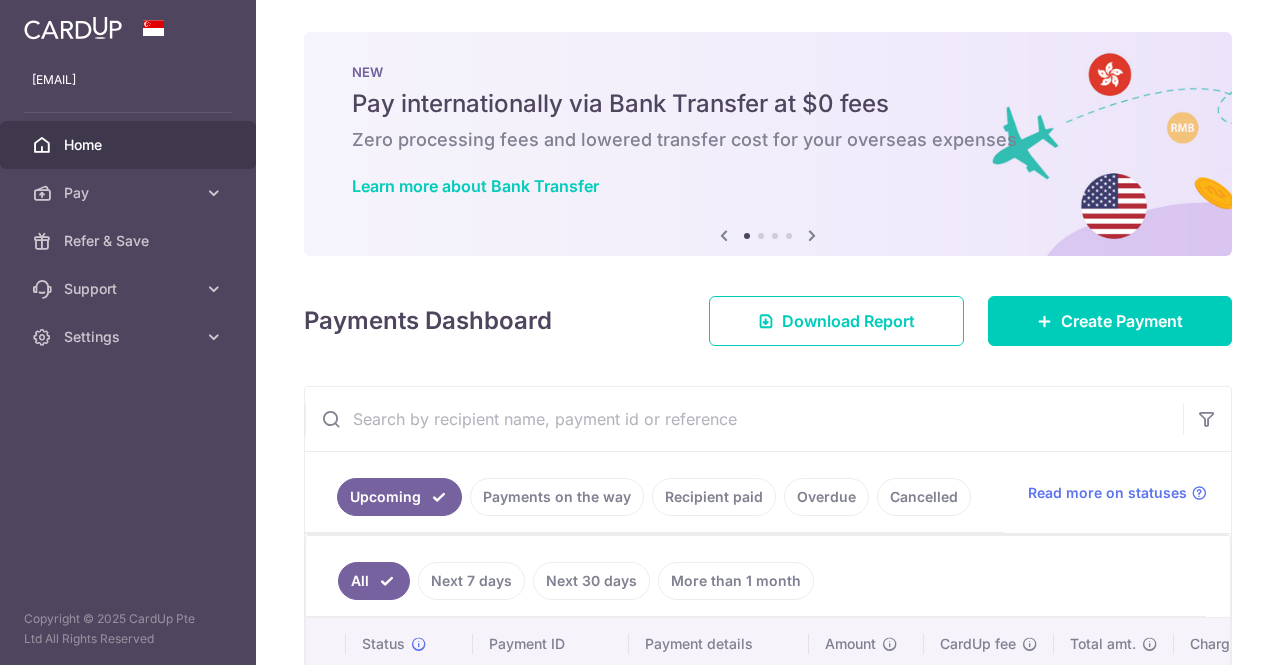 scroll, scrollTop: 0, scrollLeft: 0, axis: both 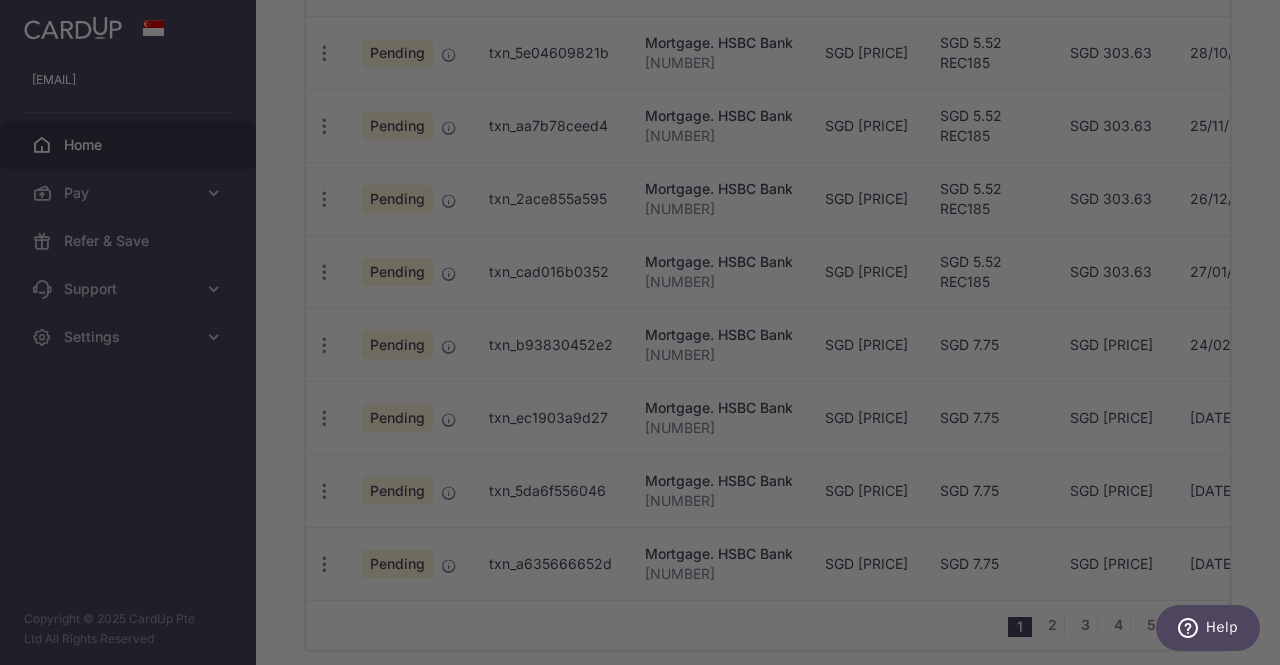 click at bounding box center (646, 336) 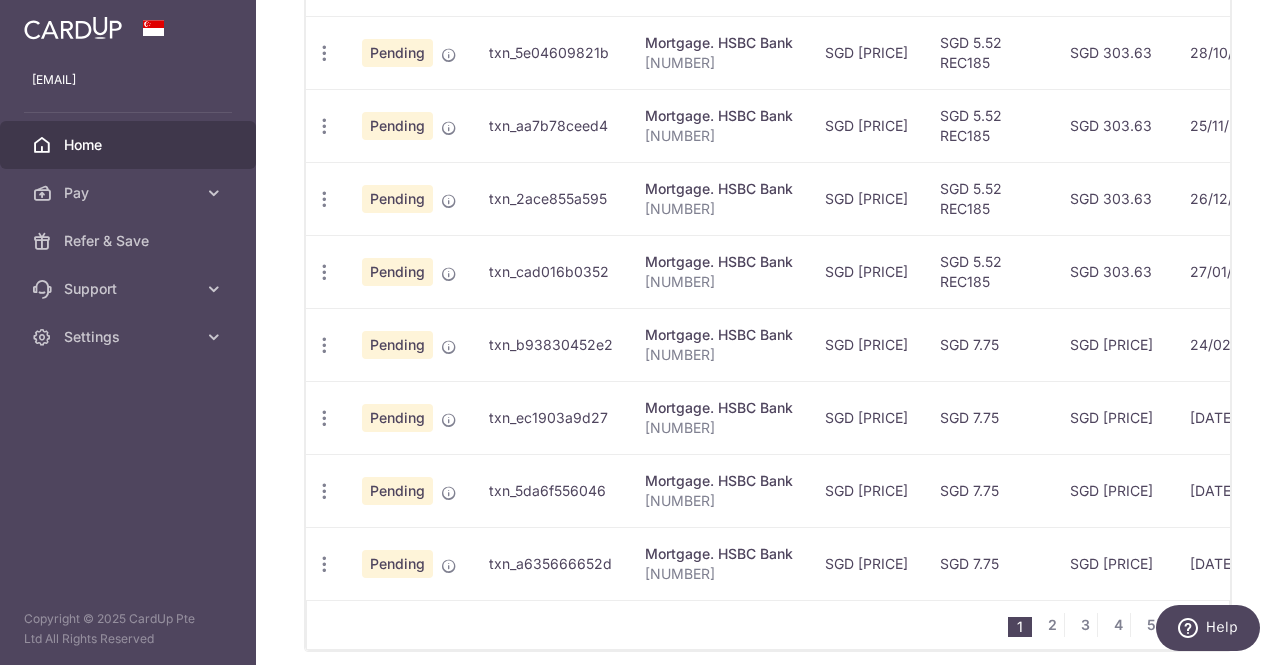scroll, scrollTop: 881, scrollLeft: 0, axis: vertical 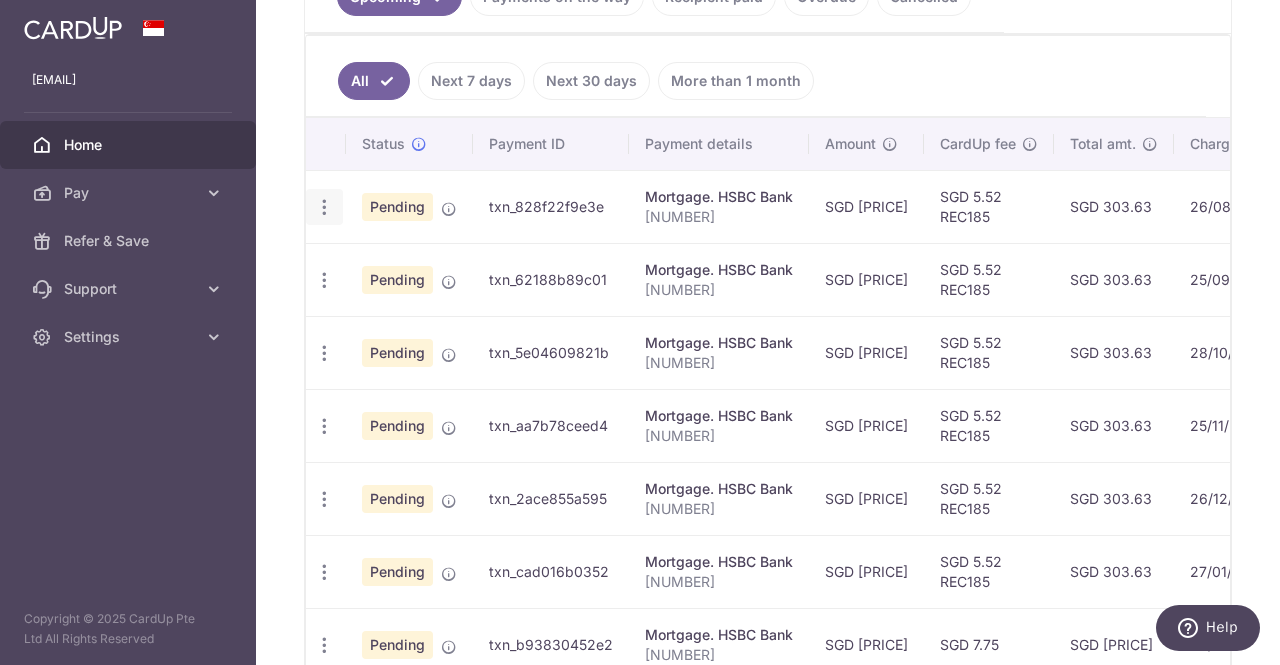 click at bounding box center (324, 207) 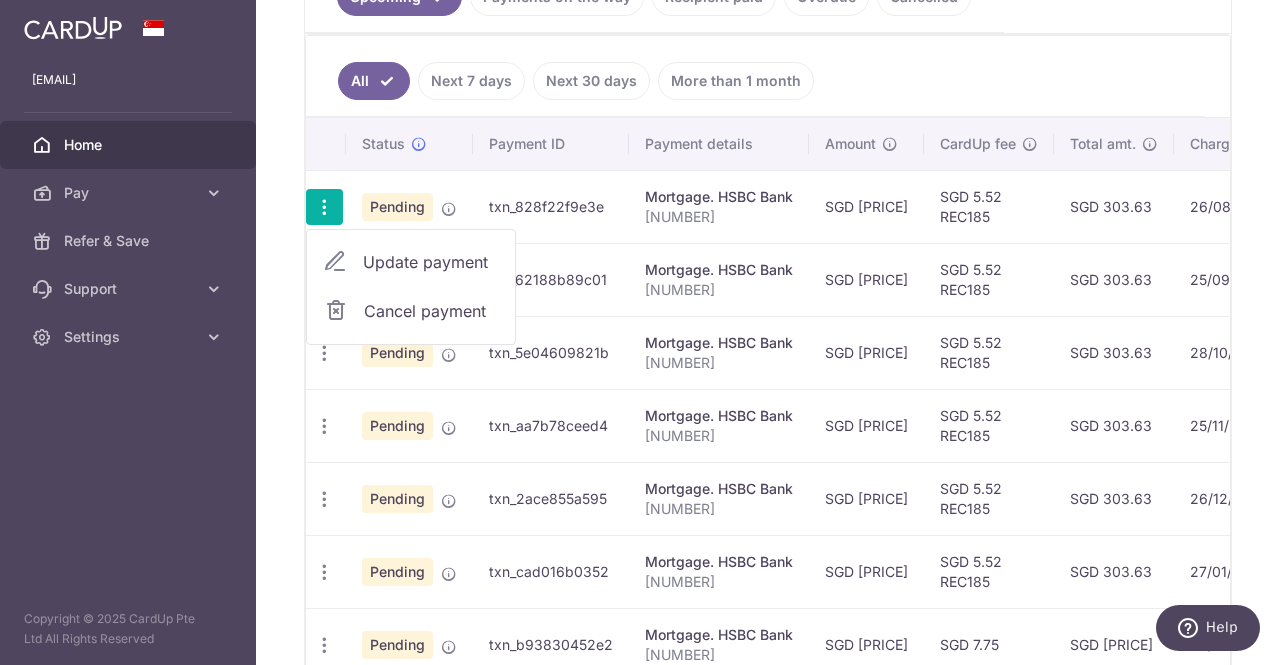 click on "All
Next 7 days
Next 30 days
More than 1 month" at bounding box center [756, 76] 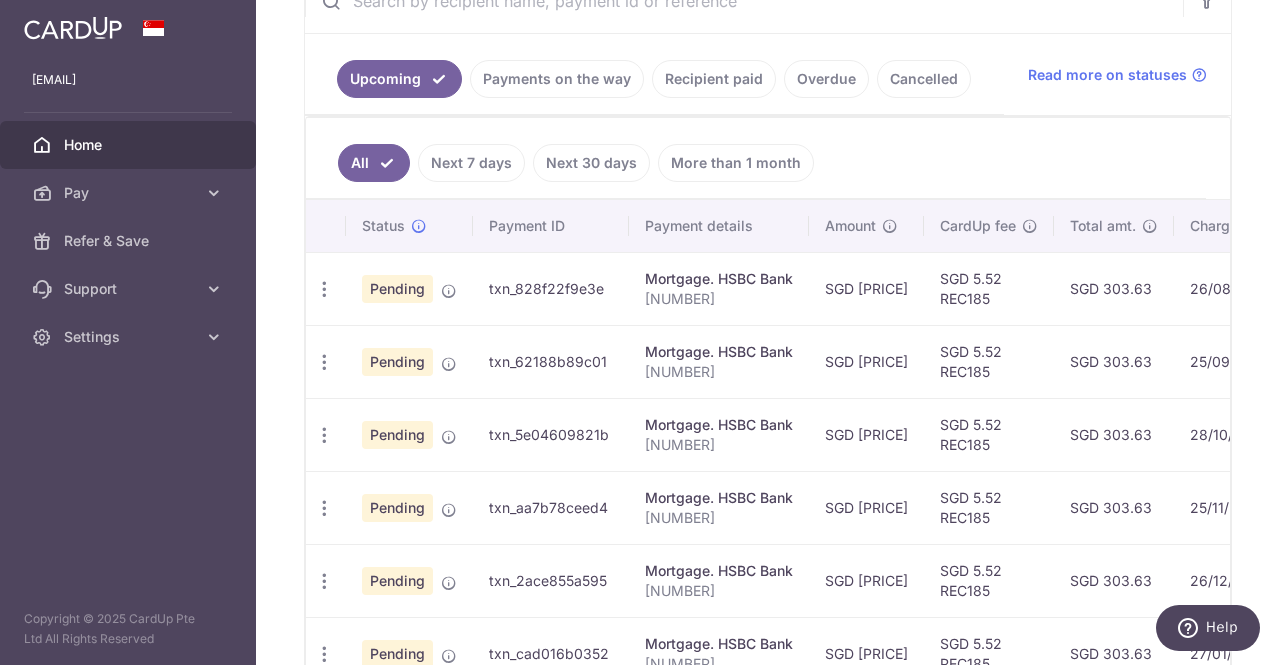 scroll, scrollTop: 881, scrollLeft: 0, axis: vertical 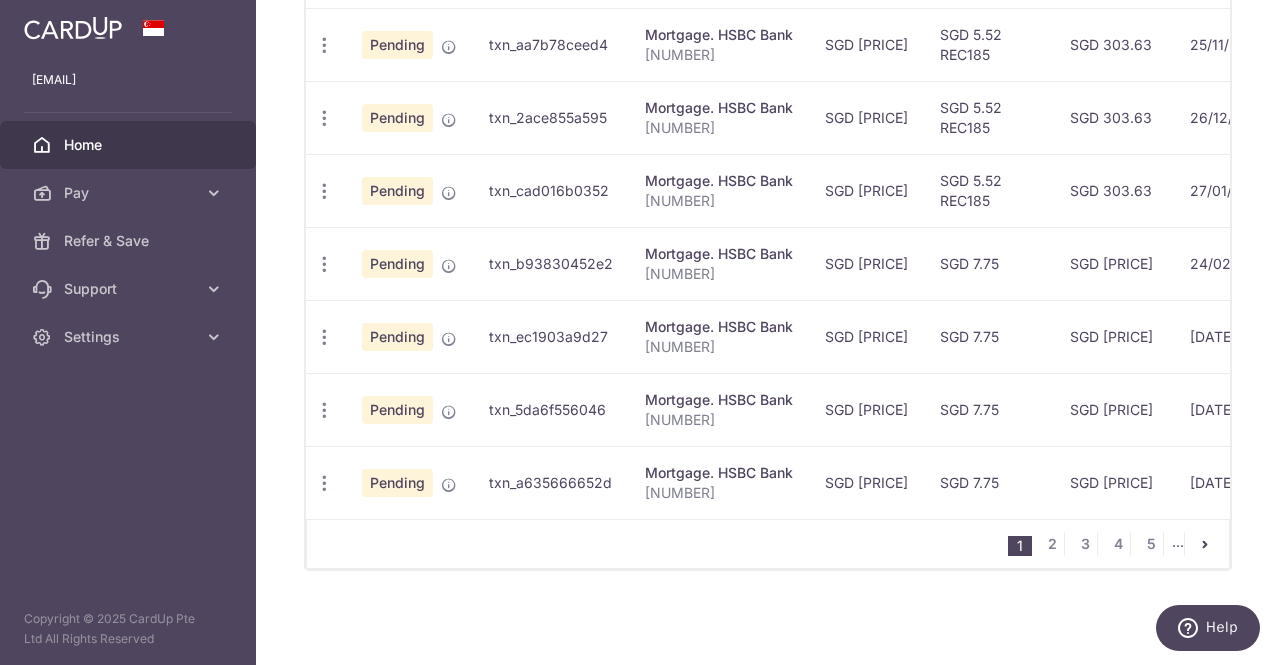 click on "Pending" at bounding box center (397, 410) 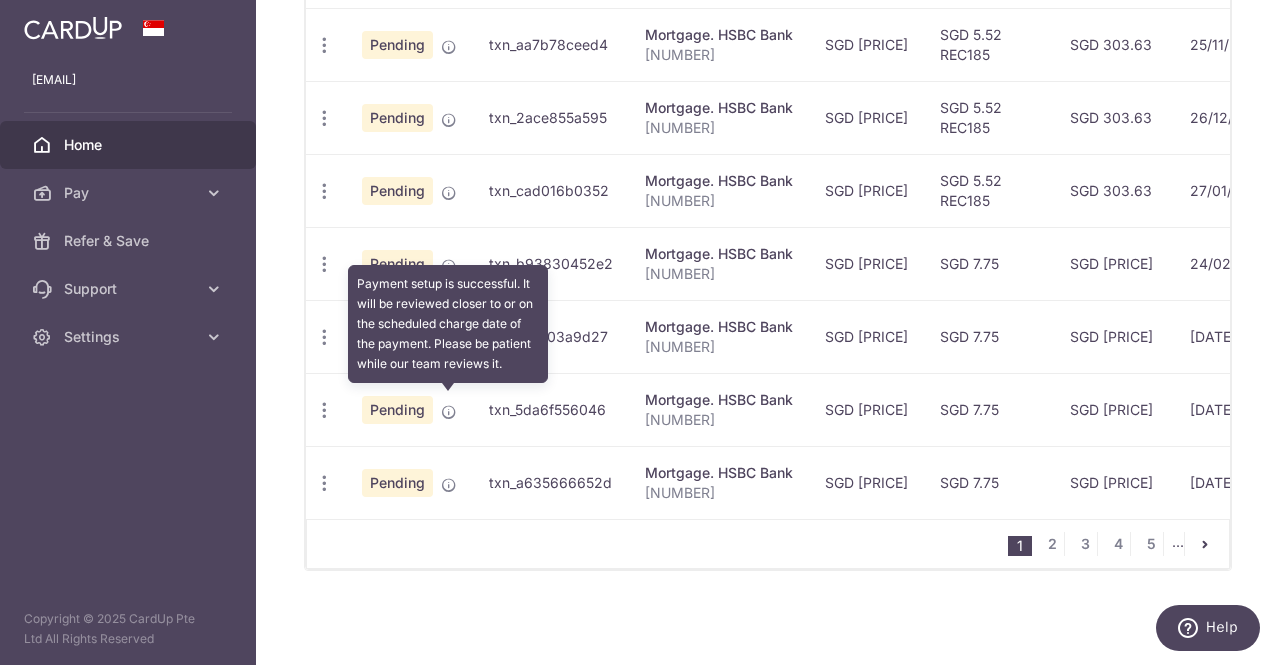 click on "×
Pause Schedule
Pause all future payments in this series
Pause just this one payment
By clicking below, you confirm you are pausing this payment to   on  . Payments can be unpaused at anytime prior to payment taken date.
Confirm
Cancel Schedule
Cancel all future payments in this series
Cancel just this one payment
Confirm
Approve Payment
Recipient Bank Details" at bounding box center [768, 332] 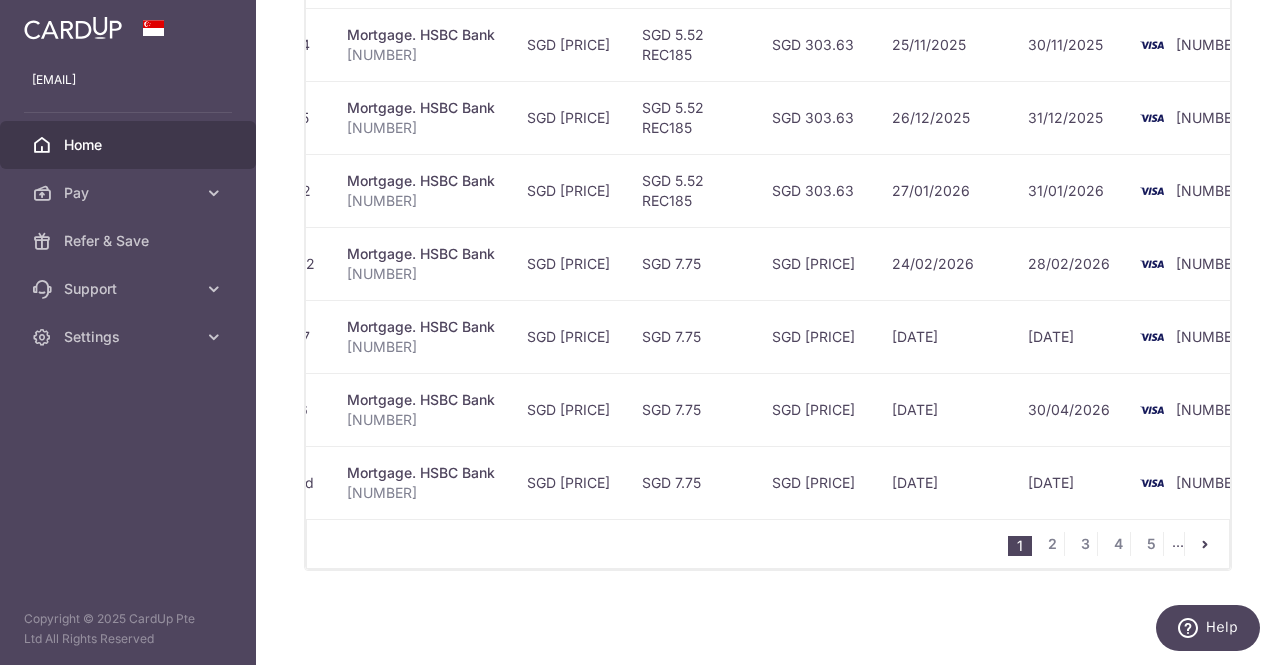 scroll, scrollTop: 0, scrollLeft: 338, axis: horizontal 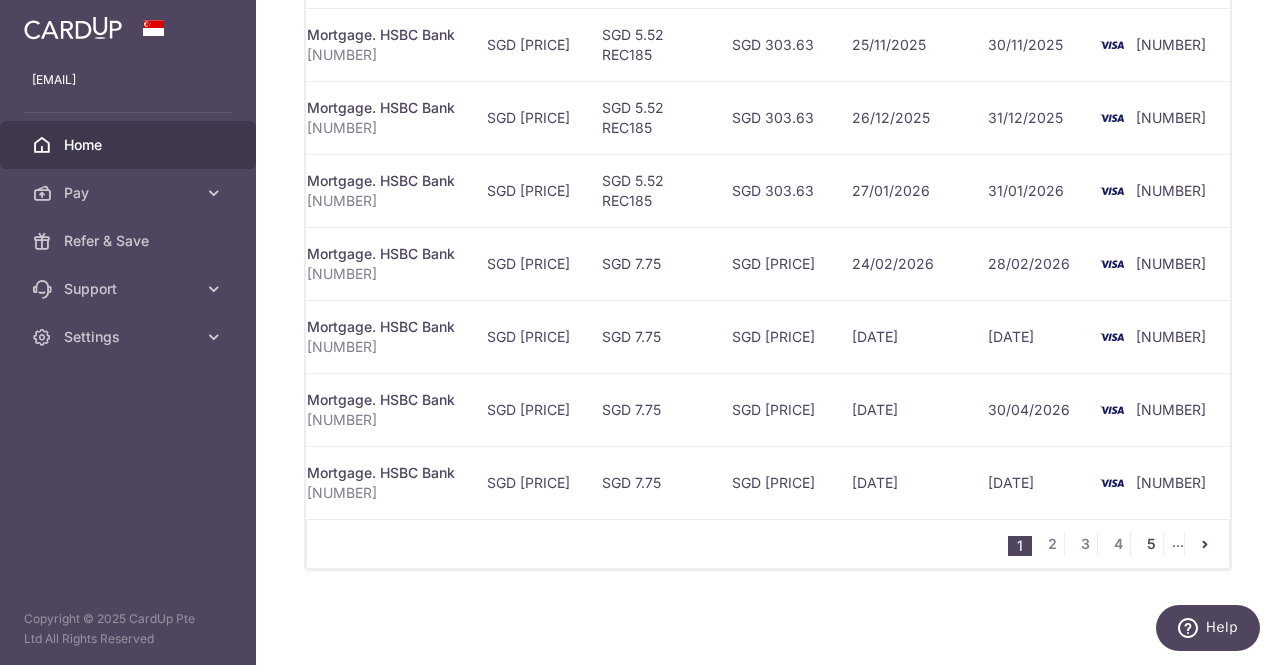 click on "5" at bounding box center (1151, 544) 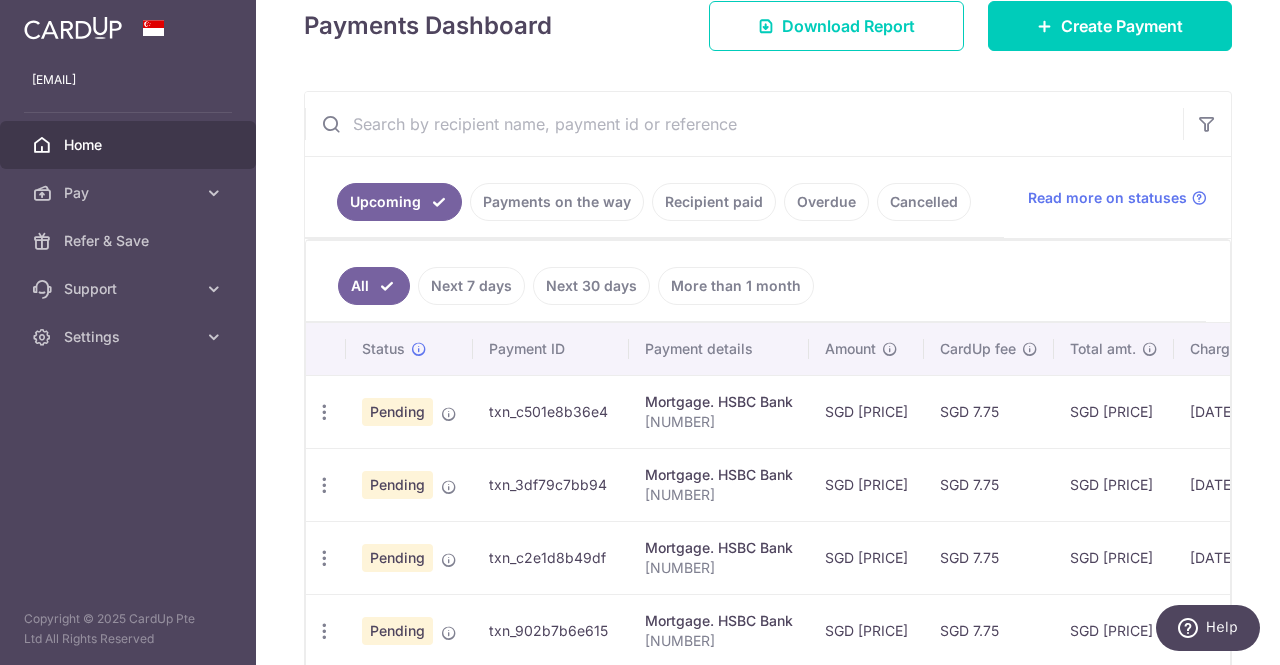 click on "Next 30 days" at bounding box center (591, 286) 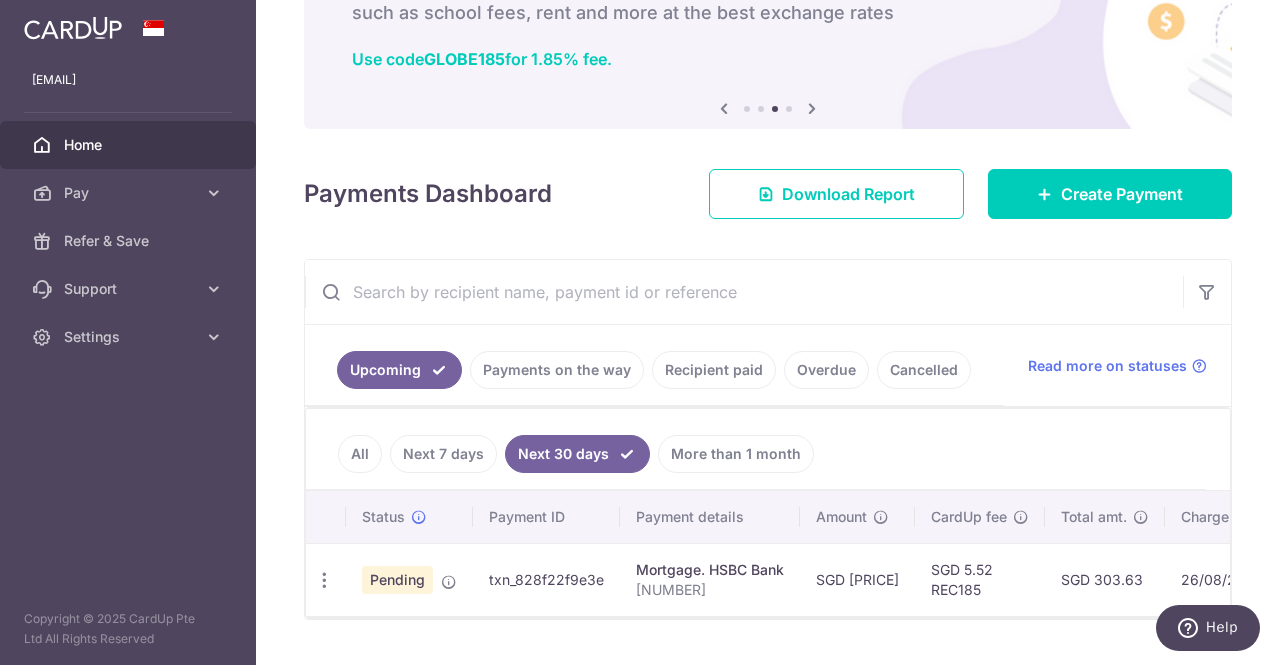 scroll, scrollTop: 179, scrollLeft: 0, axis: vertical 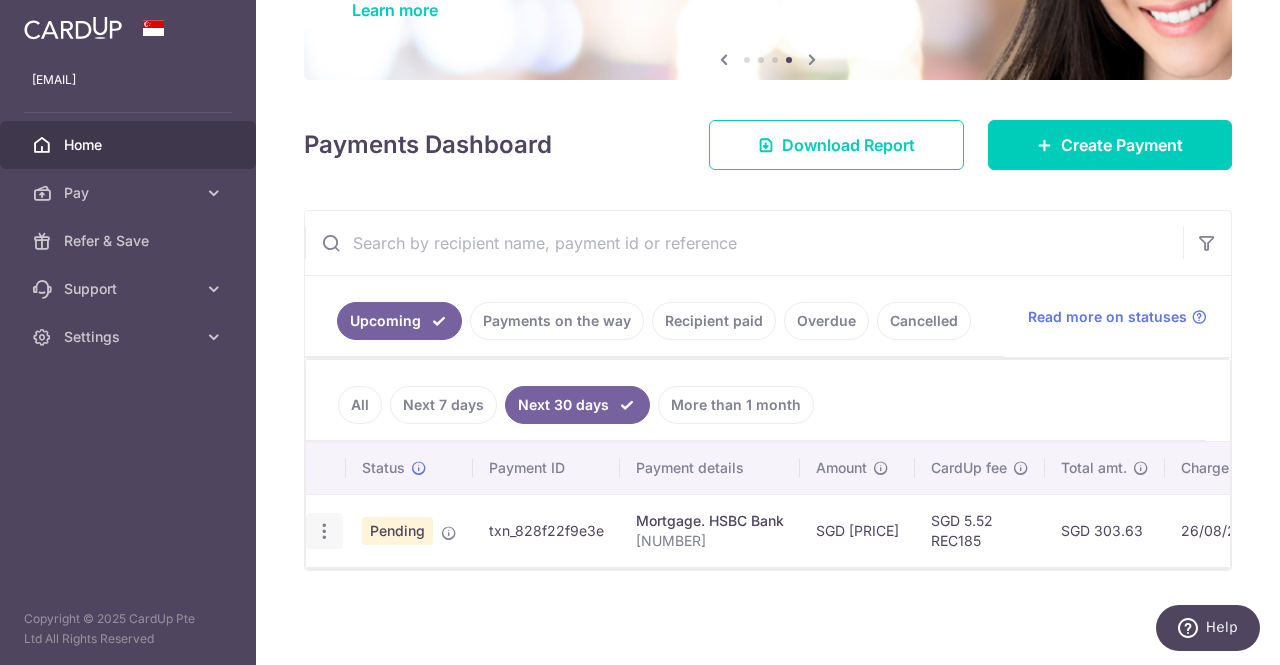 click on "Update payment
Cancel payment" at bounding box center (324, 531) 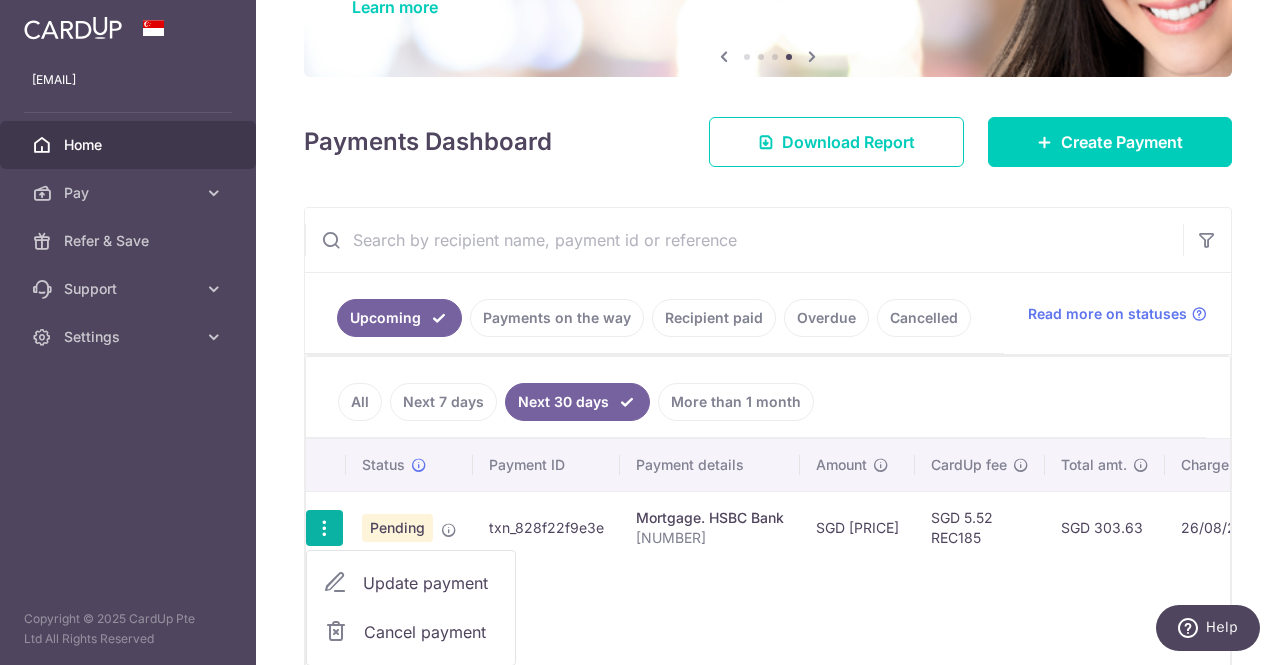 click on "More than 1 month" at bounding box center [736, 402] 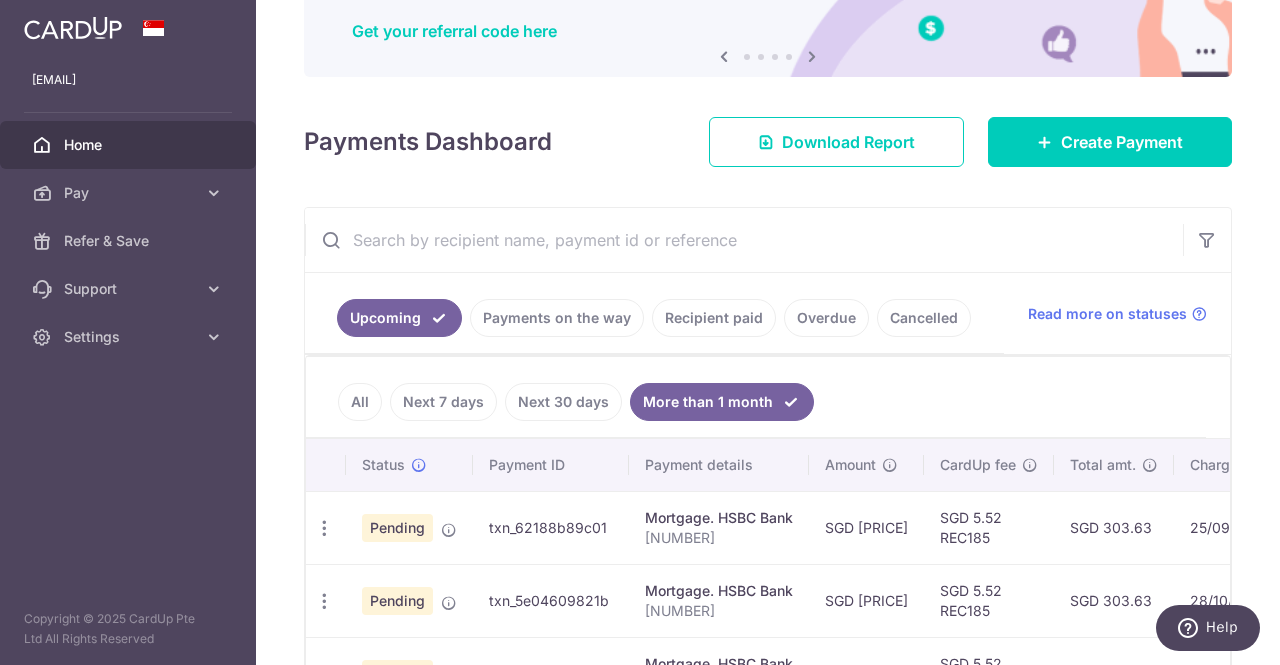 scroll, scrollTop: 279, scrollLeft: 0, axis: vertical 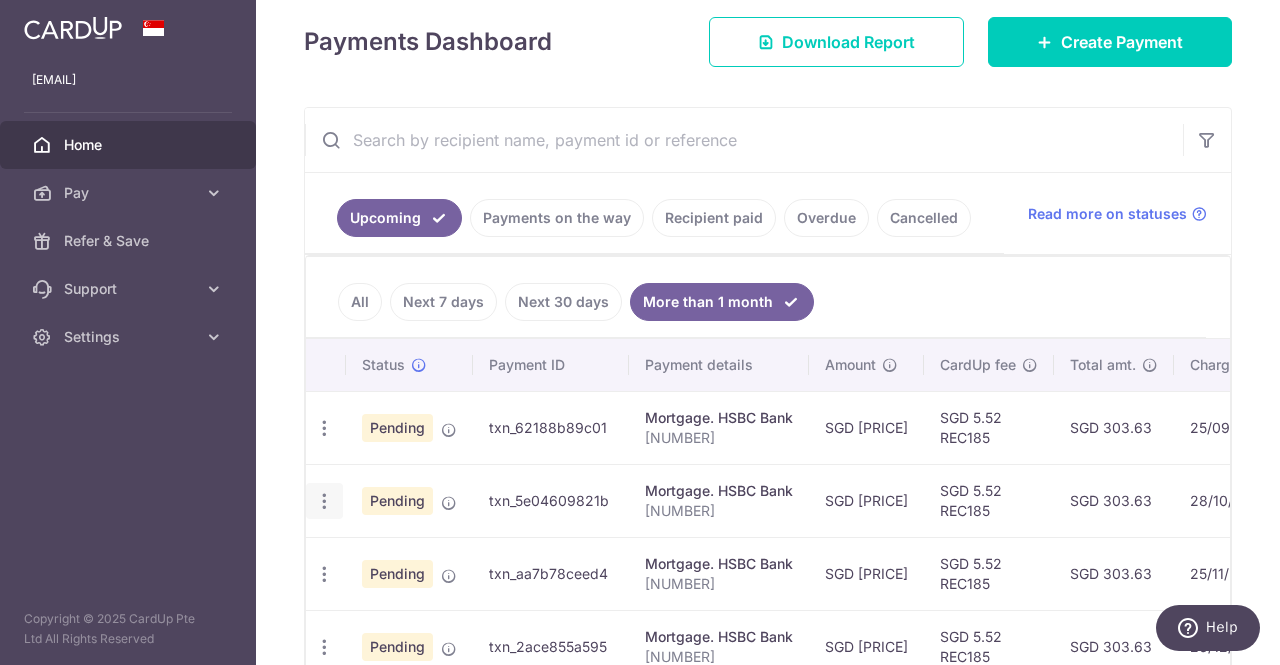 click at bounding box center (324, 428) 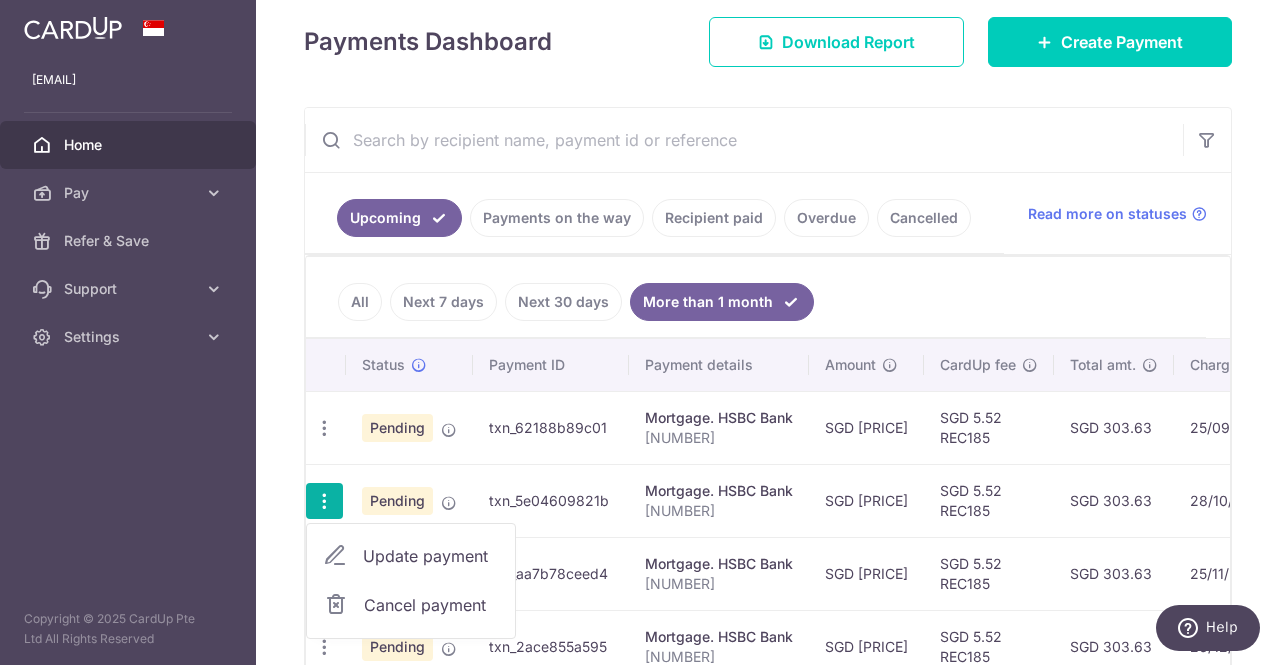 click on "Update payment" at bounding box center [431, 556] 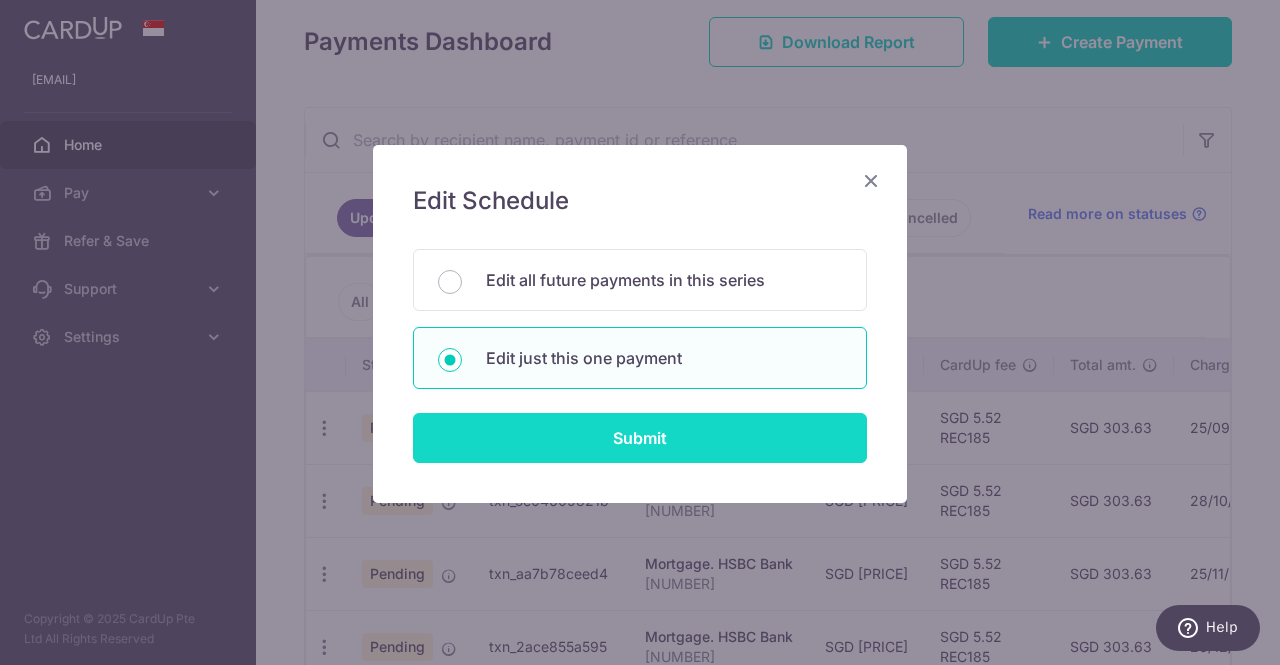 click on "Submit" at bounding box center (640, 438) 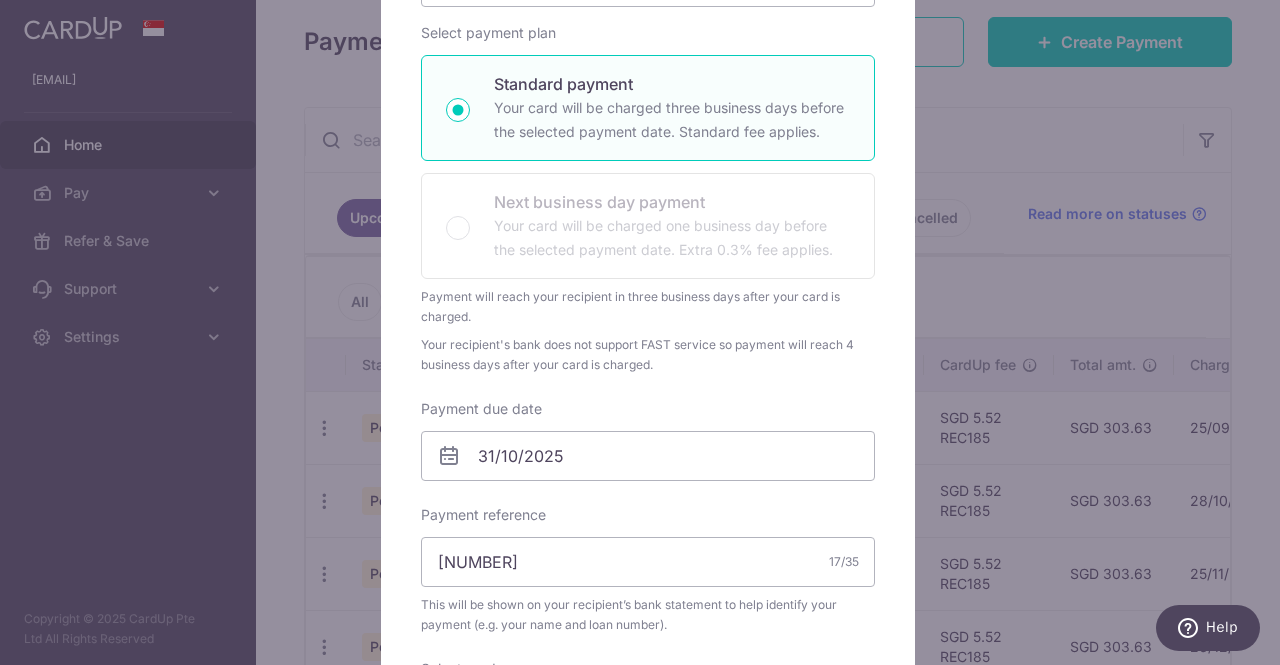 scroll, scrollTop: 0, scrollLeft: 0, axis: both 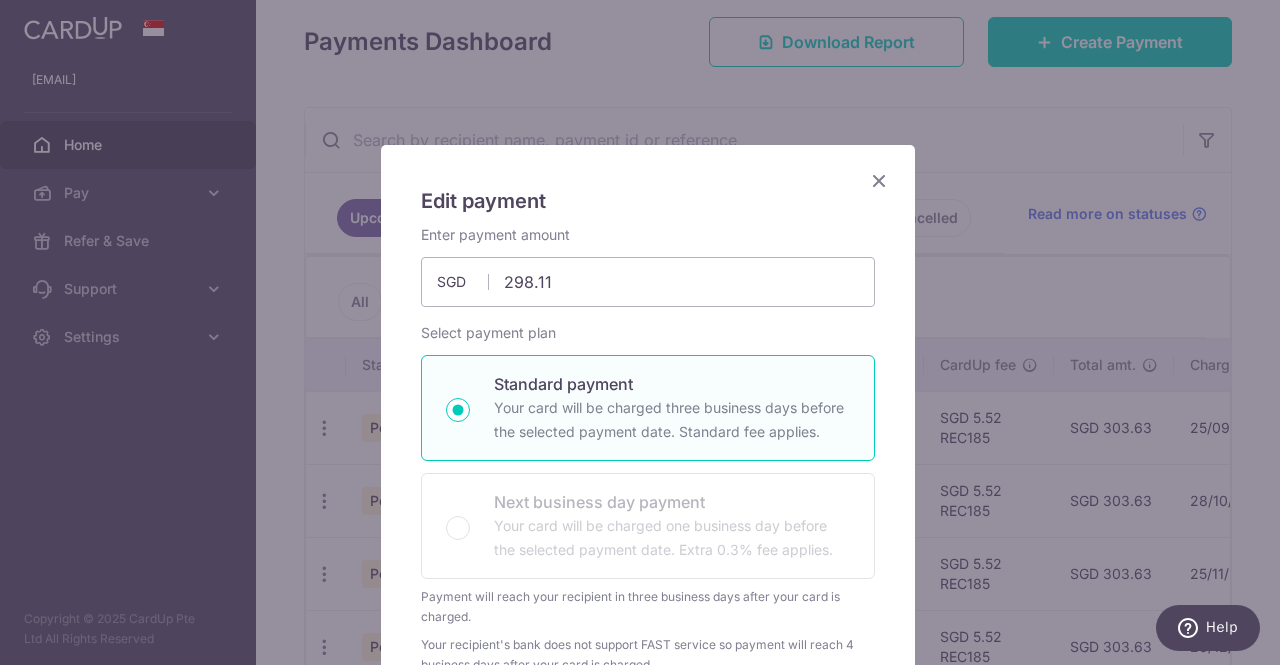 click at bounding box center [879, 180] 